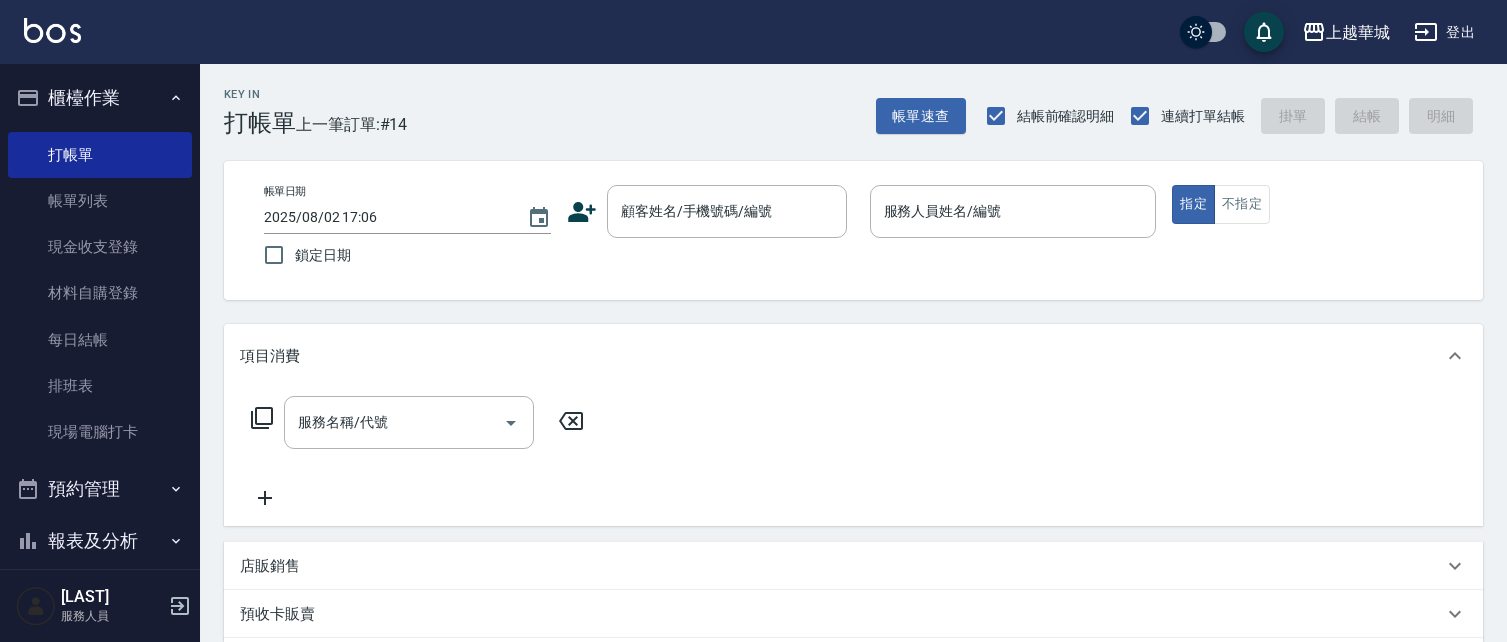 scroll, scrollTop: 0, scrollLeft: 0, axis: both 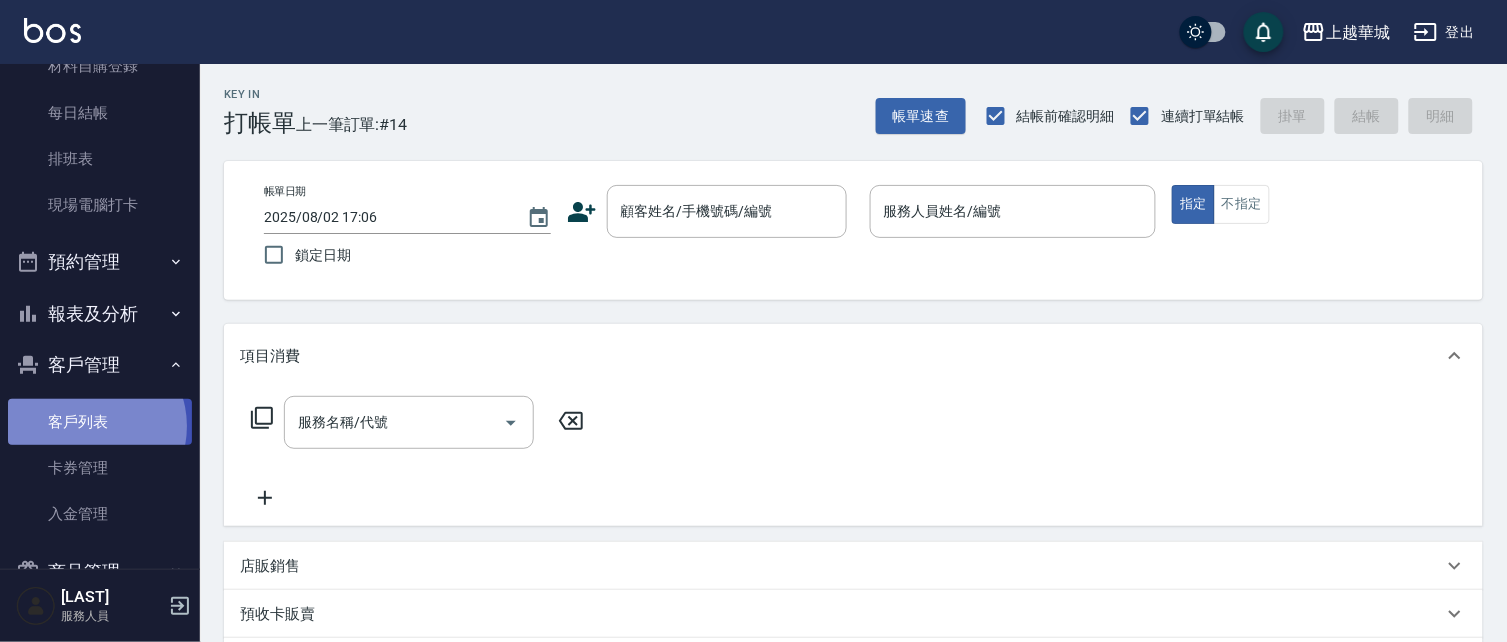 click on "客戶列表" at bounding box center [100, 422] 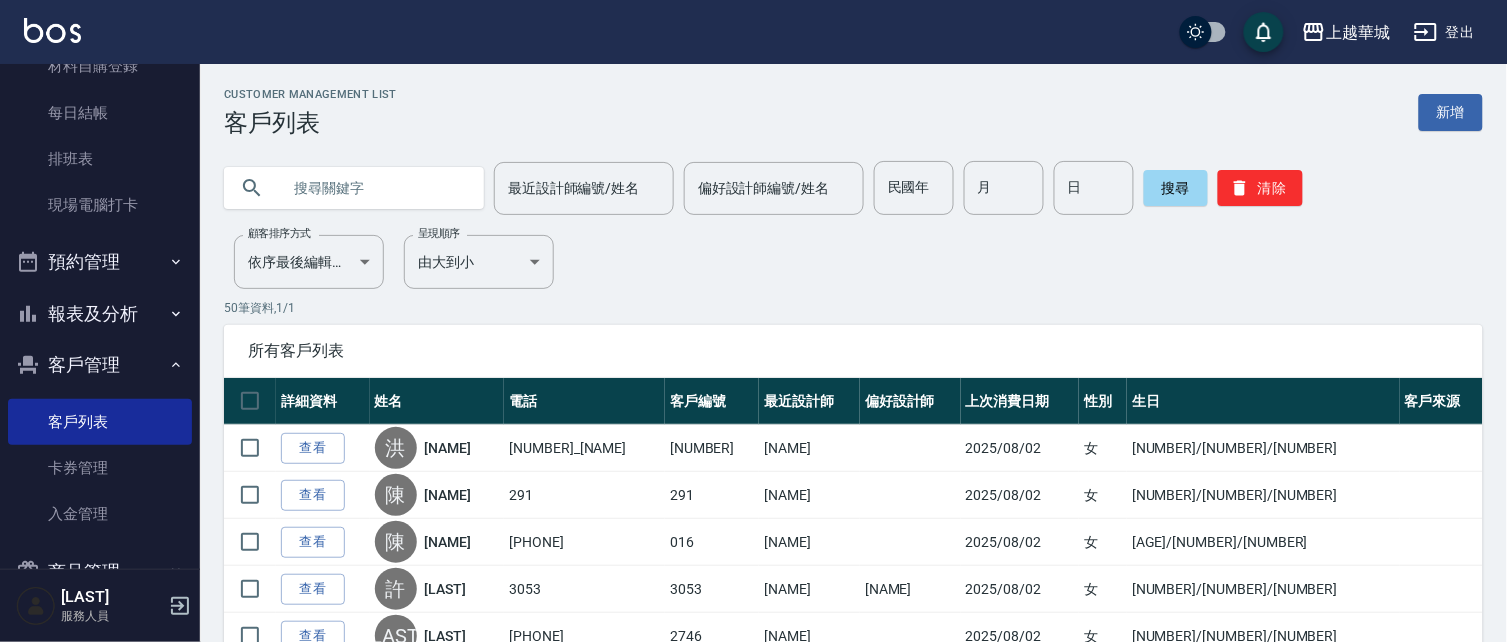 click at bounding box center [374, 188] 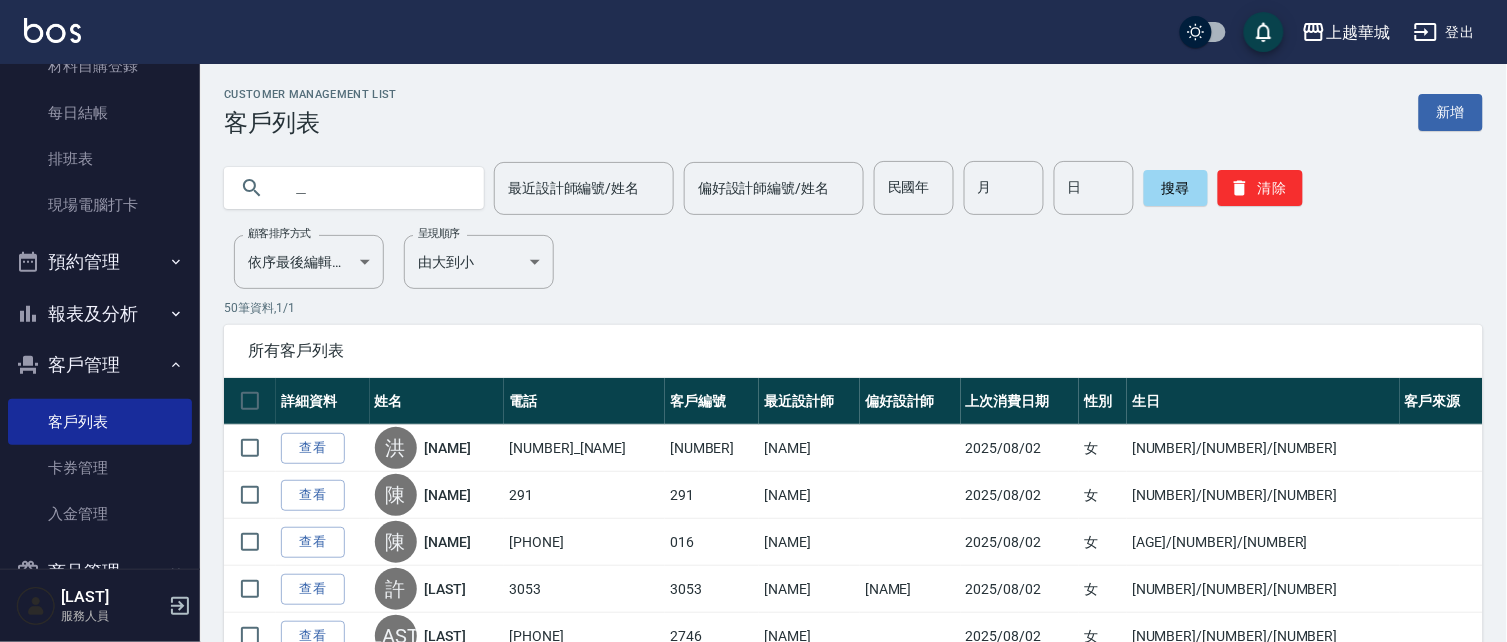 type on "[LAST]" 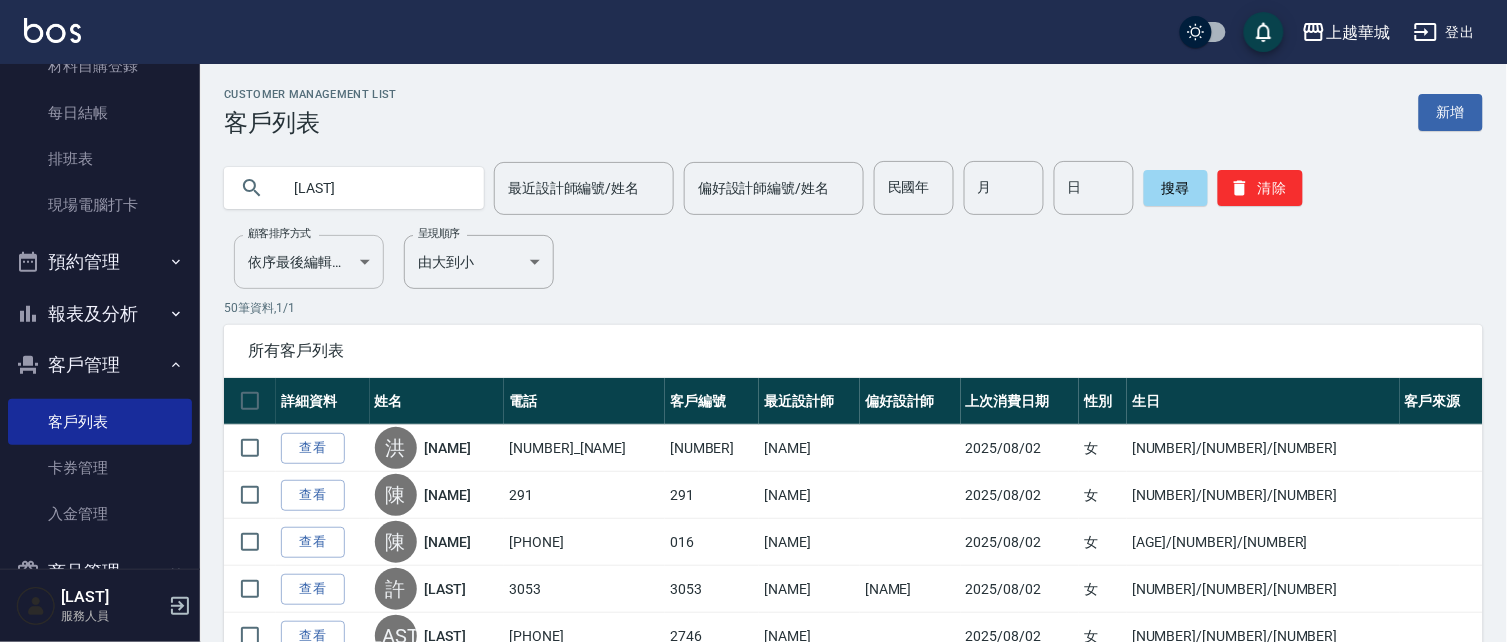 type on "[LAST]" 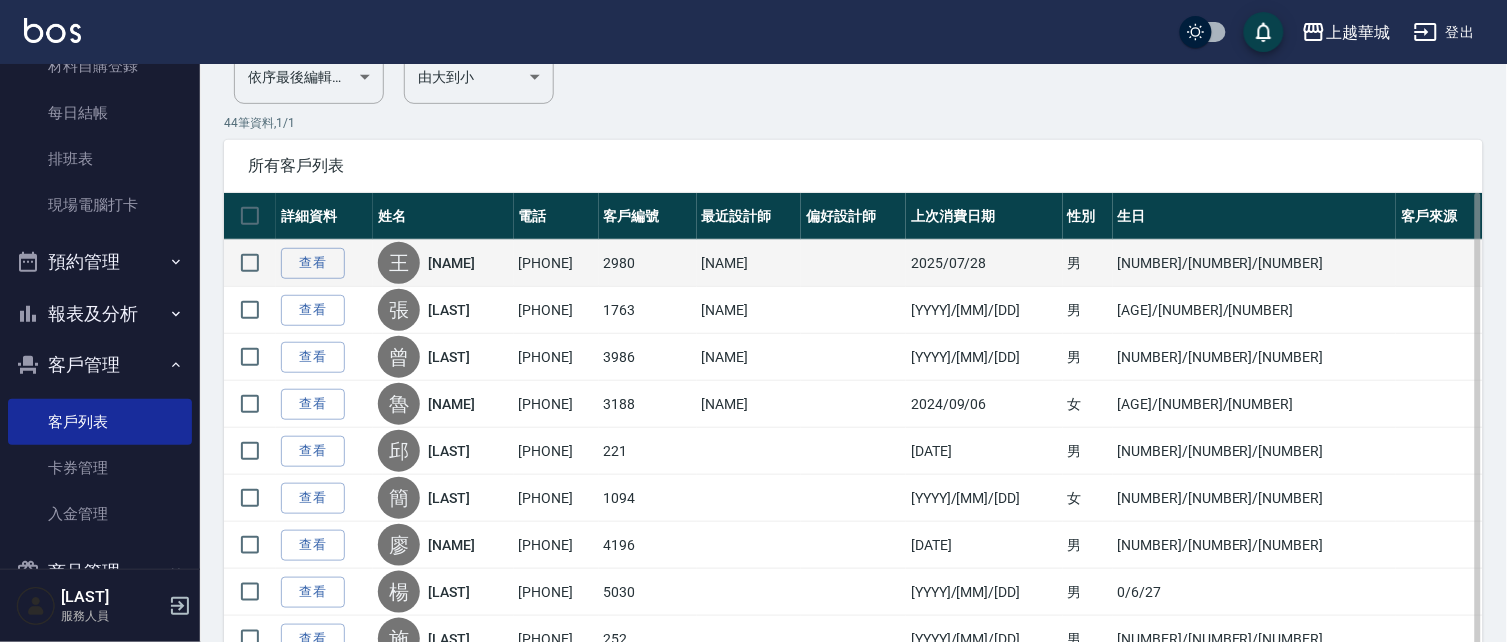 scroll, scrollTop: 192, scrollLeft: 0, axis: vertical 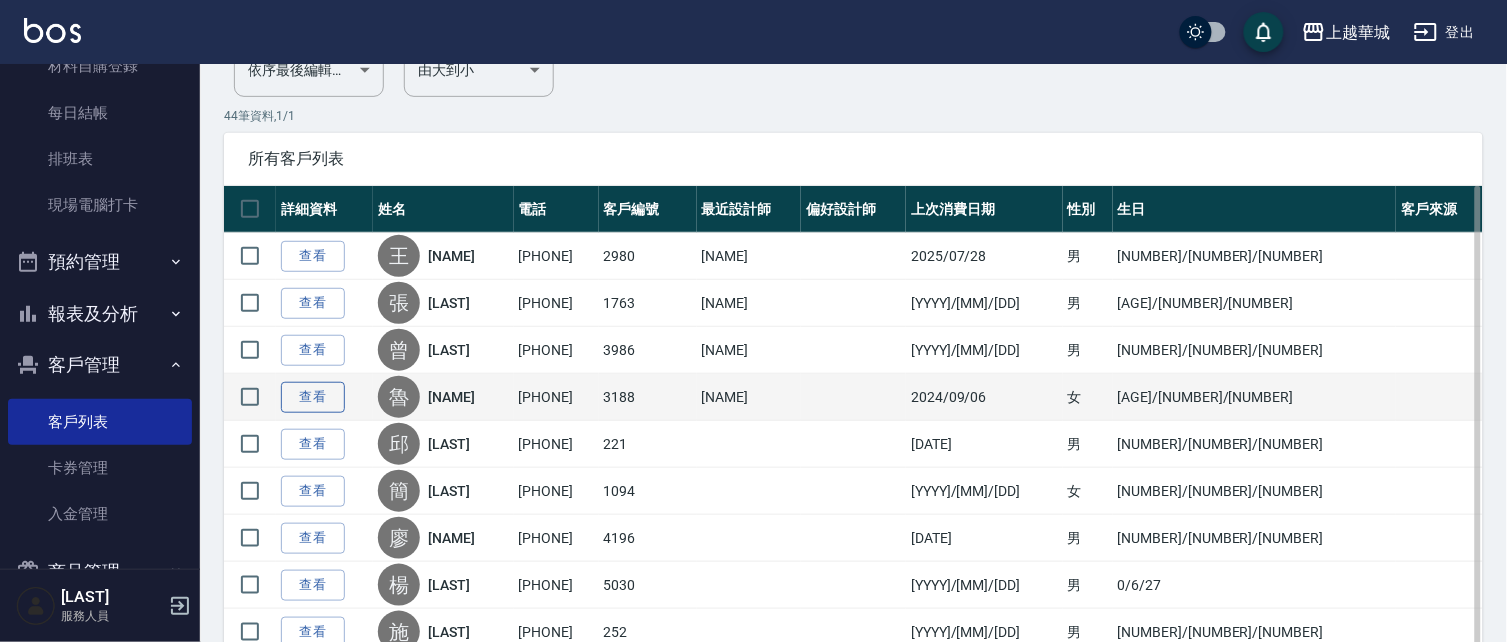 click on "查看" at bounding box center (313, 397) 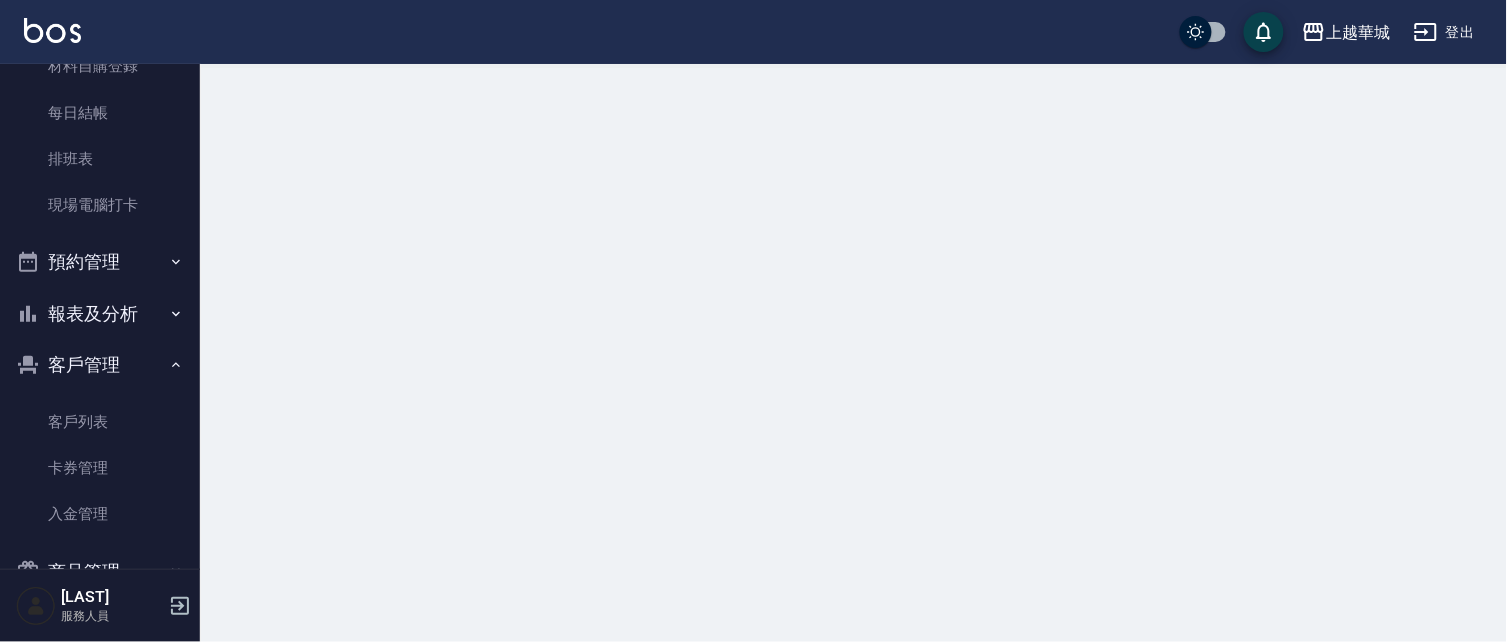 scroll, scrollTop: 0, scrollLeft: 0, axis: both 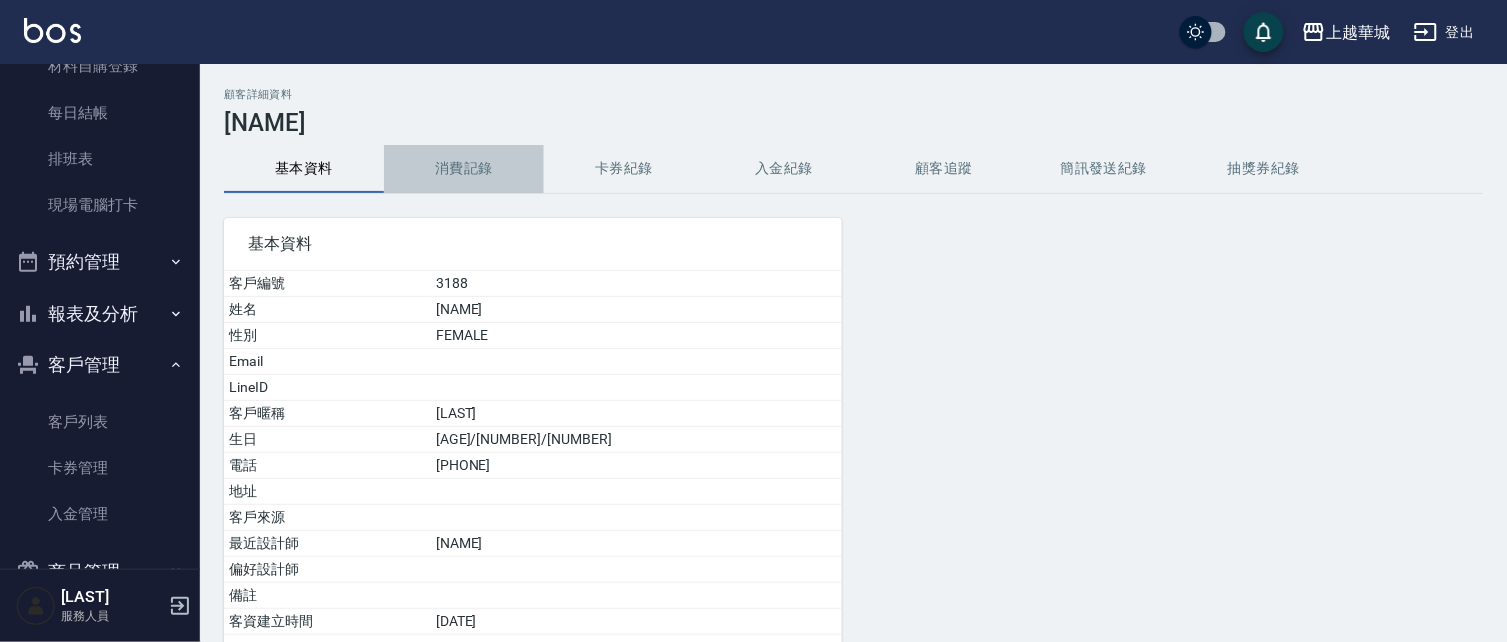 click on "消費記錄" at bounding box center [464, 169] 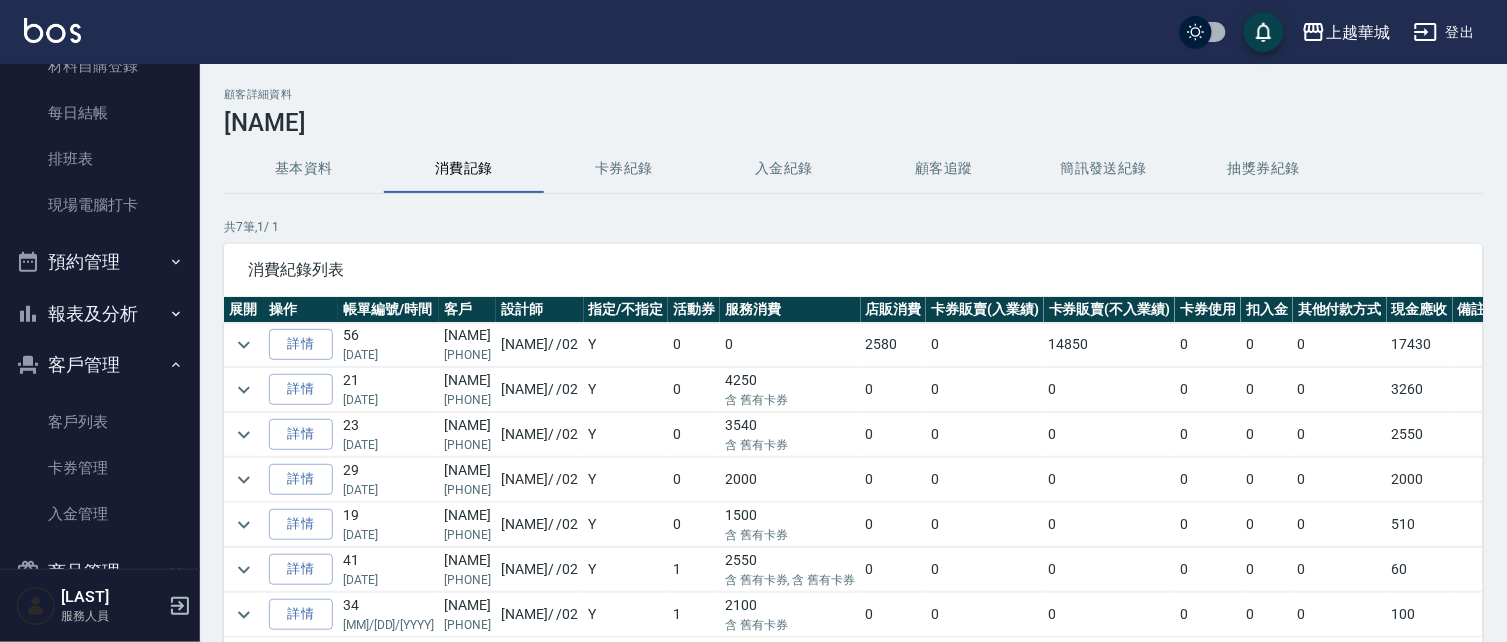 scroll, scrollTop: 0, scrollLeft: 0, axis: both 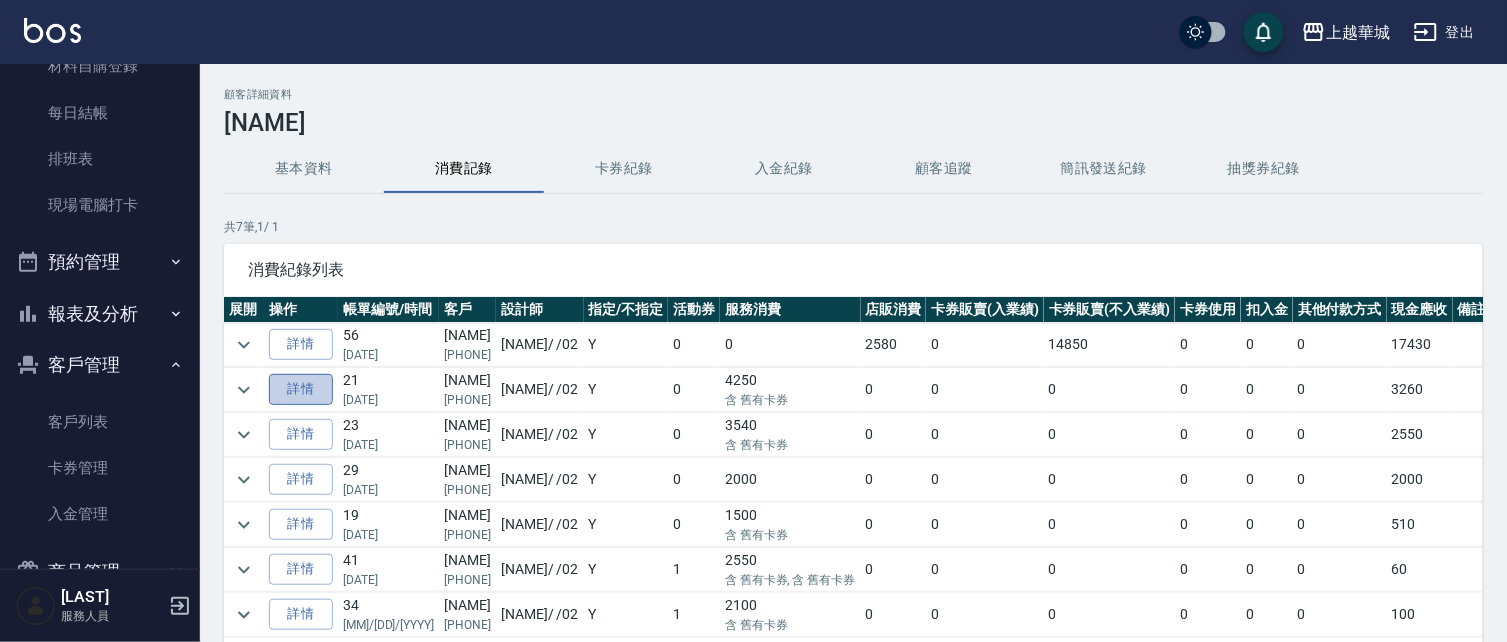 click on "詳情" at bounding box center [301, 389] 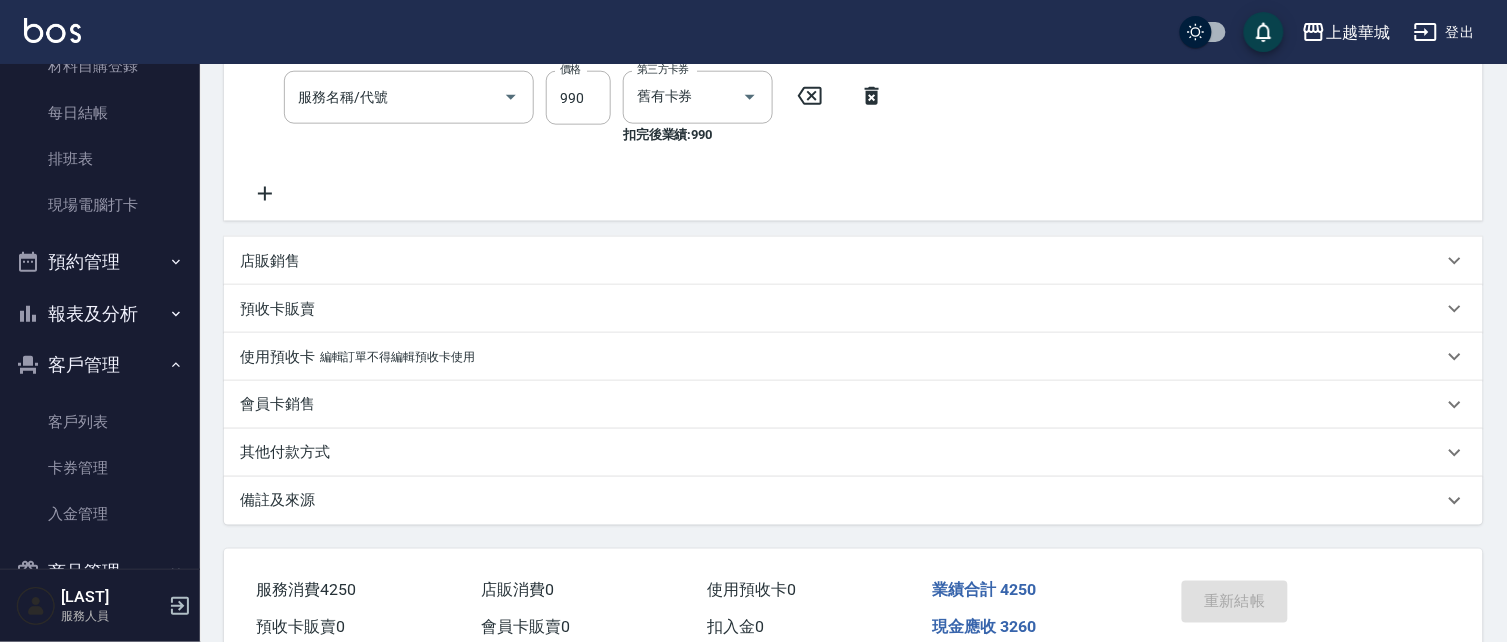 type on "[DATE] [TIME]" 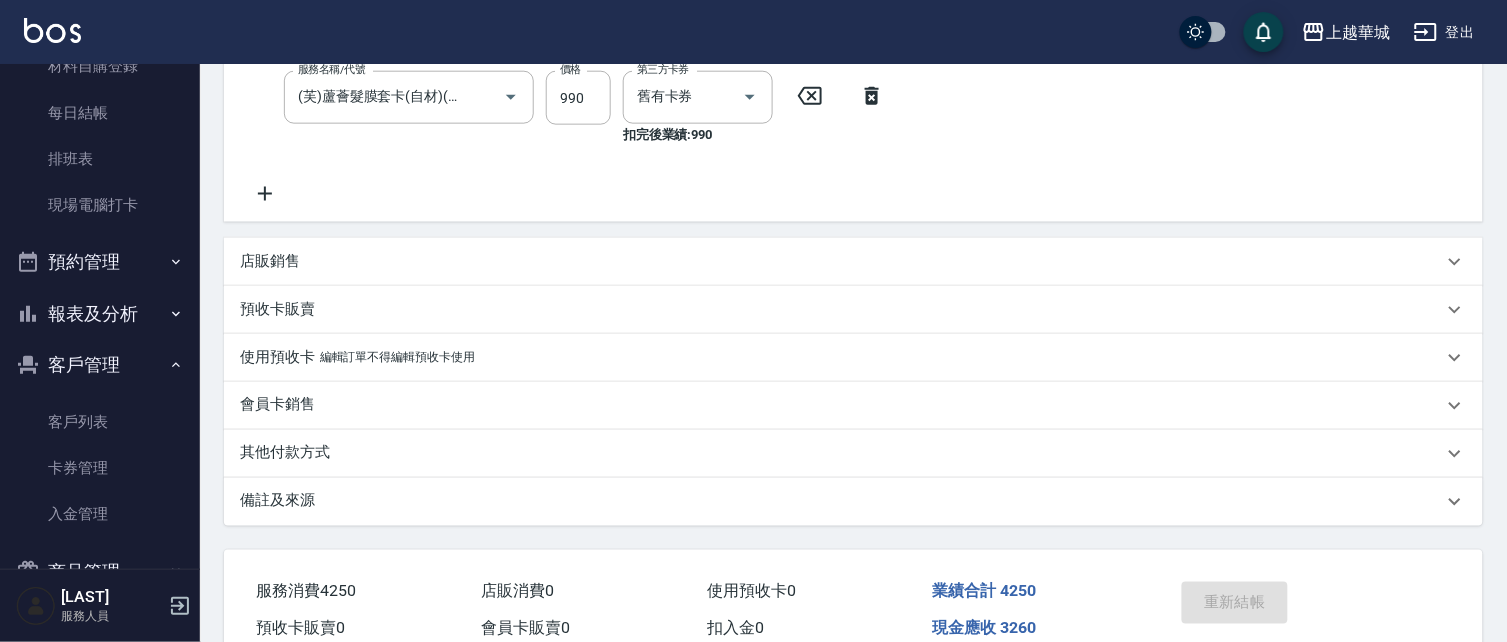 scroll, scrollTop: 96, scrollLeft: 0, axis: vertical 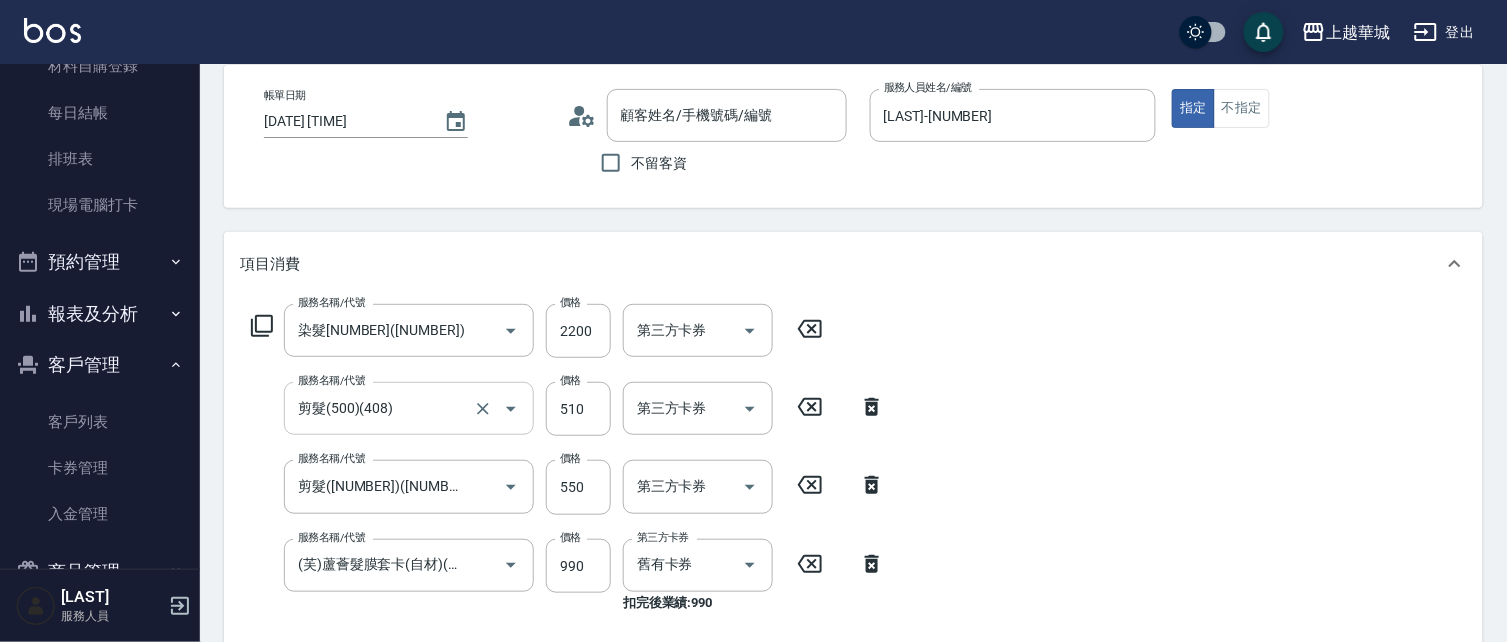 type on "染髮[NUMBER]([NUMBER])" 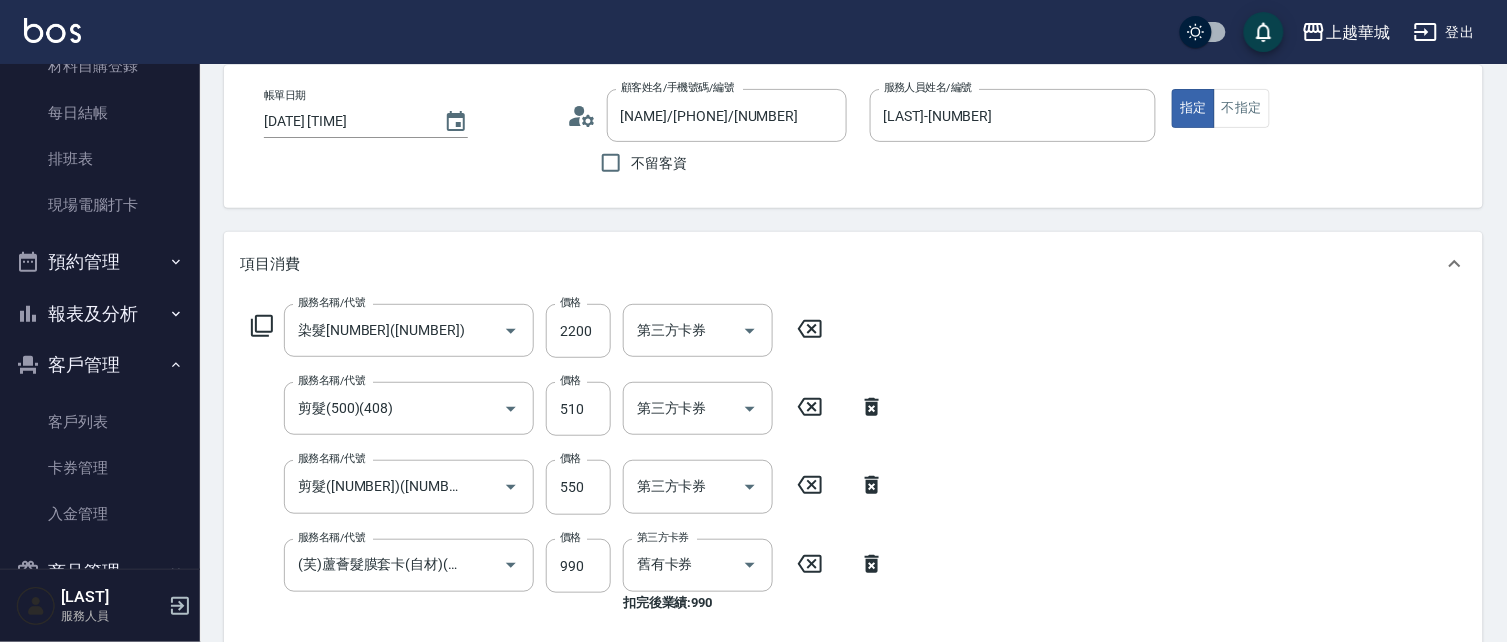 type on "[NAME]/[PHONE]/[NUMBER]" 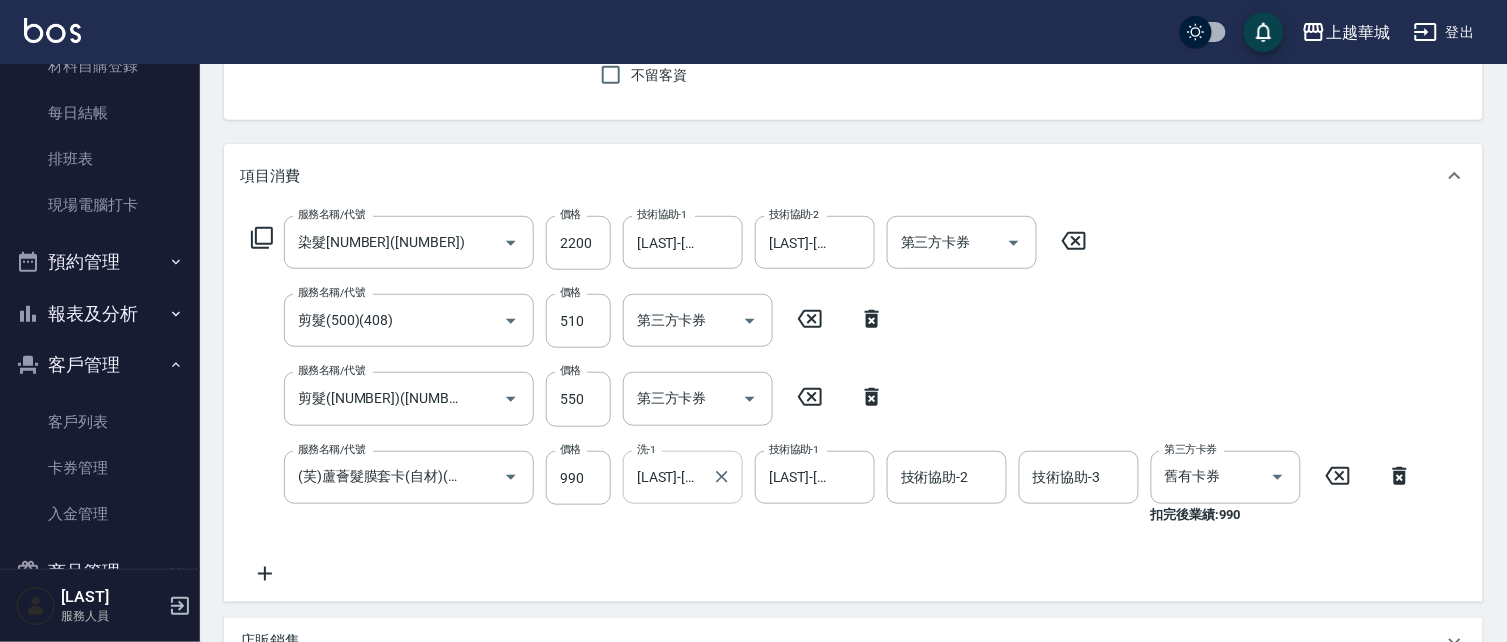 scroll, scrollTop: 192, scrollLeft: 0, axis: vertical 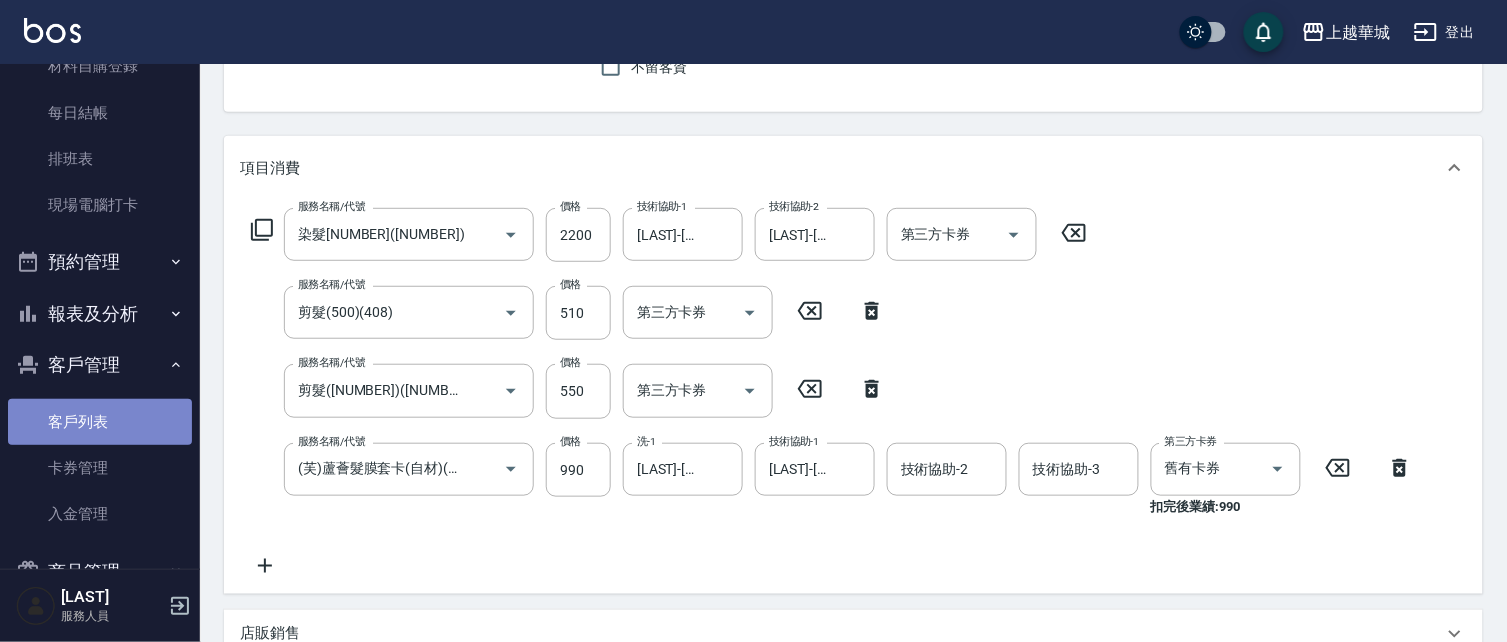 click on "客戶列表" at bounding box center [100, 422] 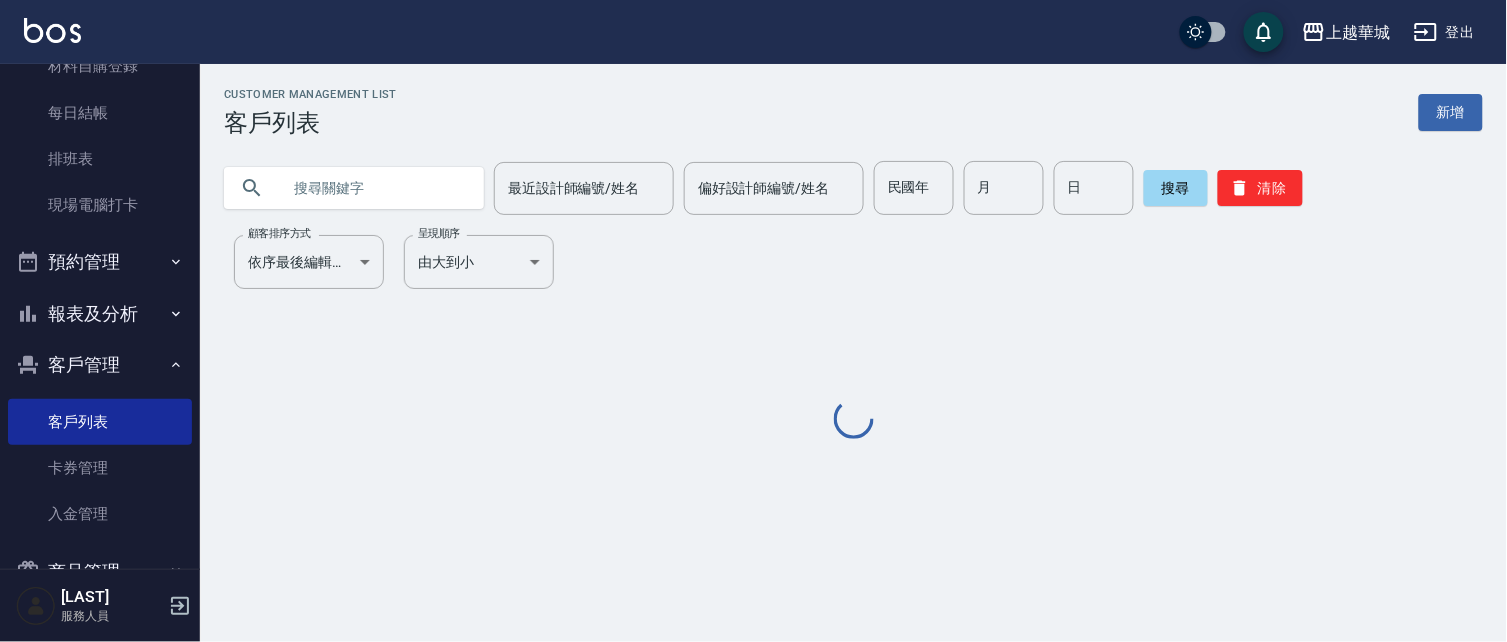 scroll, scrollTop: 0, scrollLeft: 0, axis: both 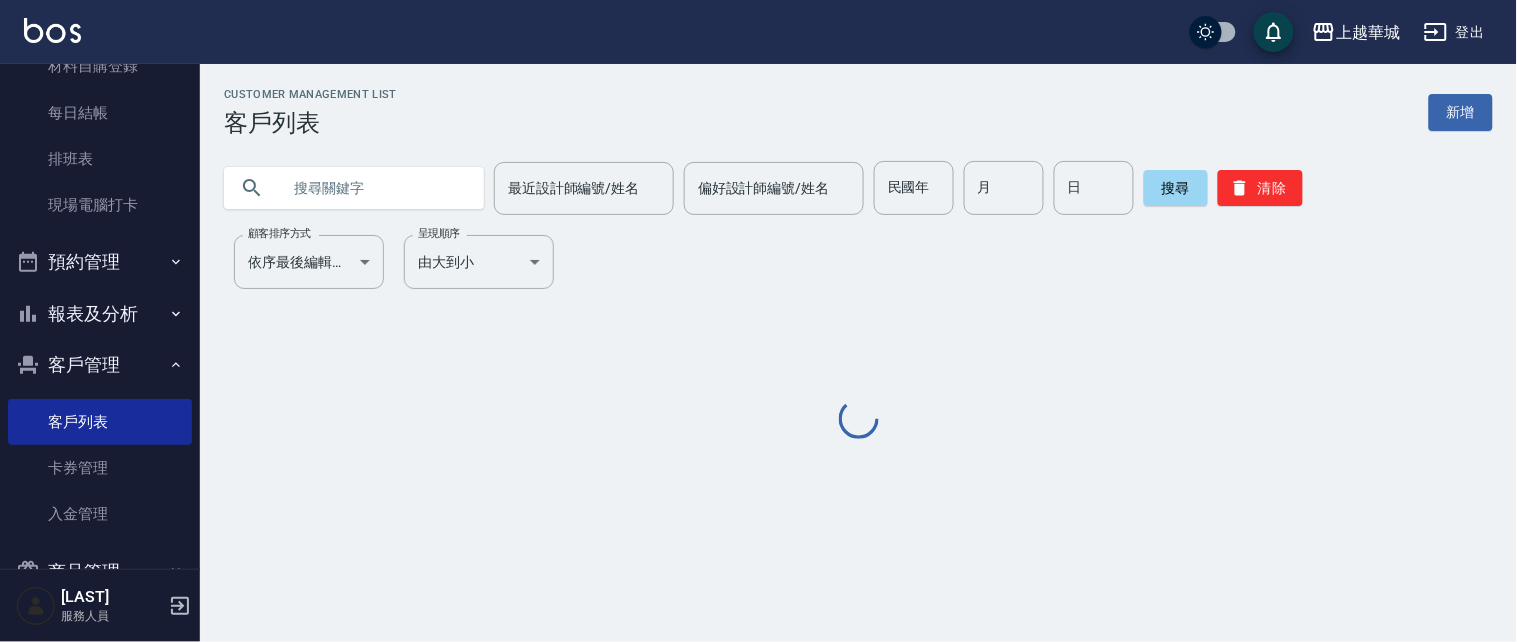 click at bounding box center (374, 188) 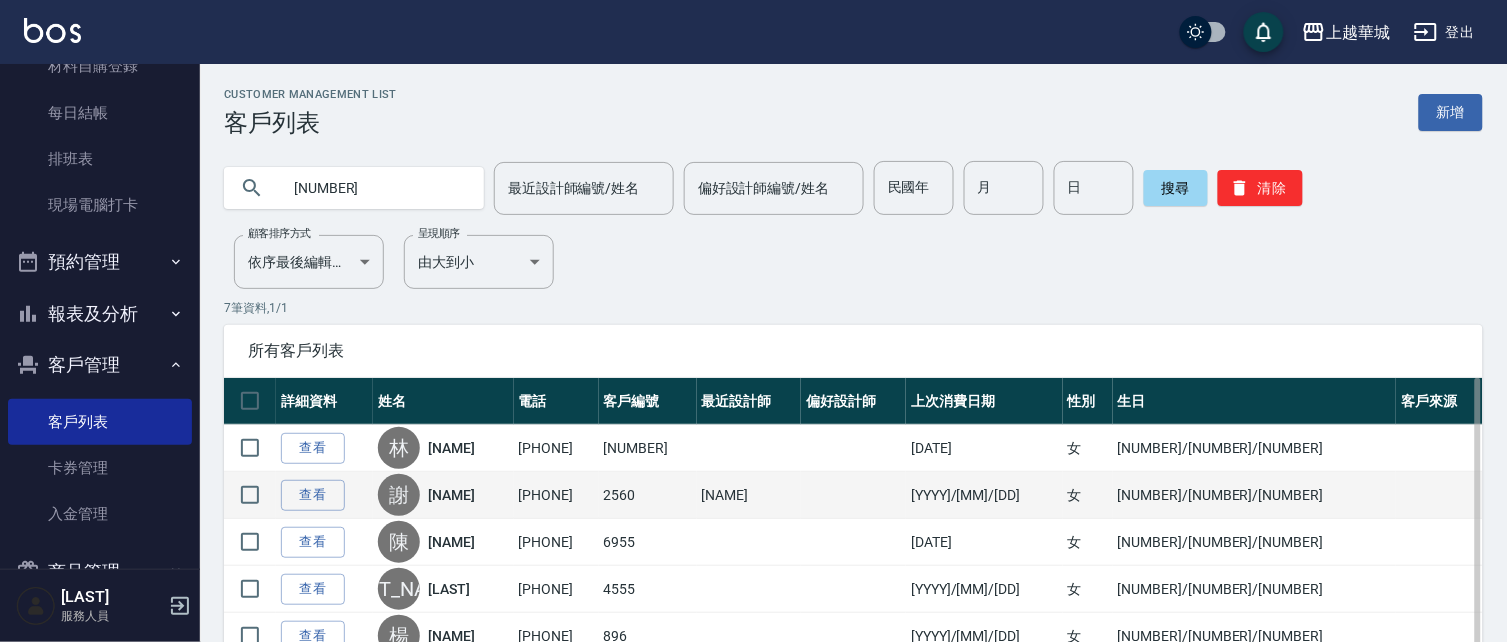 scroll, scrollTop: 0, scrollLeft: 0, axis: both 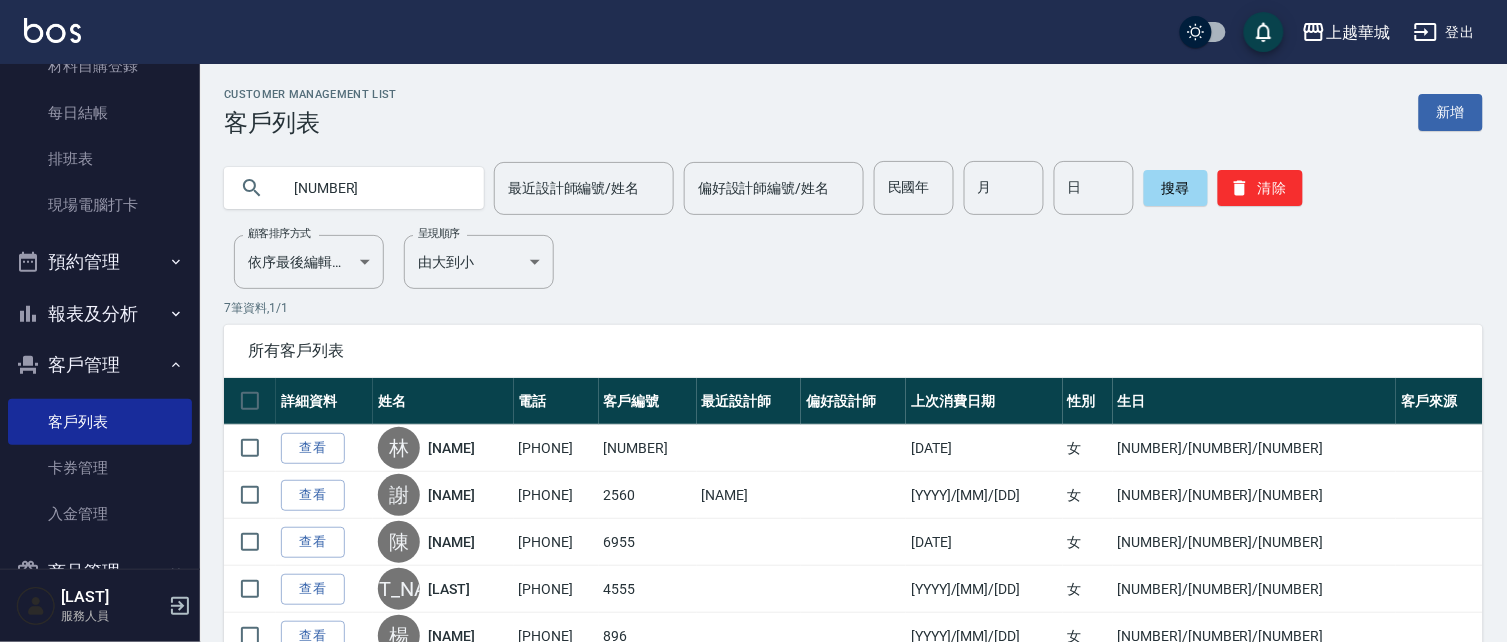 click on "[NUMBER]" at bounding box center (374, 188) 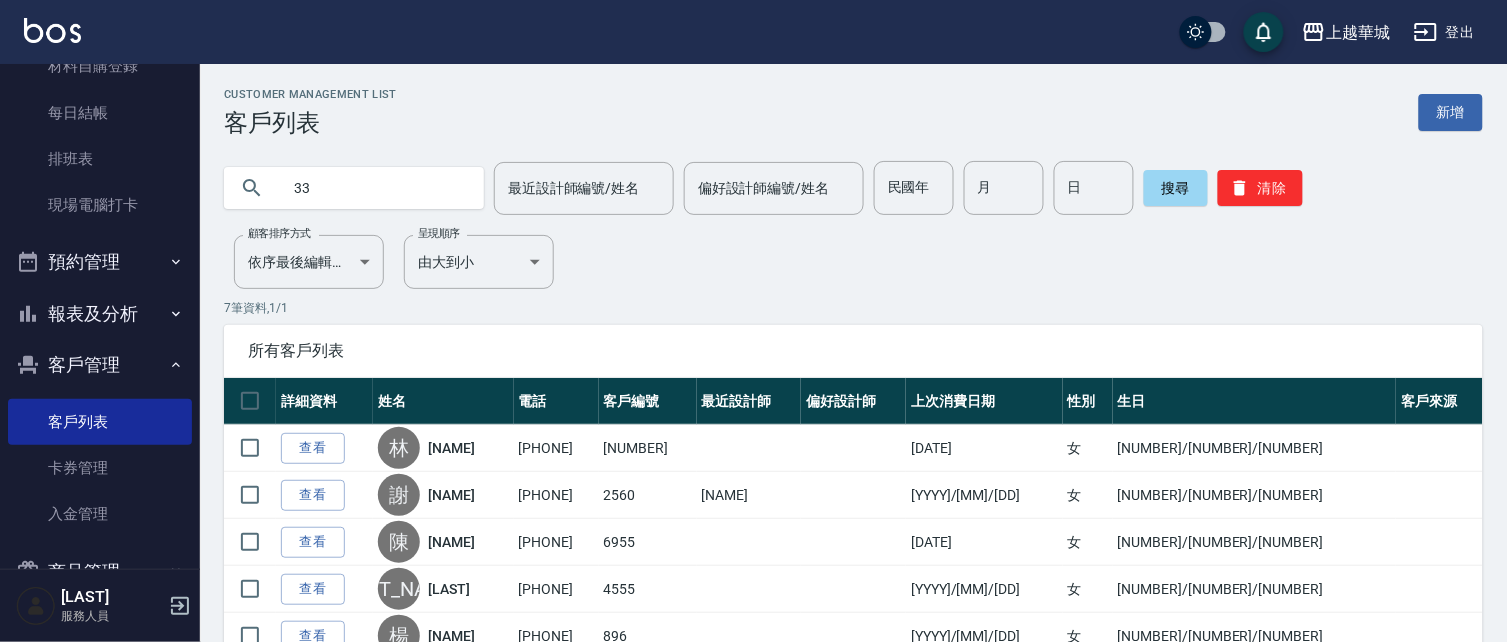 type on "3" 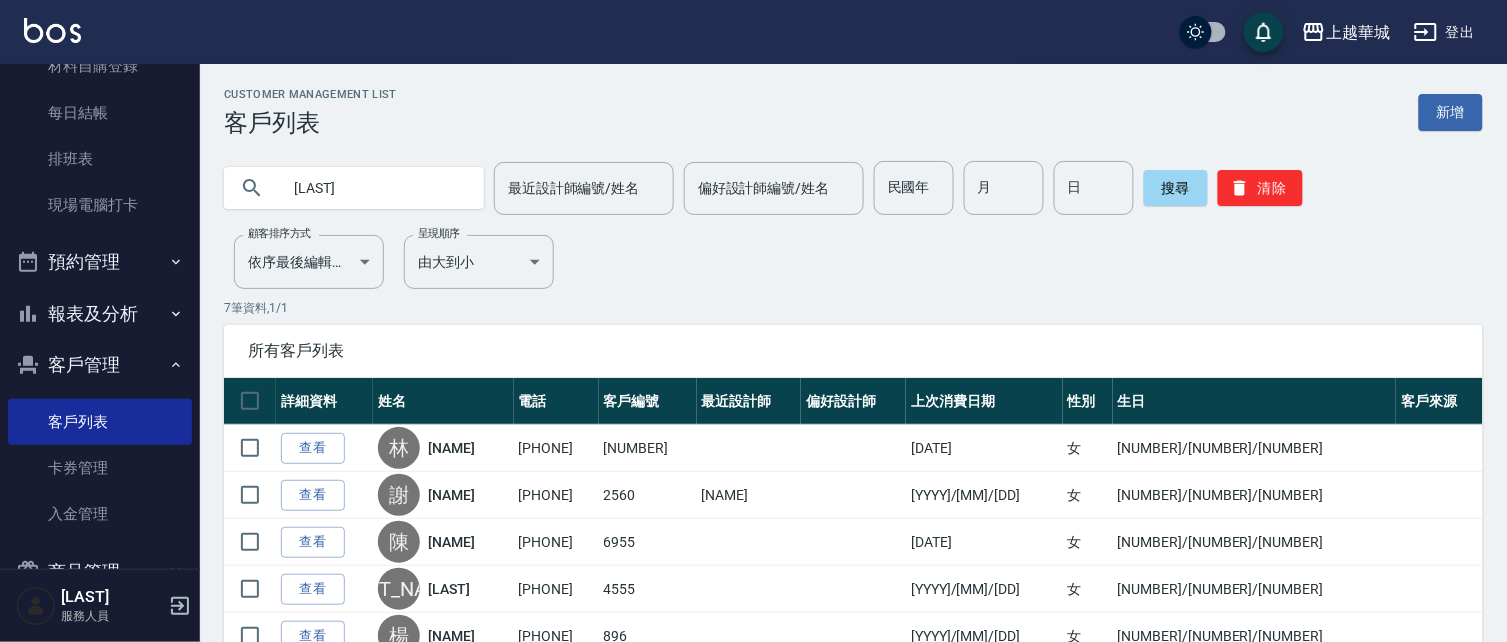 type on "[LAST]" 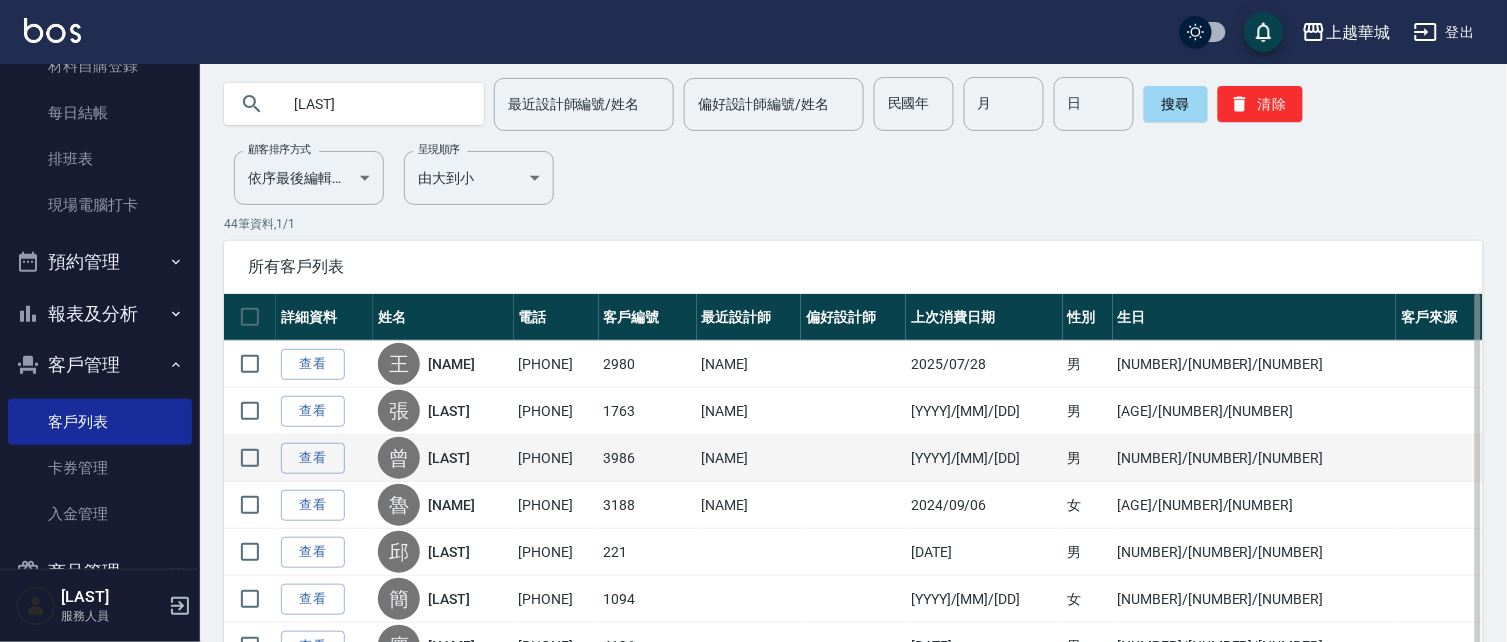 scroll, scrollTop: 96, scrollLeft: 0, axis: vertical 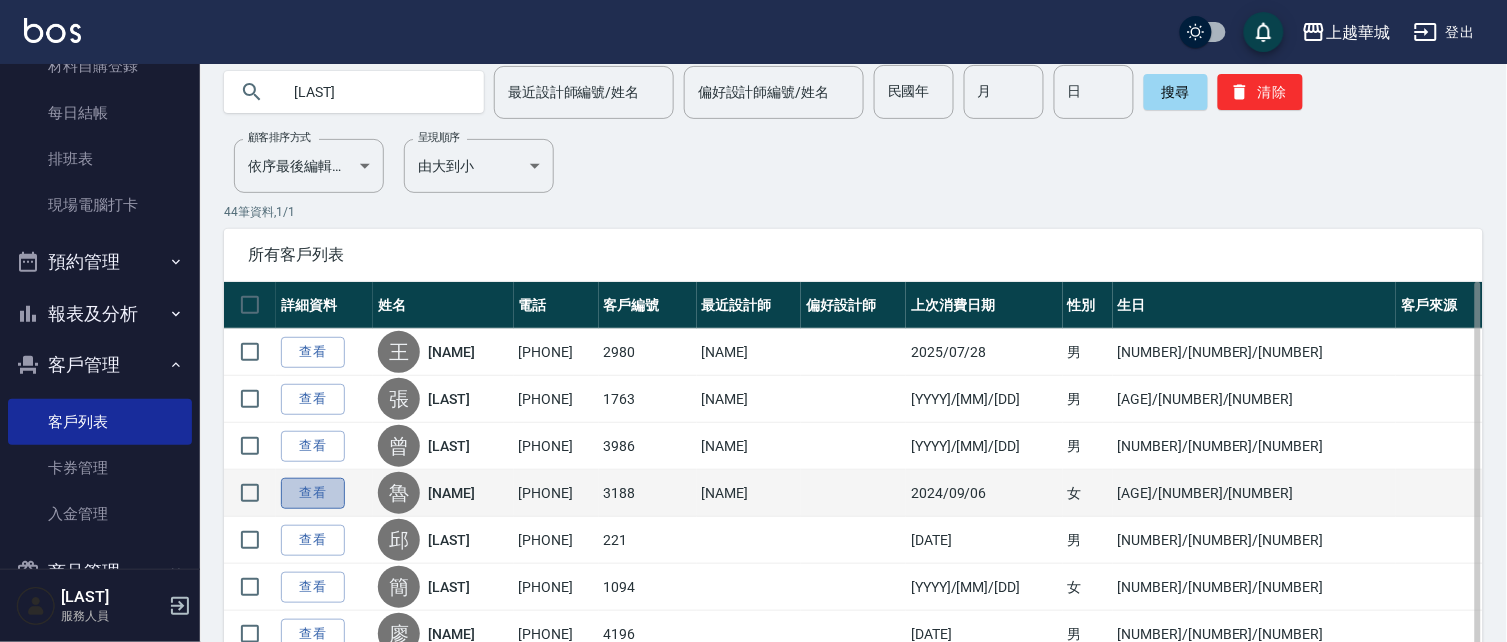 click on "查看" at bounding box center (313, 493) 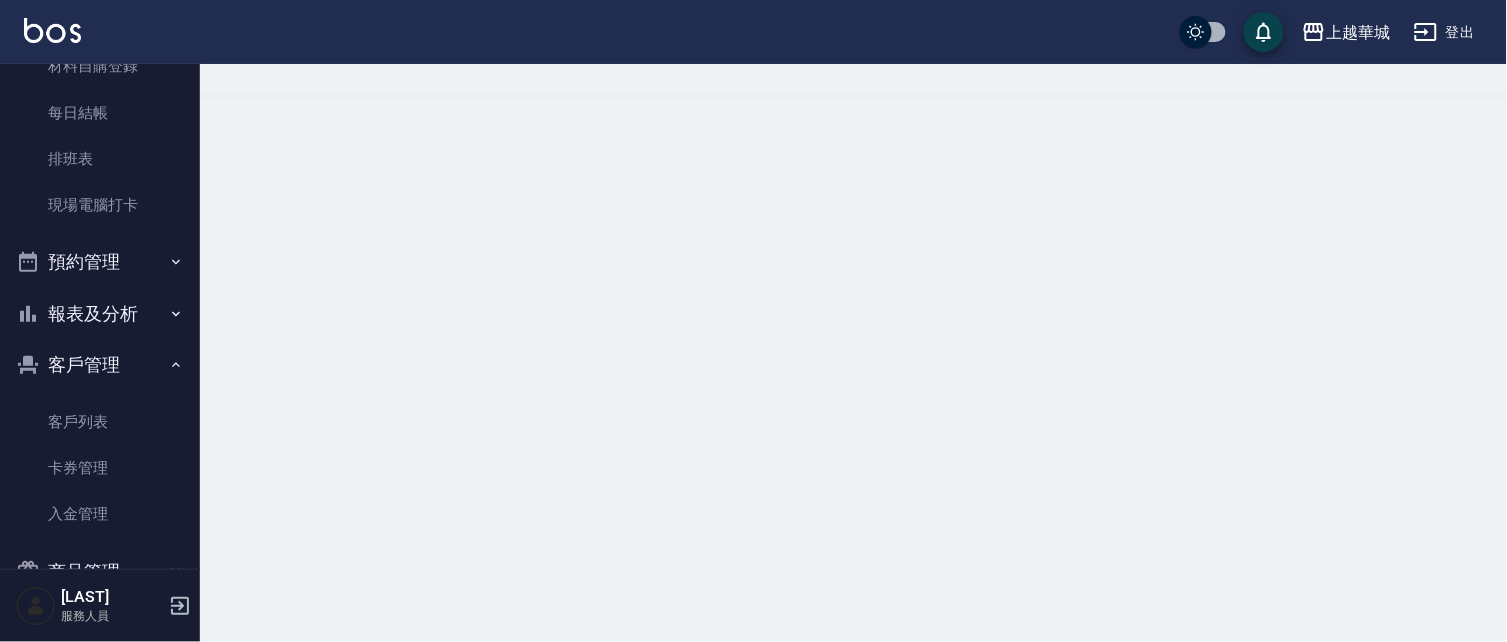scroll, scrollTop: 0, scrollLeft: 0, axis: both 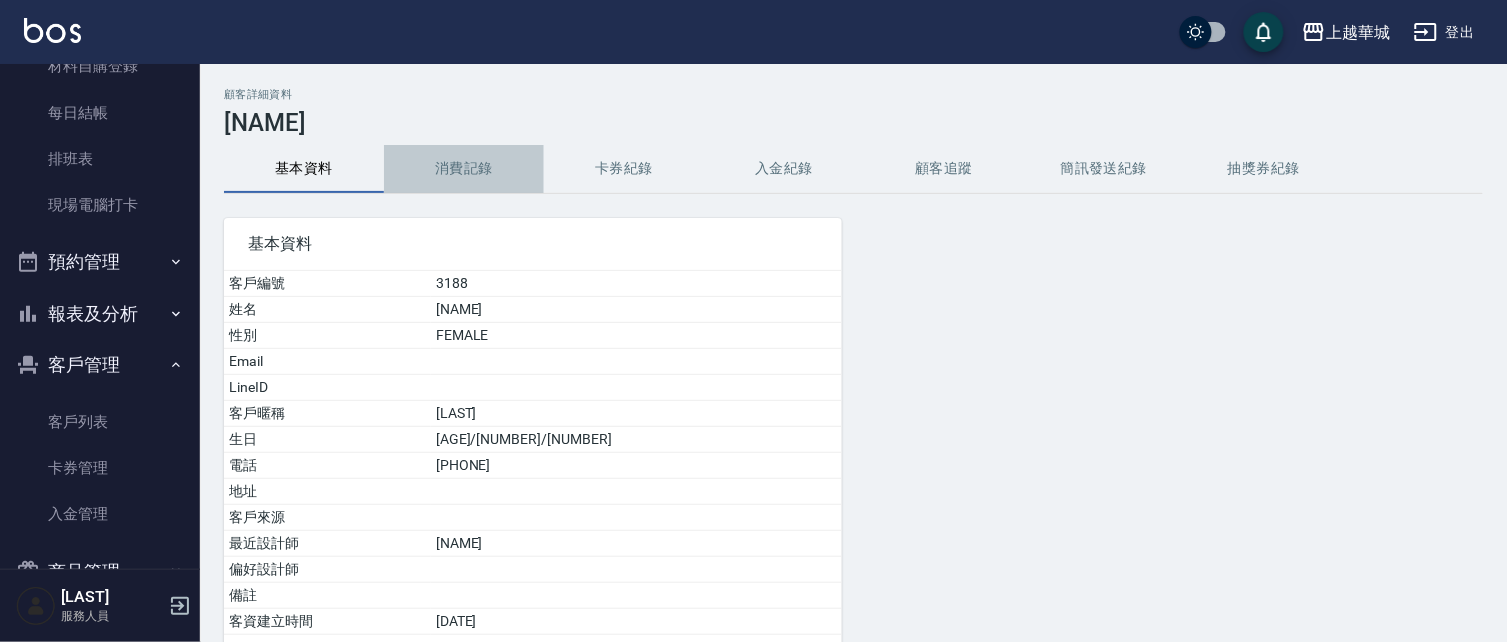 click on "消費記錄" at bounding box center (464, 169) 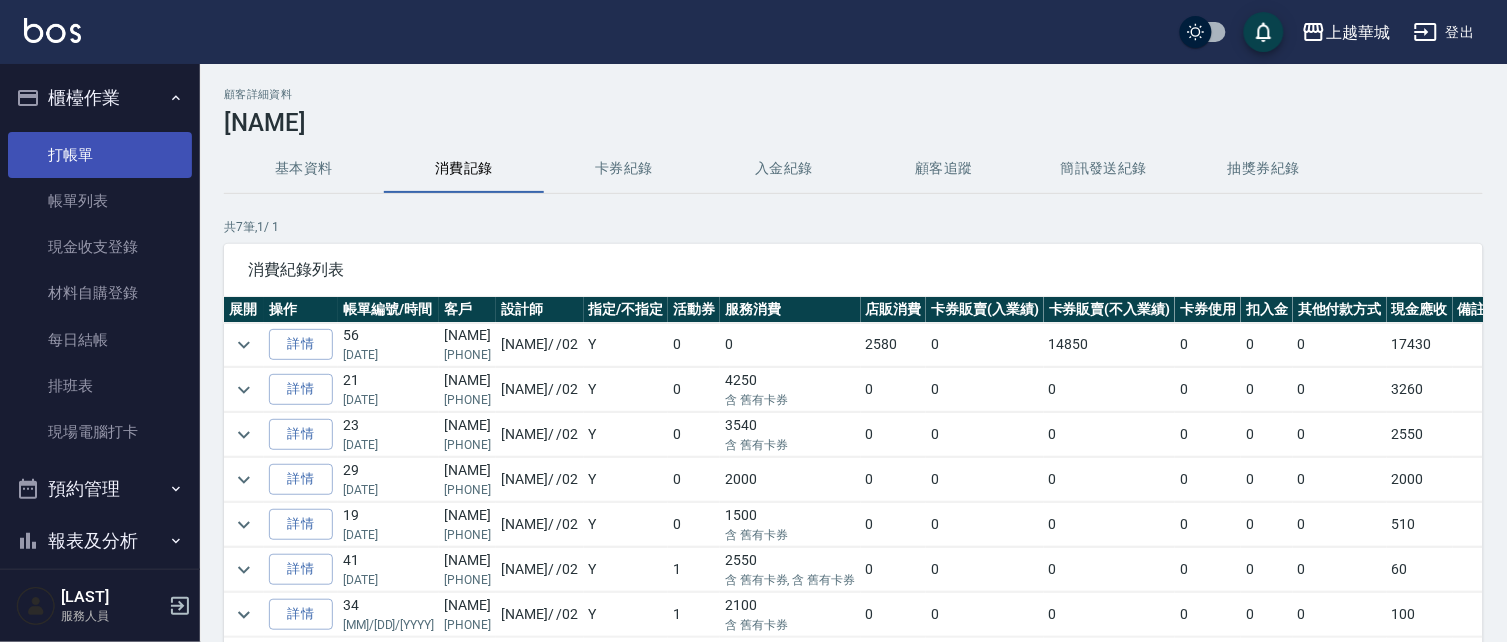 scroll, scrollTop: 0, scrollLeft: 0, axis: both 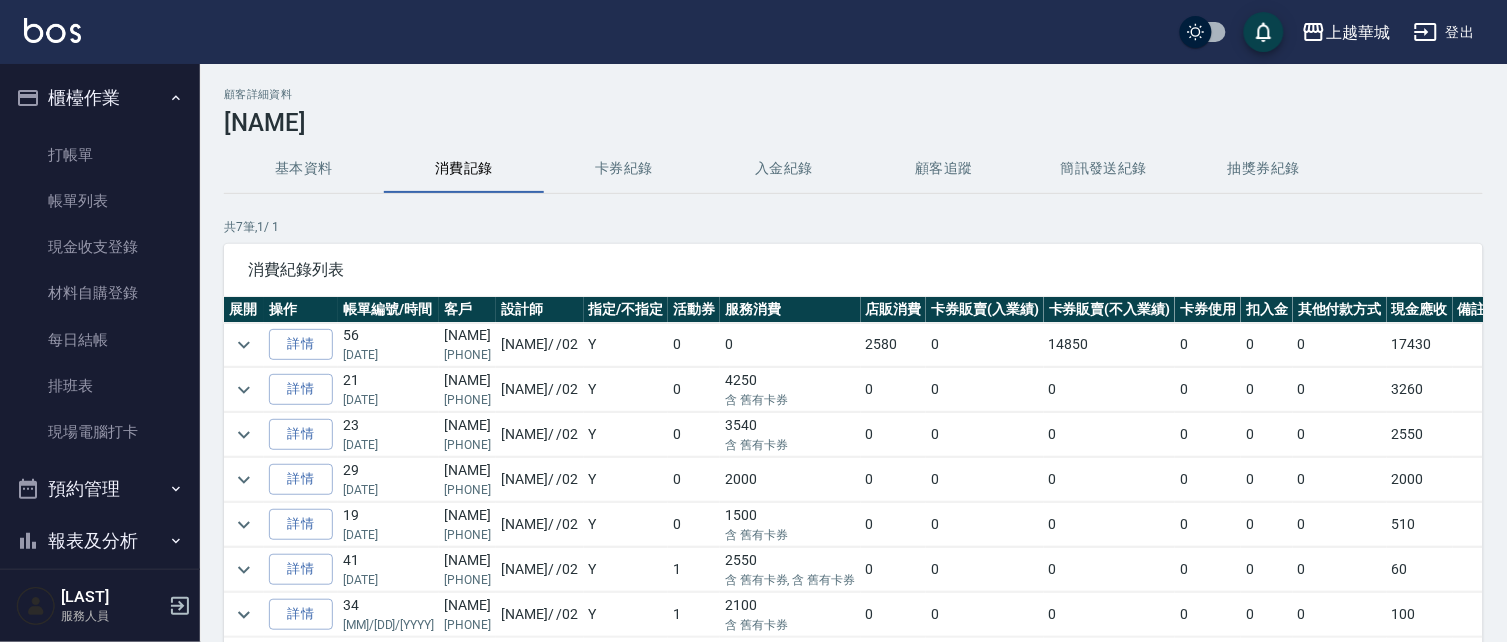 click on "櫃檯作業" at bounding box center (100, 98) 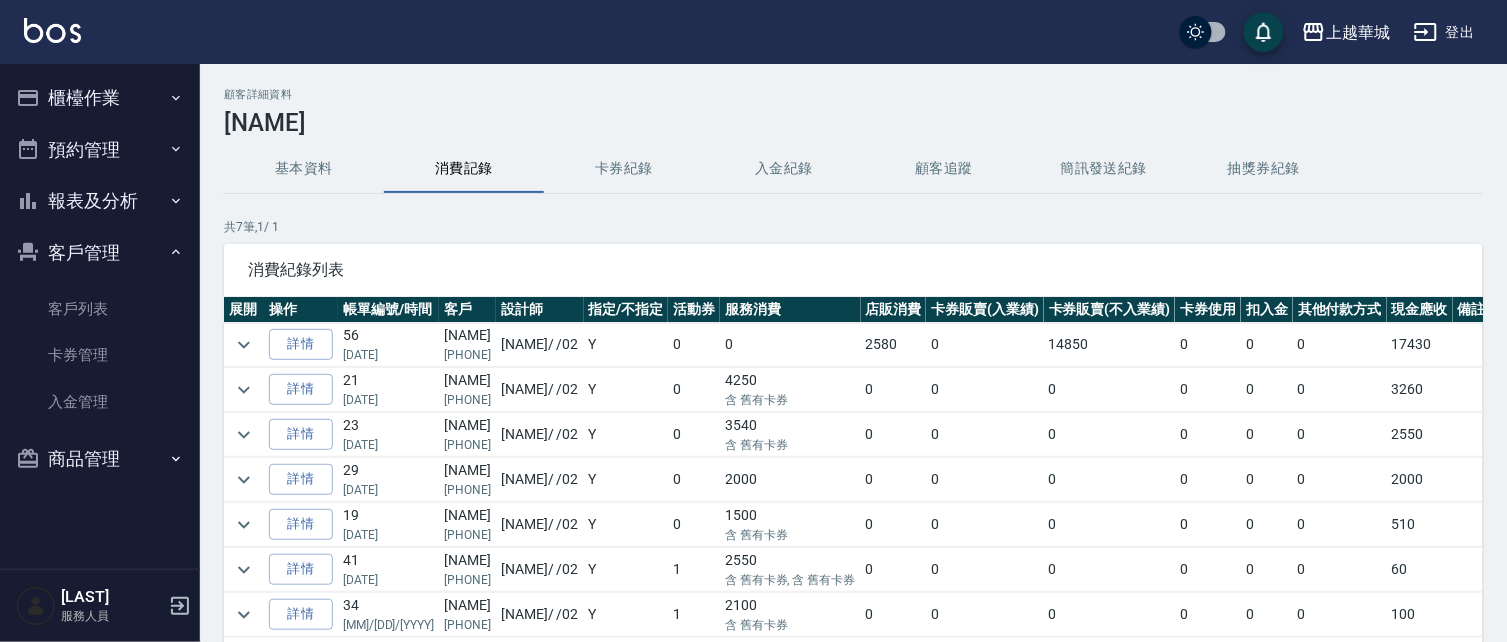 click on "客戶管理" at bounding box center (100, 253) 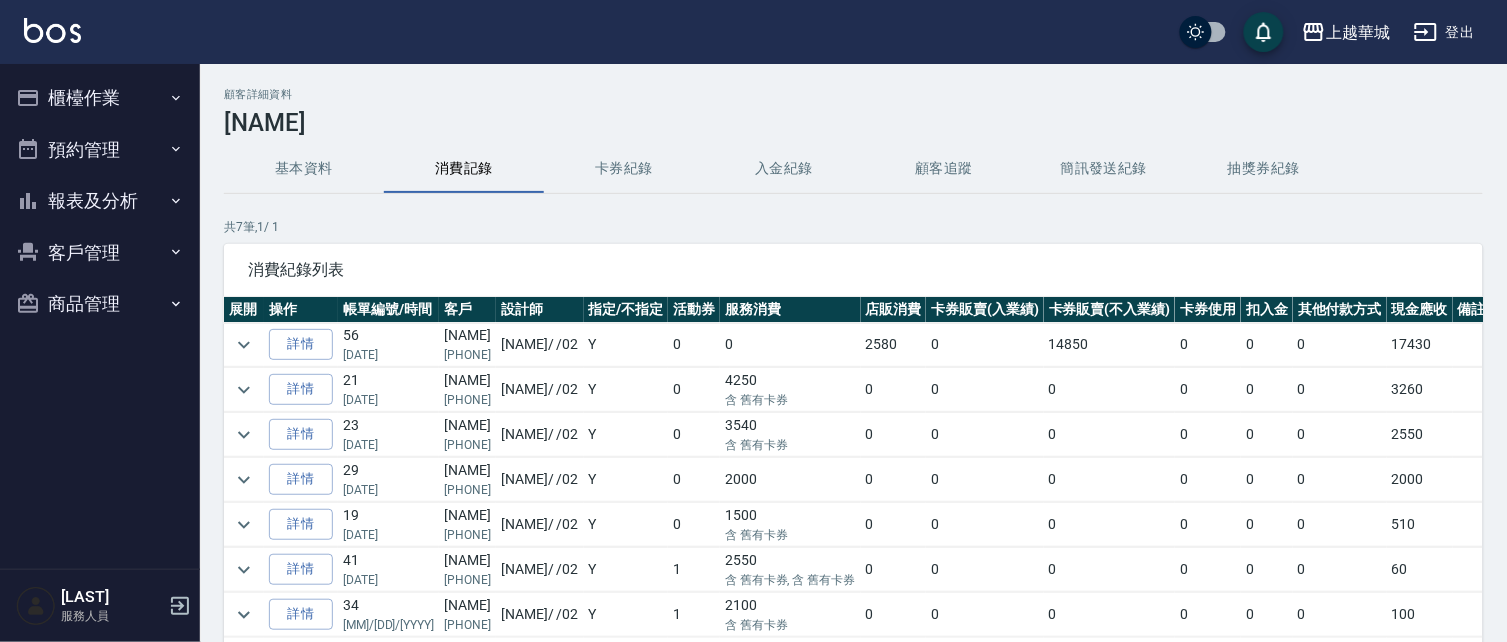 click on "上越華城 登出" at bounding box center [753, 32] 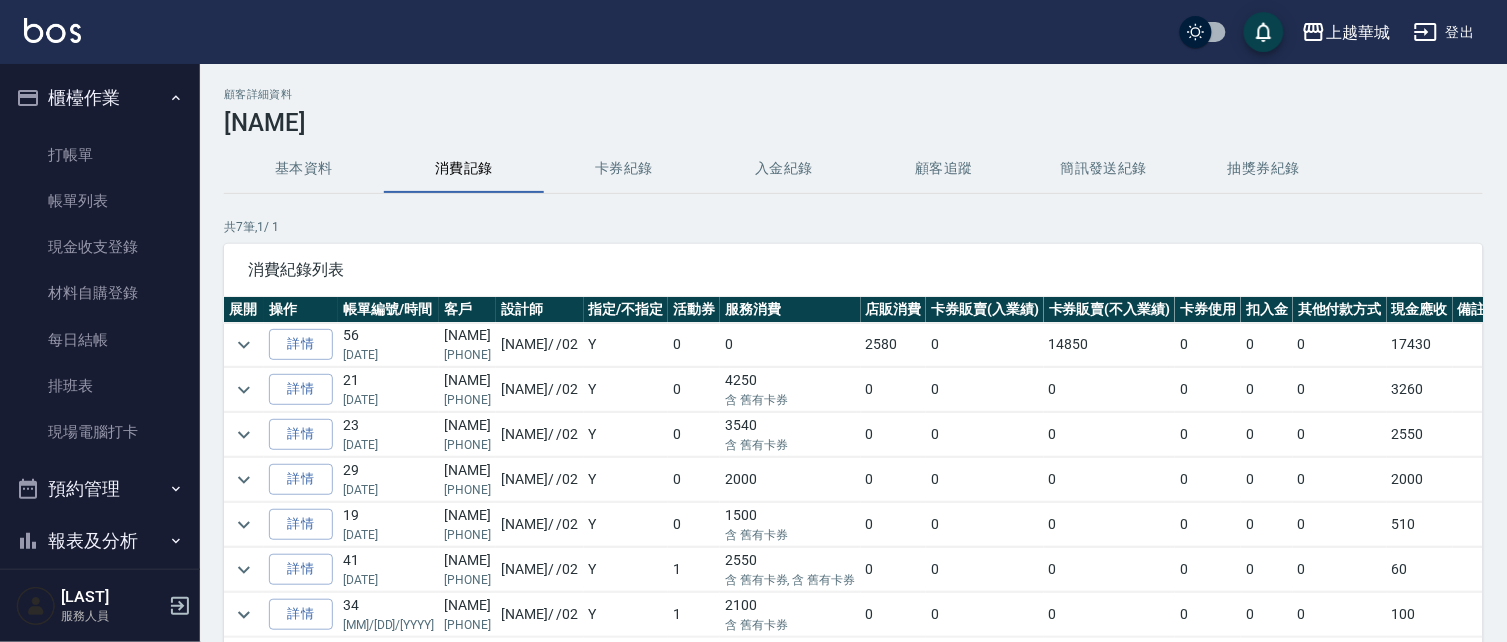 scroll, scrollTop: 18, scrollLeft: 0, axis: vertical 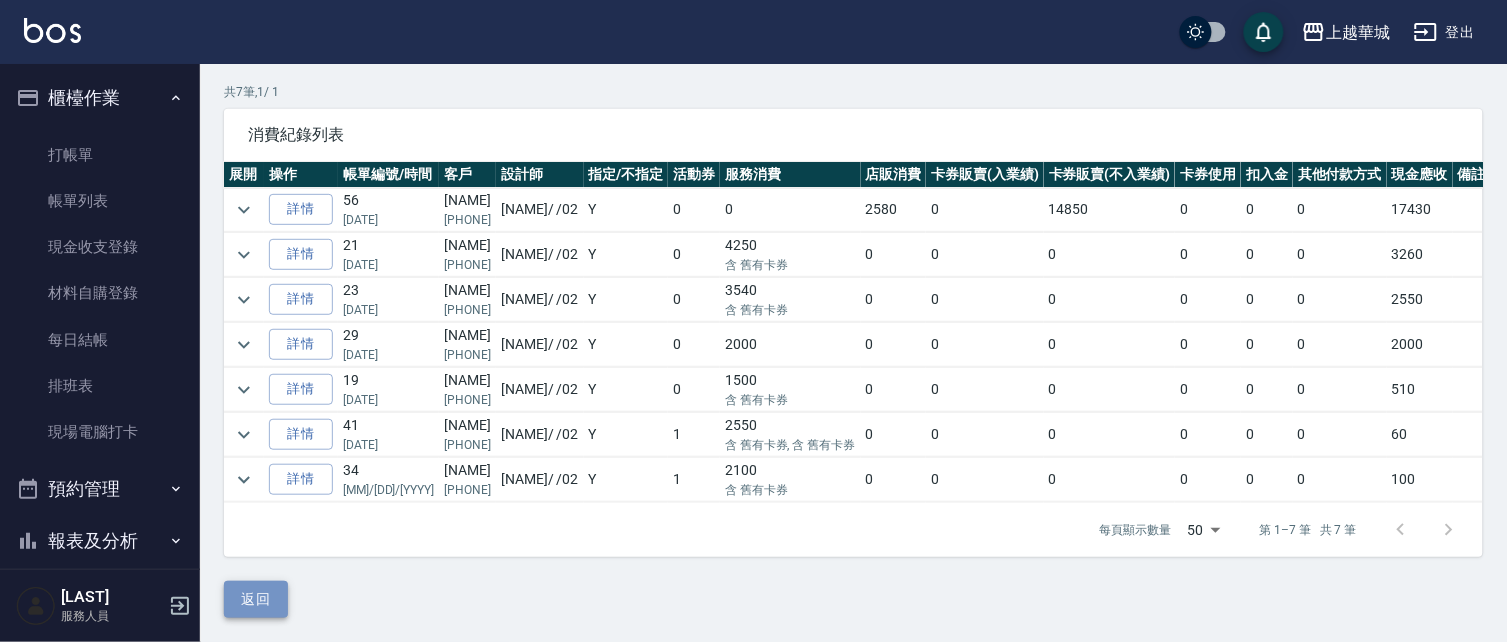 click on "返回" at bounding box center [256, 599] 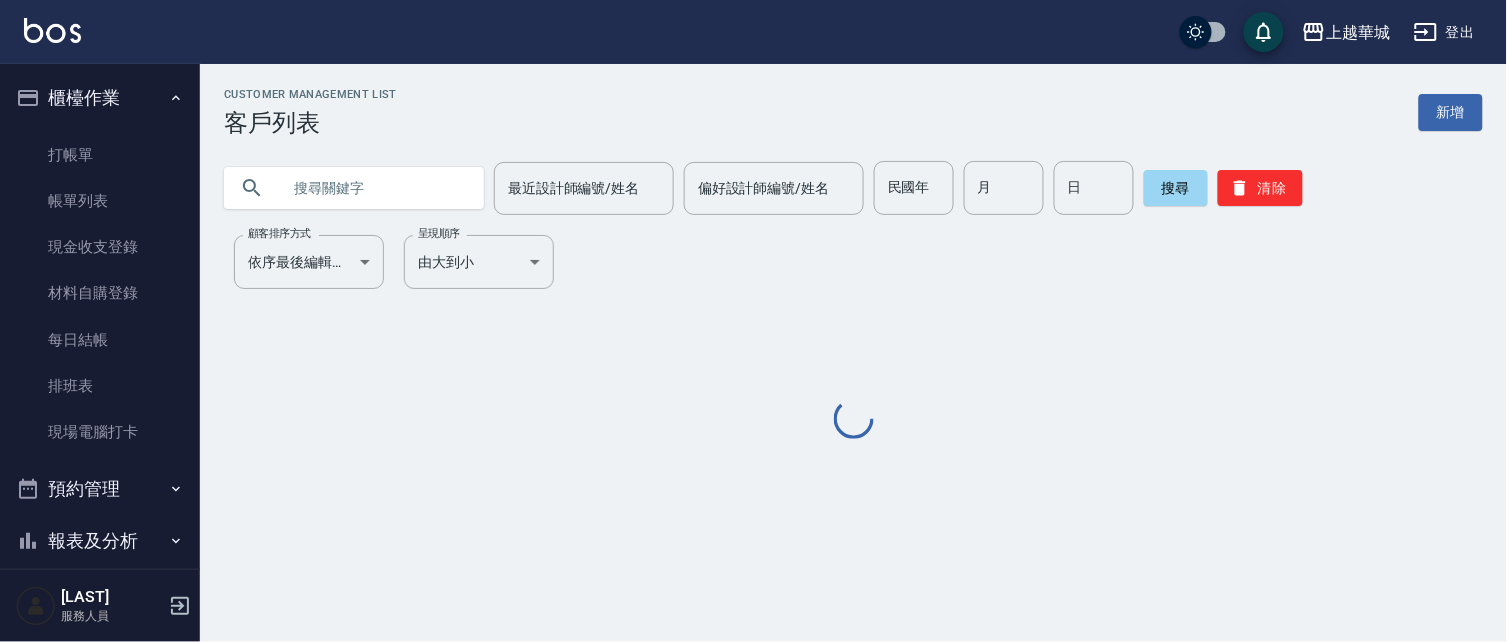 scroll, scrollTop: 0, scrollLeft: 0, axis: both 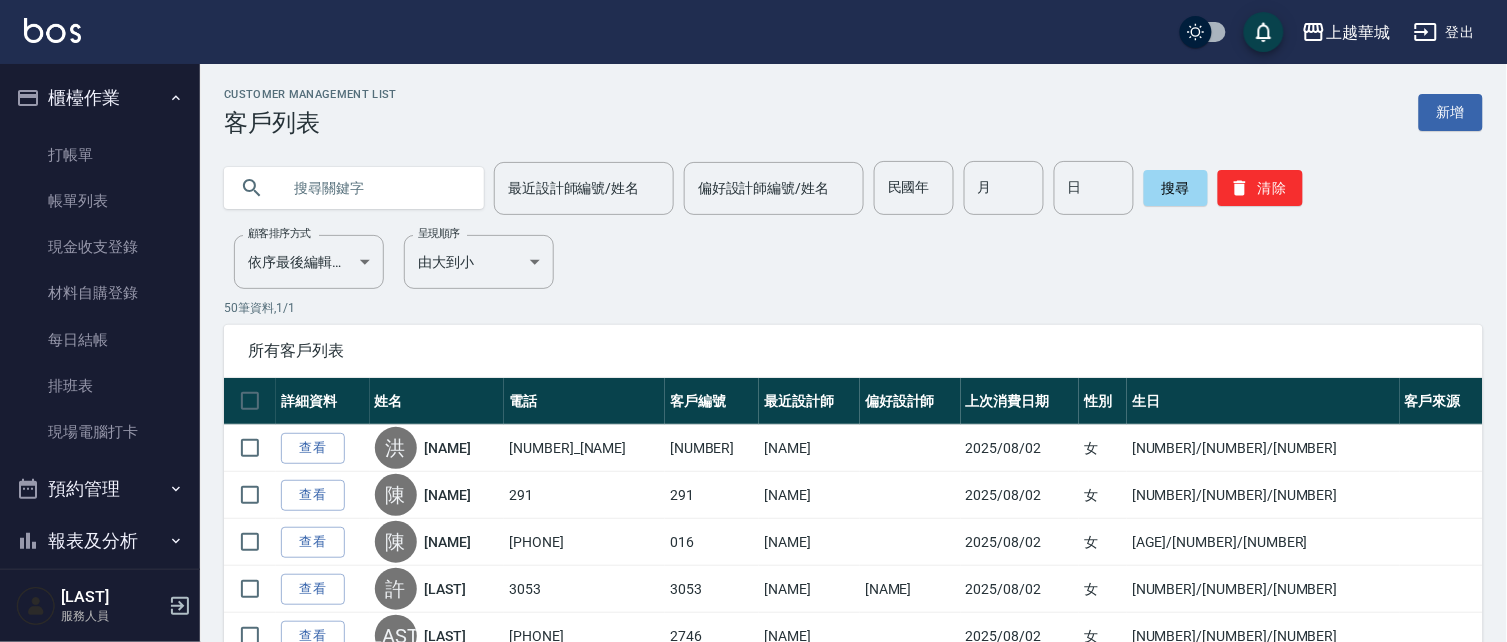 click at bounding box center (374, 188) 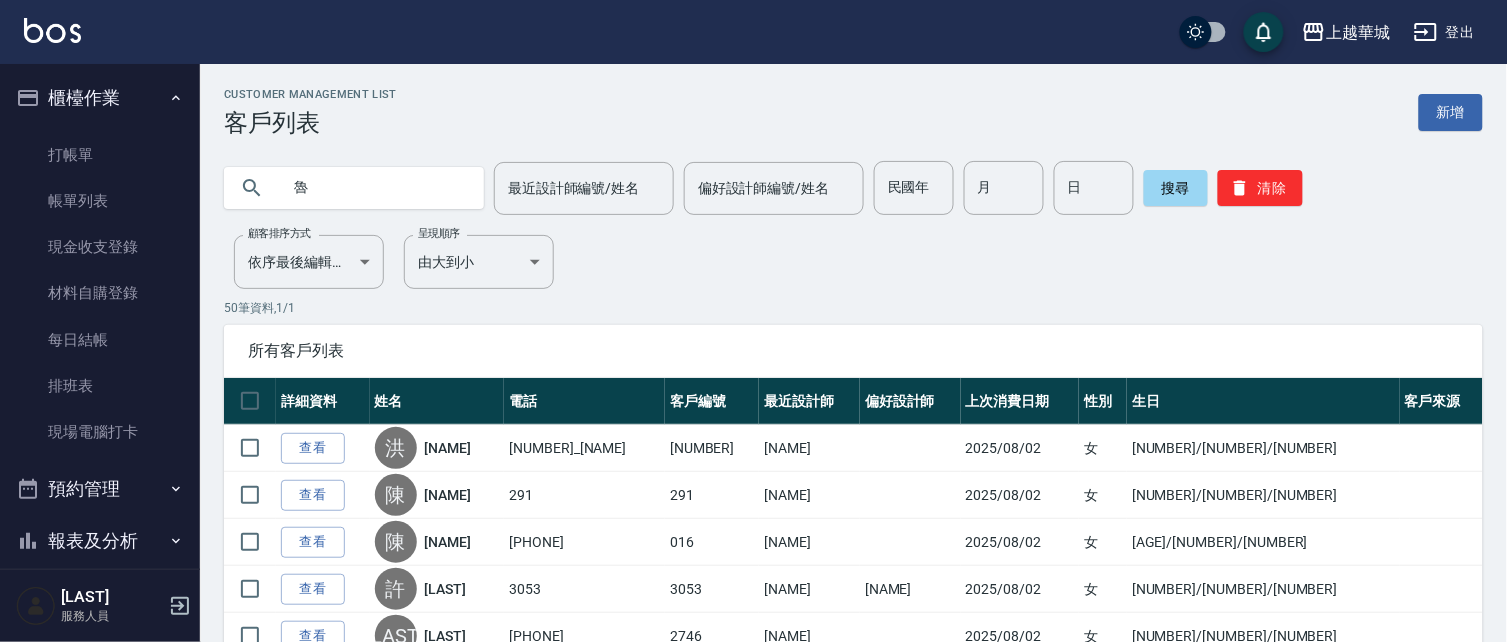 type on "魯" 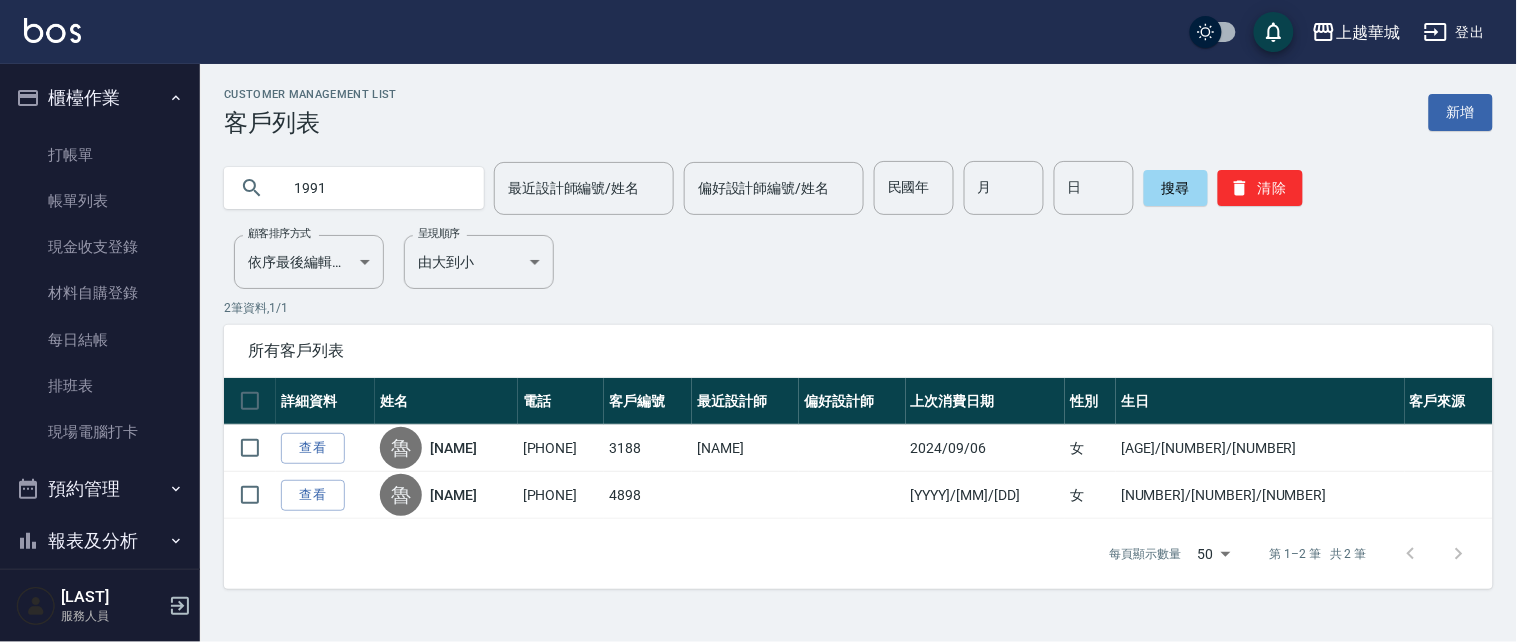 type on "1991" 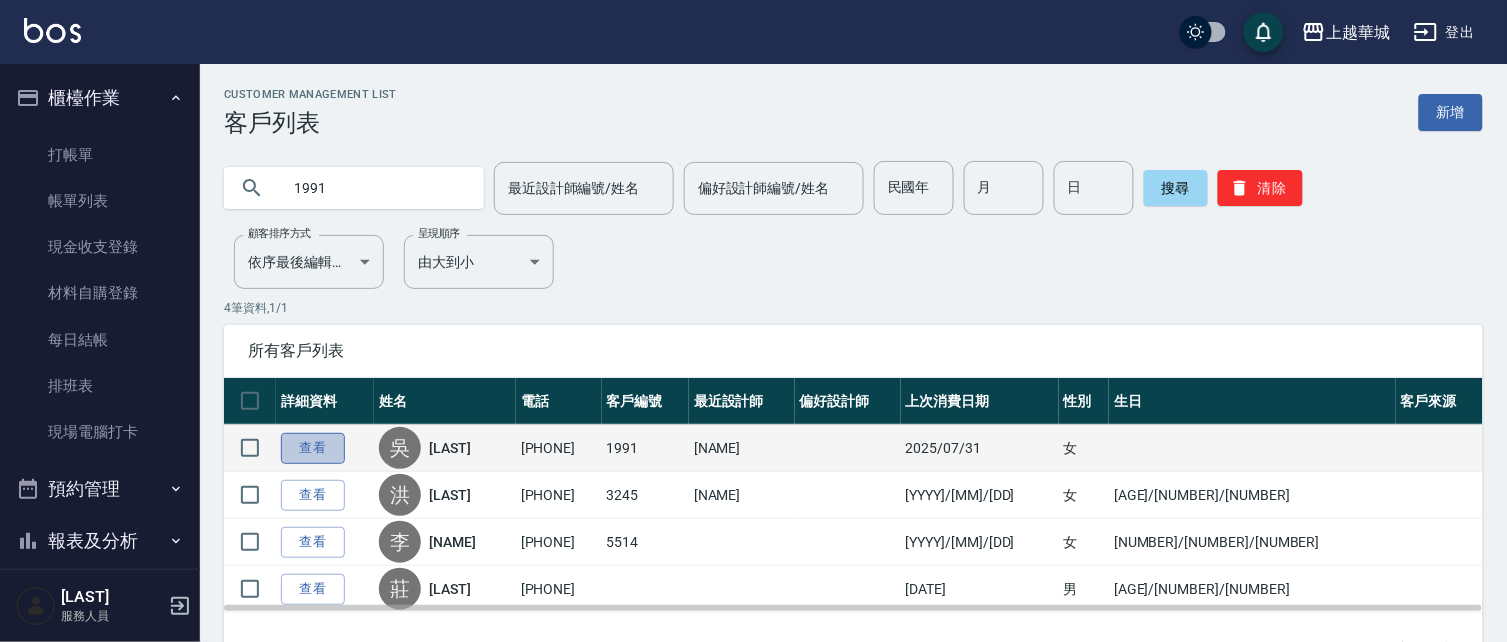 click on "查看" at bounding box center [313, 448] 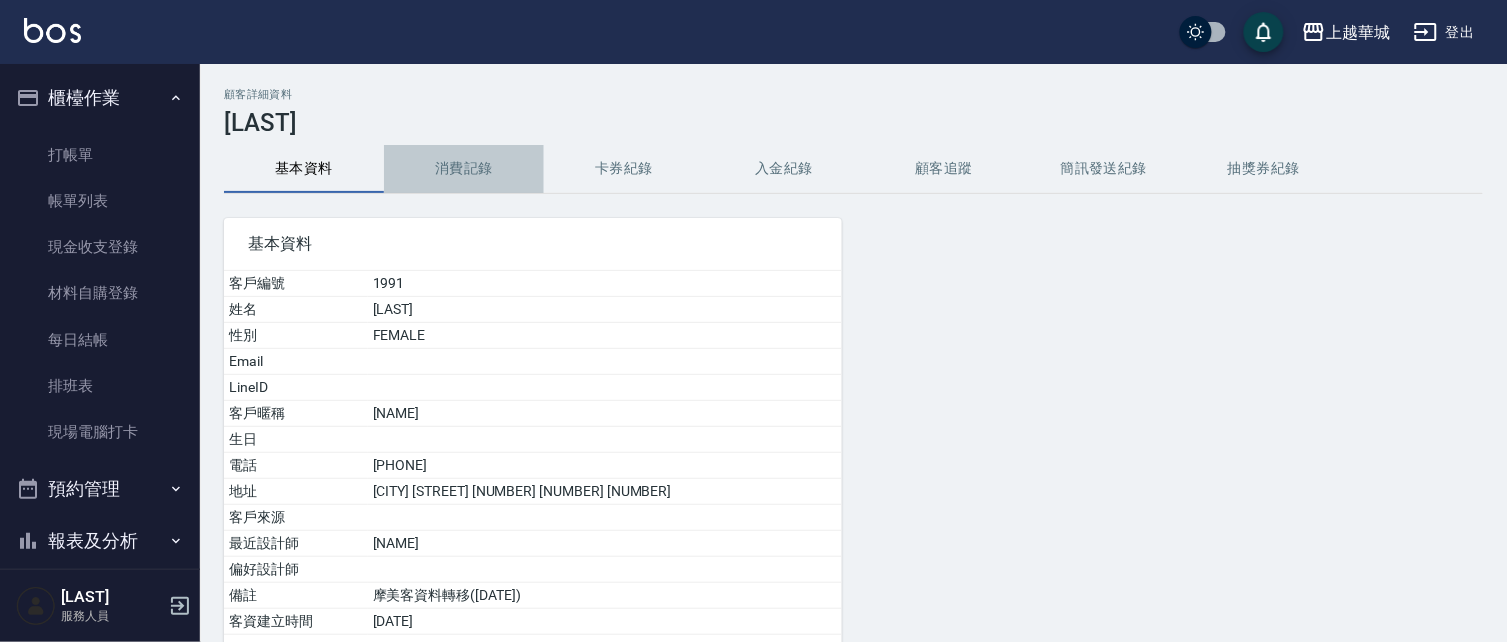 click on "消費記錄" at bounding box center [464, 169] 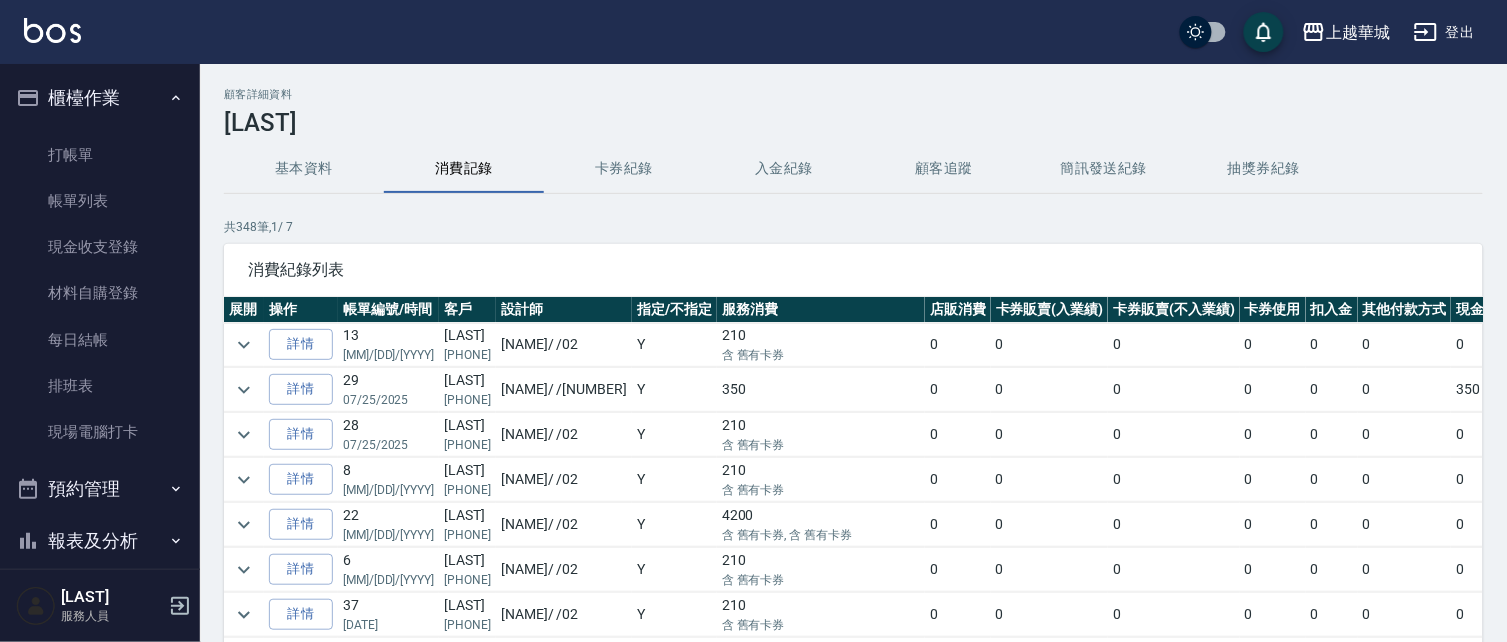 scroll, scrollTop: 0, scrollLeft: 0, axis: both 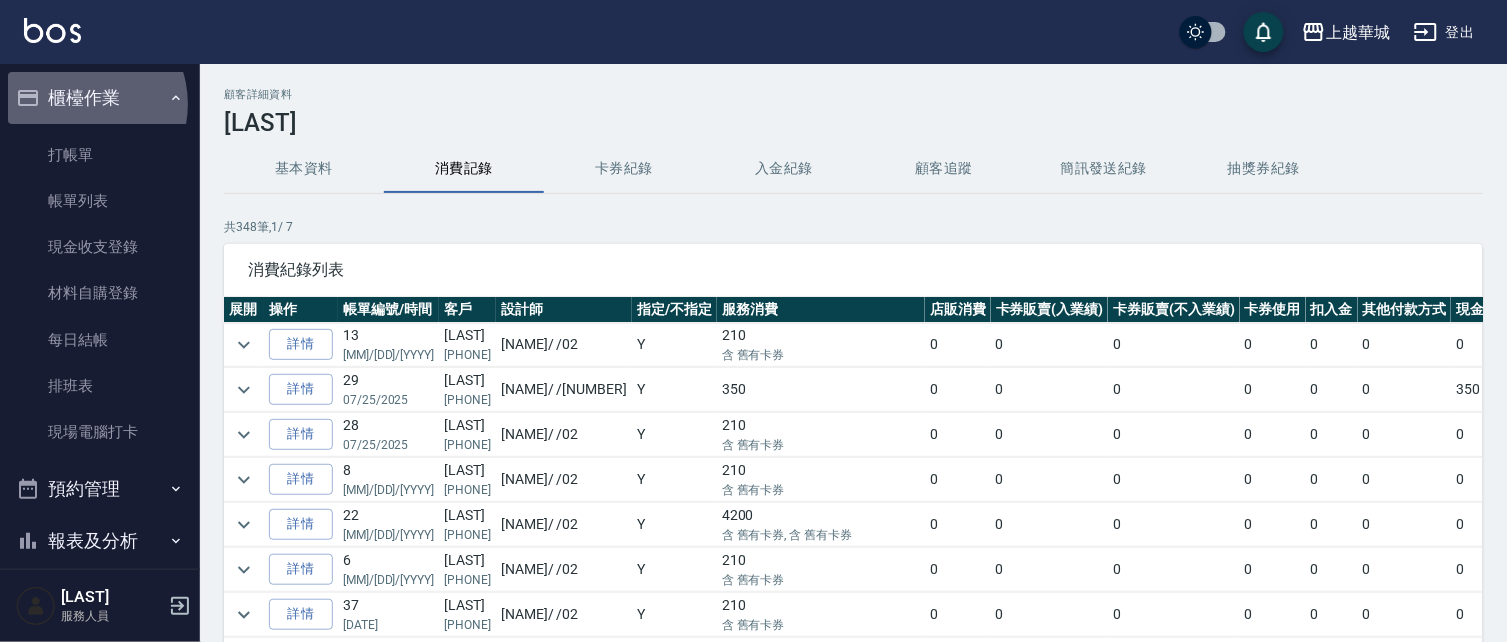 click on "櫃檯作業" at bounding box center [100, 98] 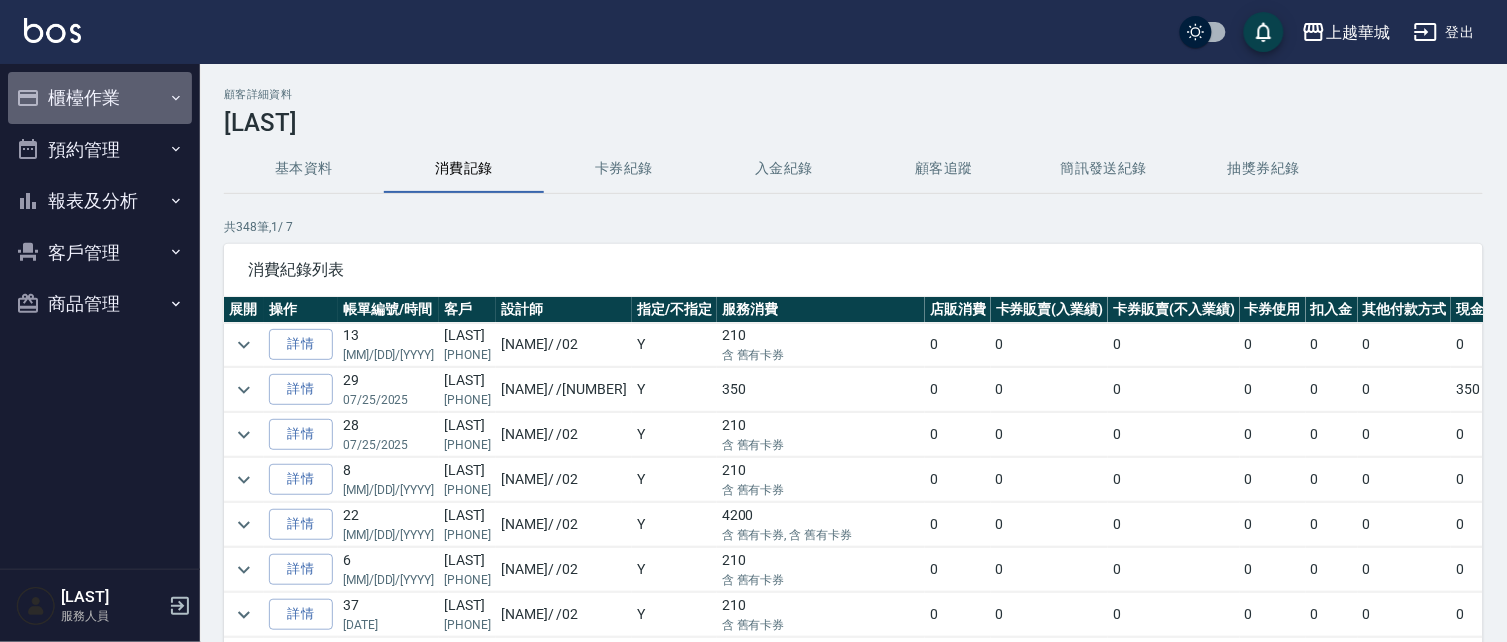 click on "櫃檯作業" at bounding box center (100, 98) 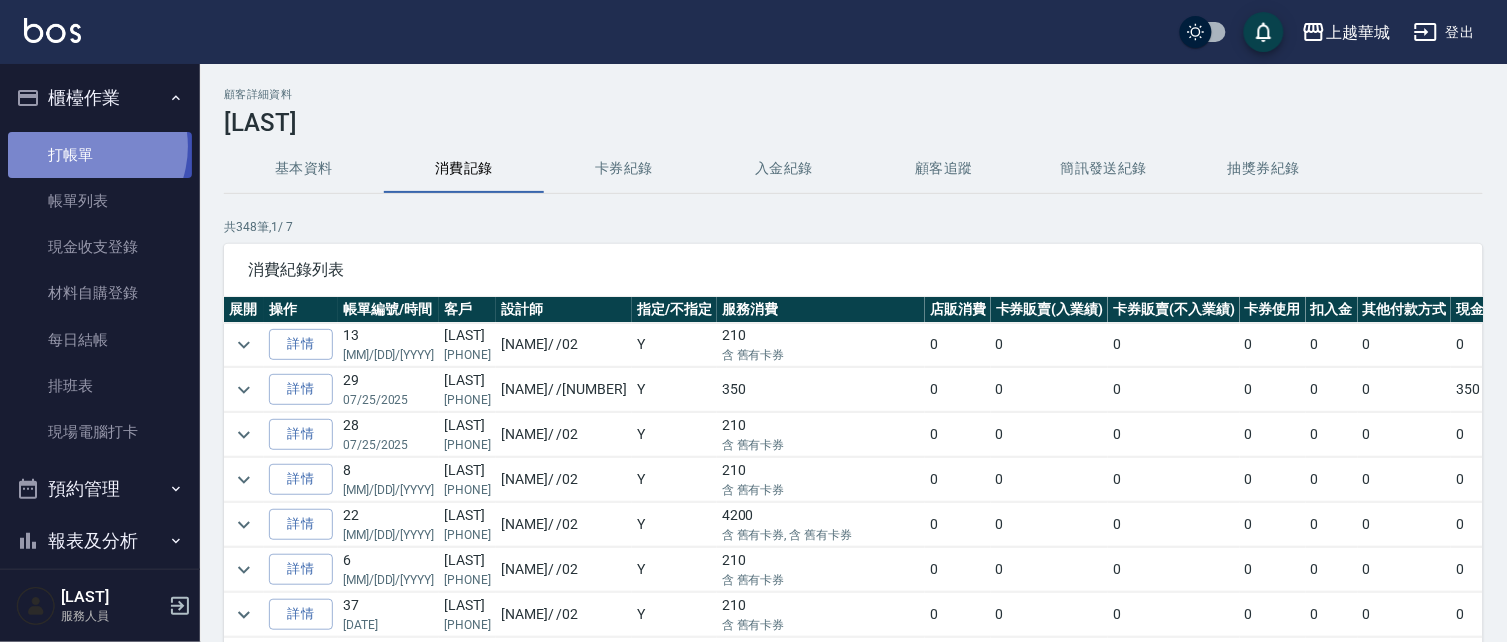 click on "打帳單" at bounding box center [100, 155] 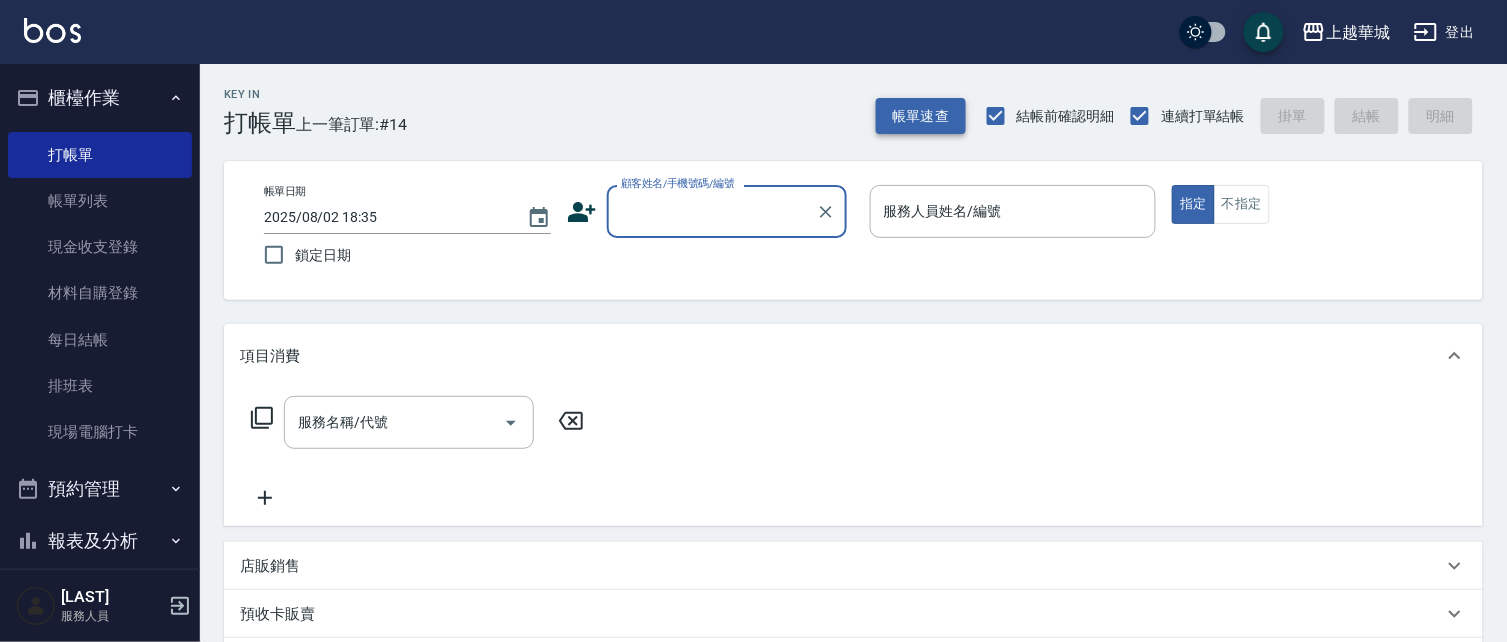 click on "帳單速查" at bounding box center [921, 116] 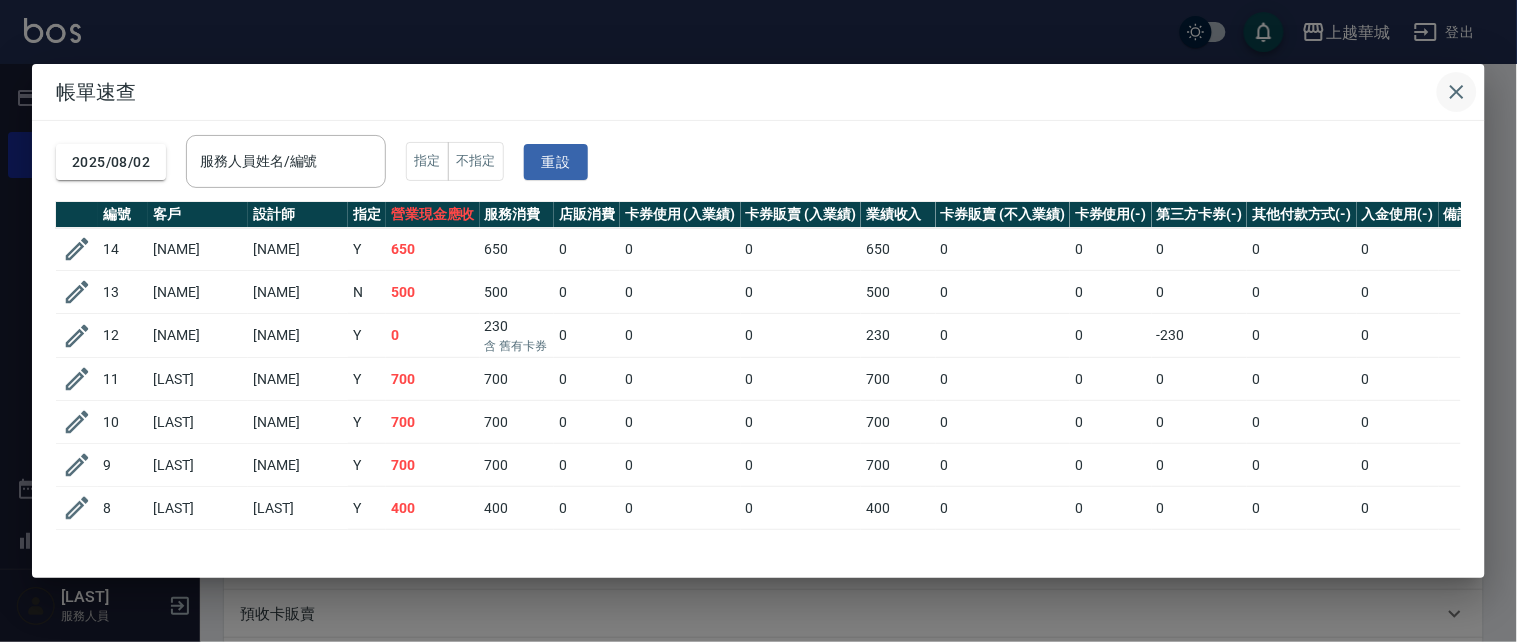 click 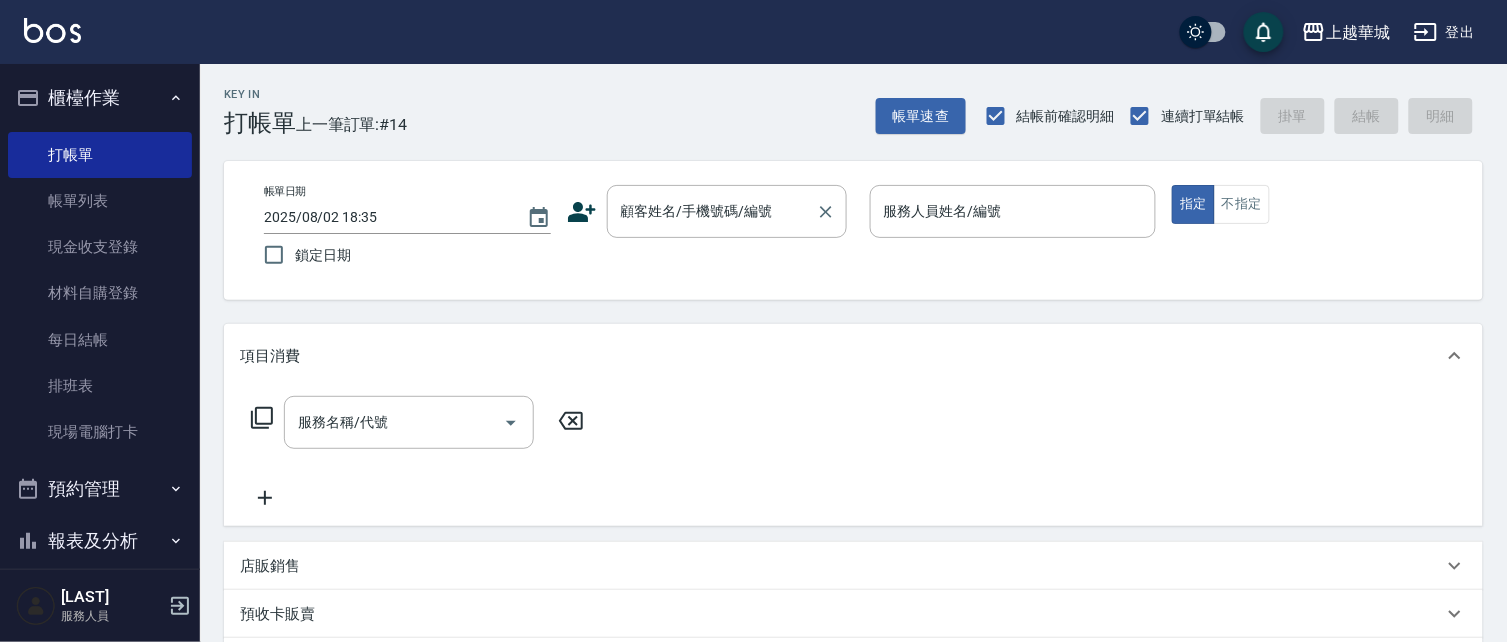 drag, startPoint x: 740, startPoint y: 226, endPoint x: 632, endPoint y: 180, distance: 117.388245 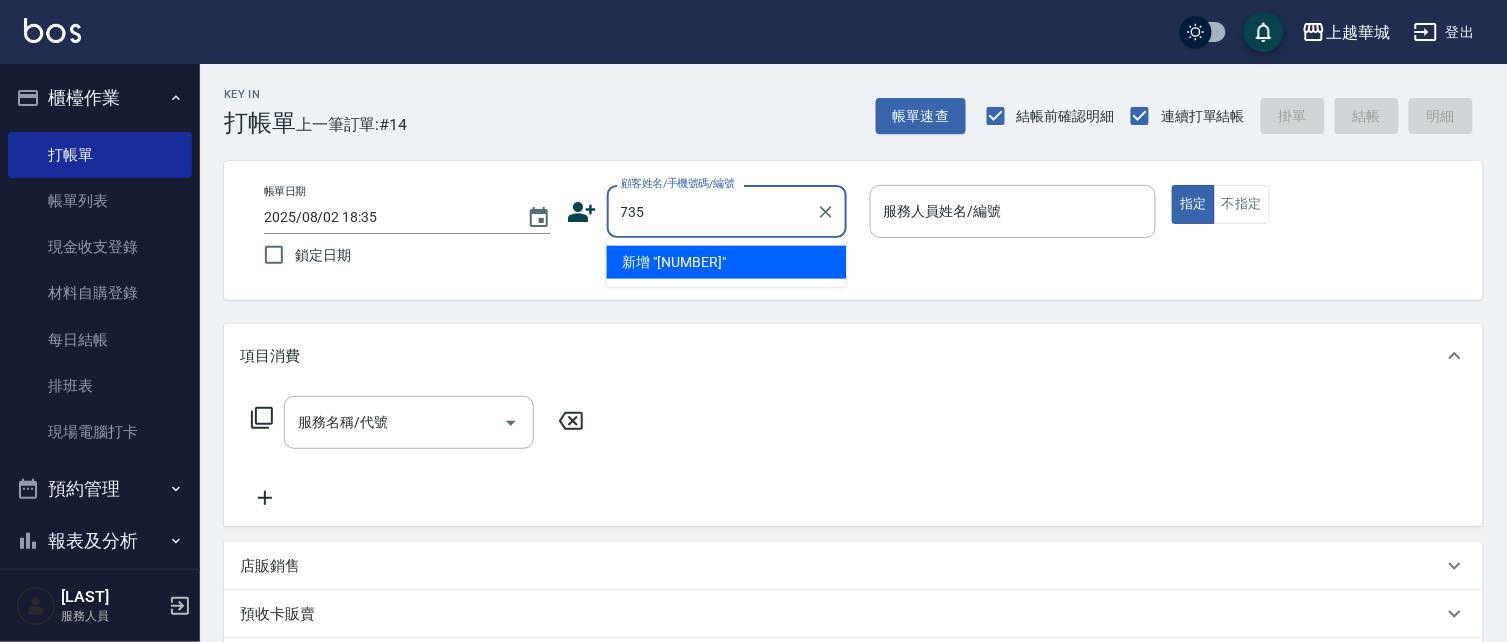 type on "735" 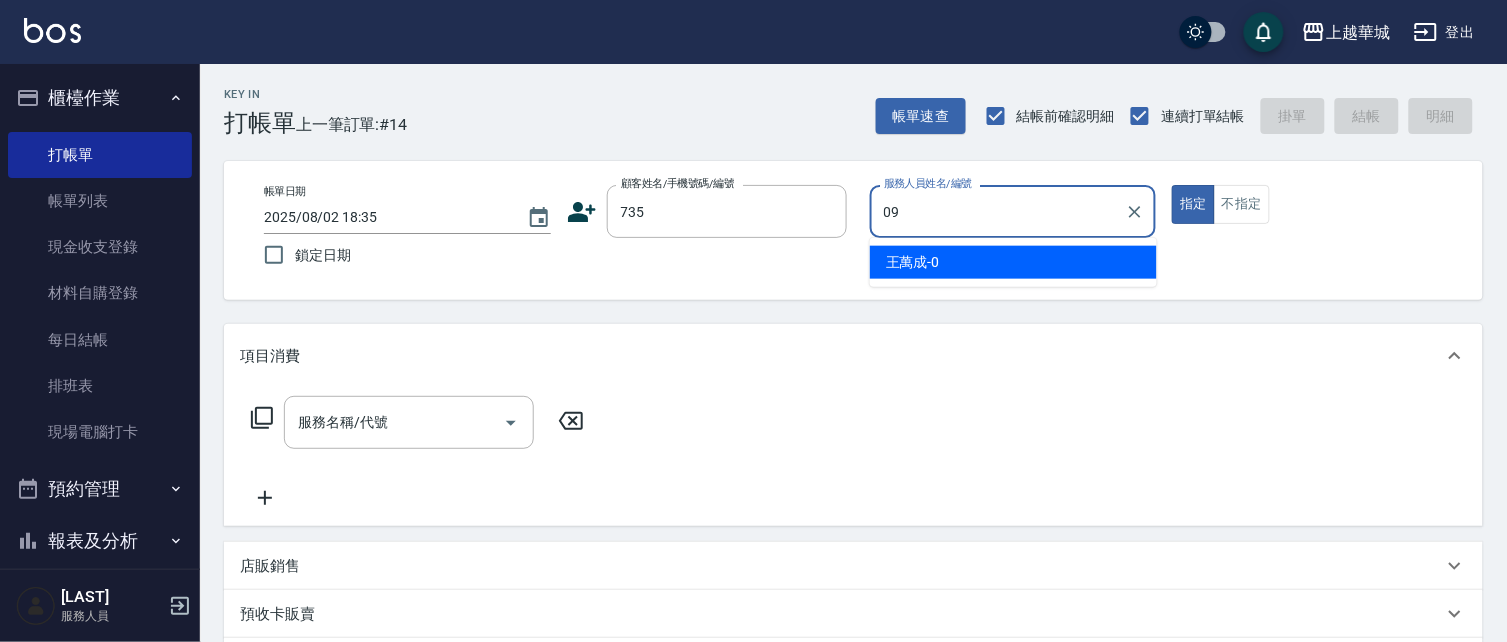 type on "09" 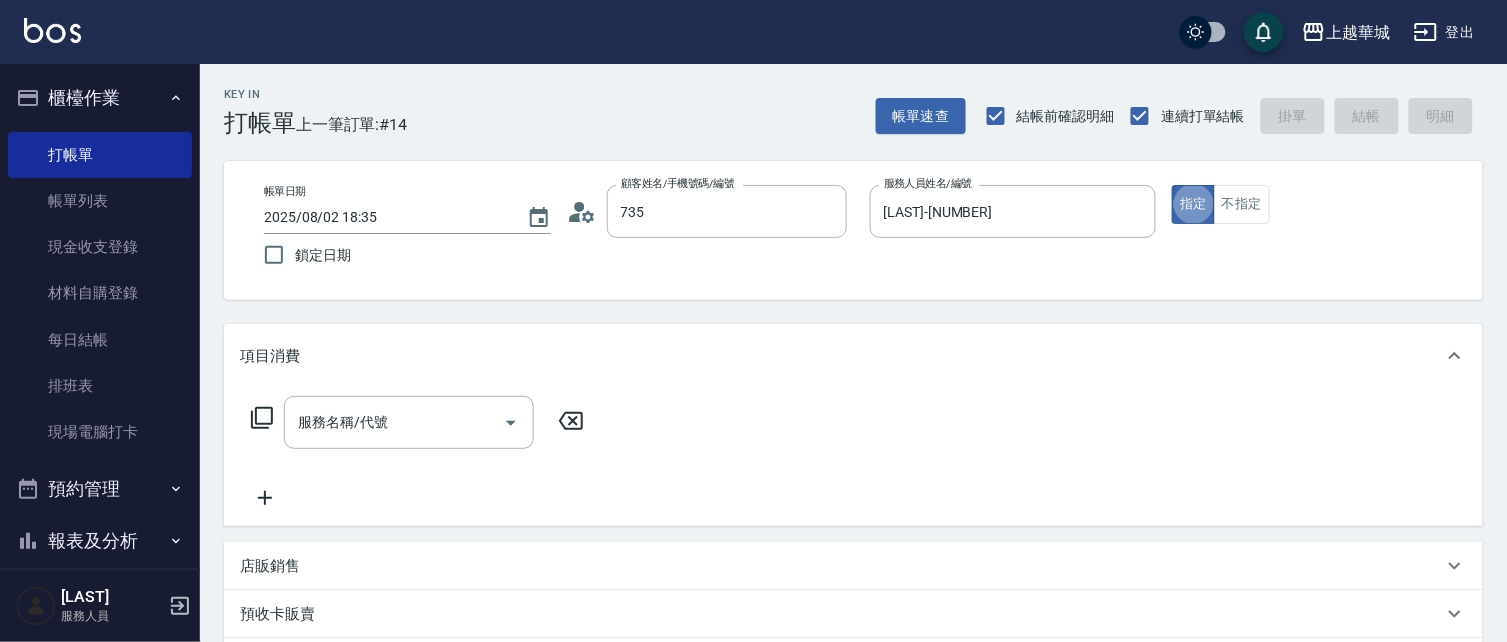 type on "[LAST]/ [PHONE]/[NUMBER]" 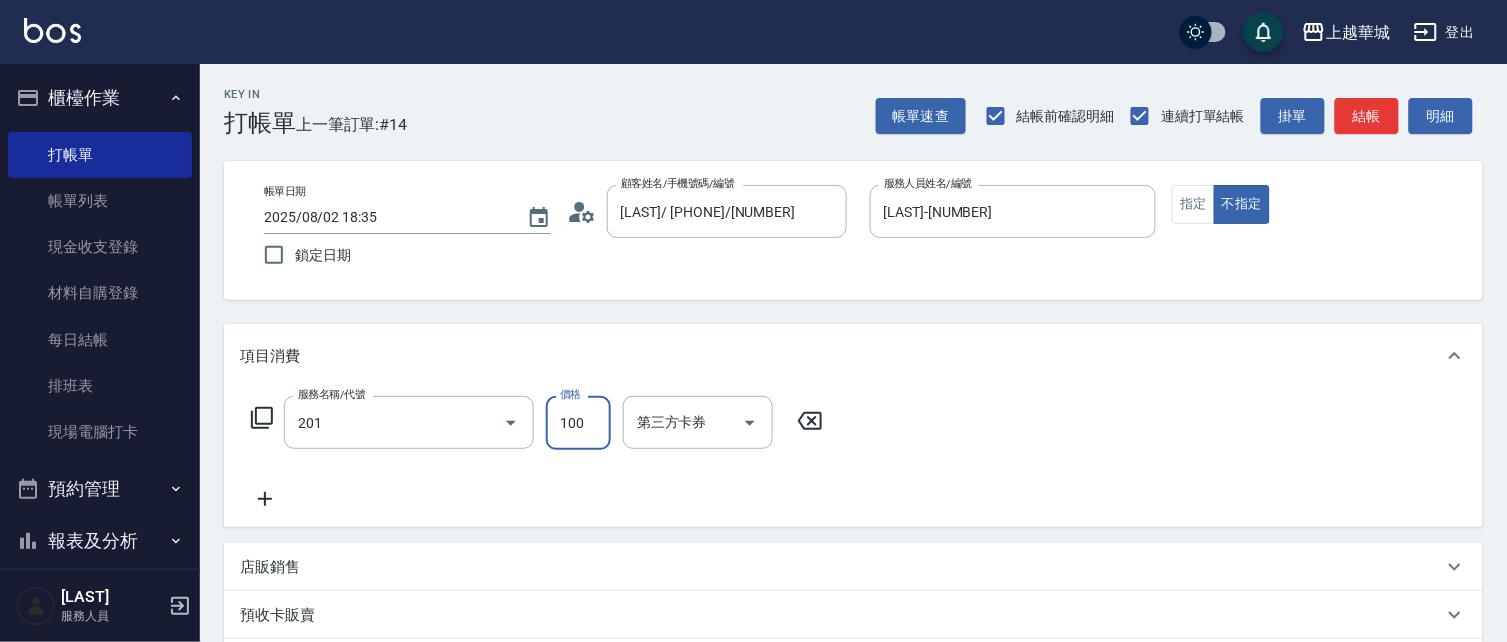 type on "洗髮[100](201)" 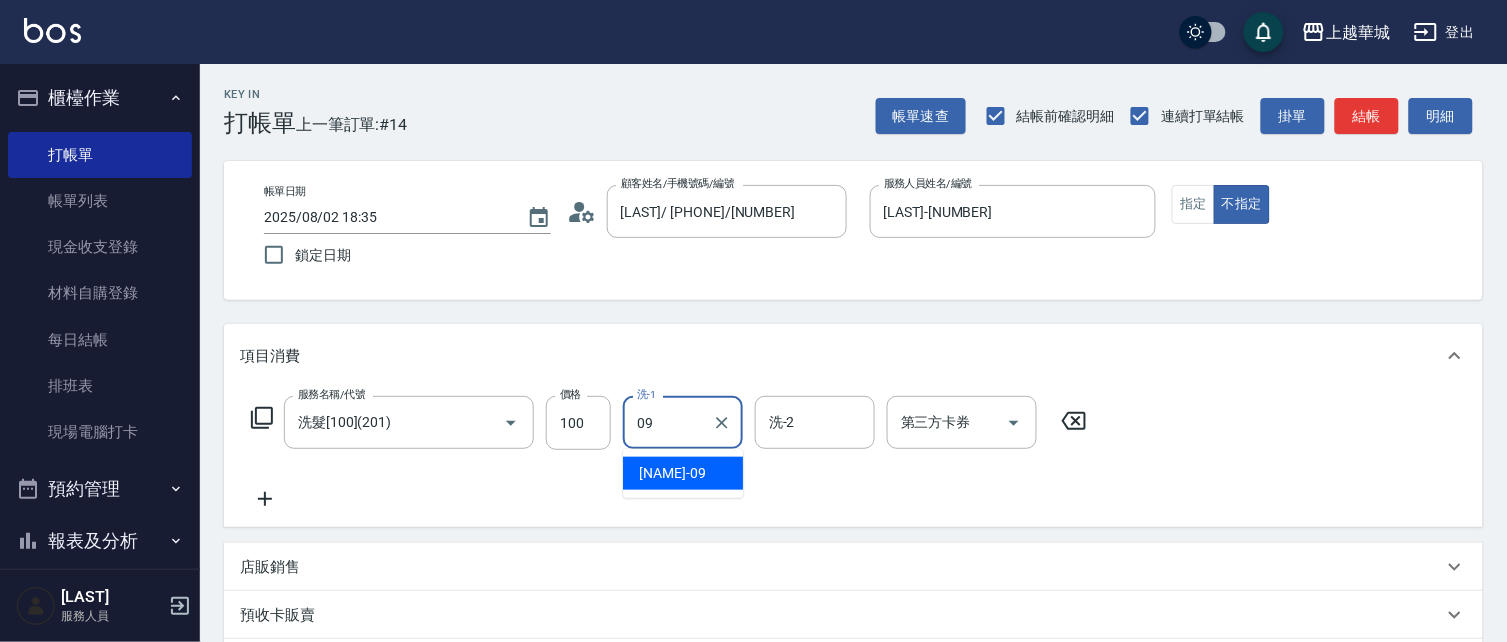 type on "[LAST]-[NUMBER]" 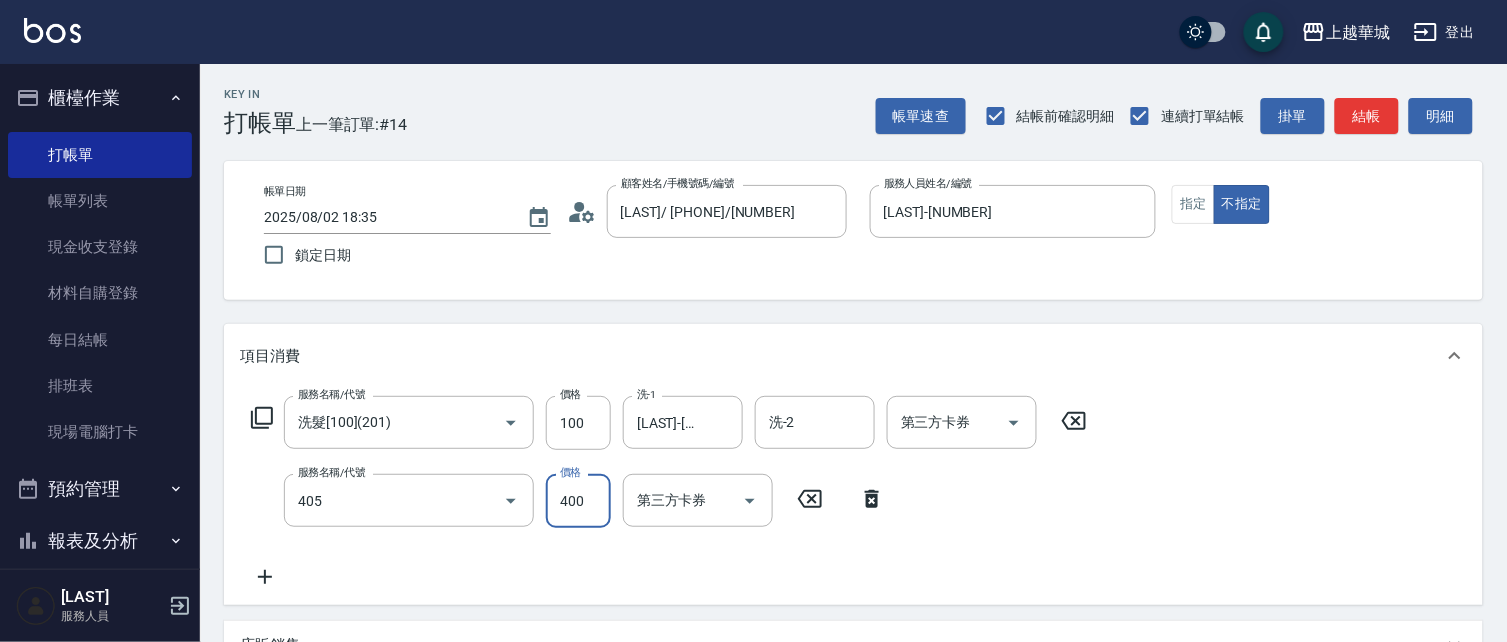 type on "剪髮(400)(405)" 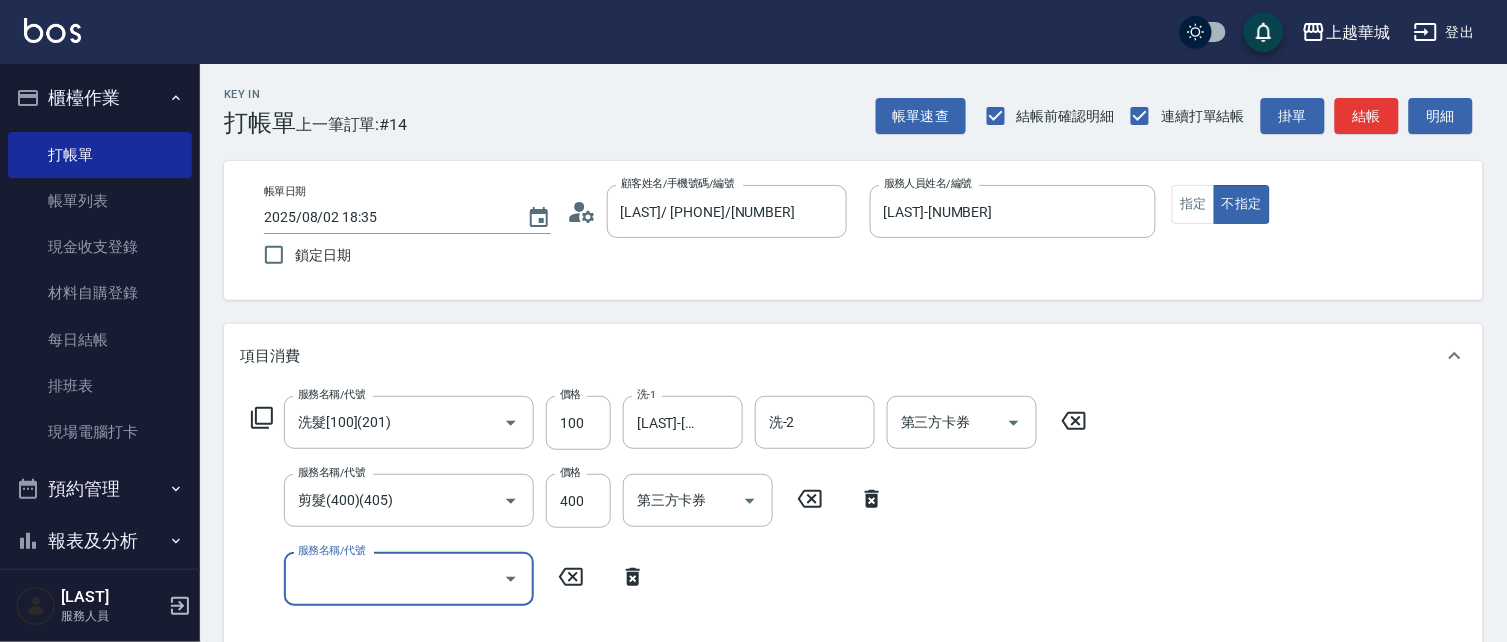 type on "\" 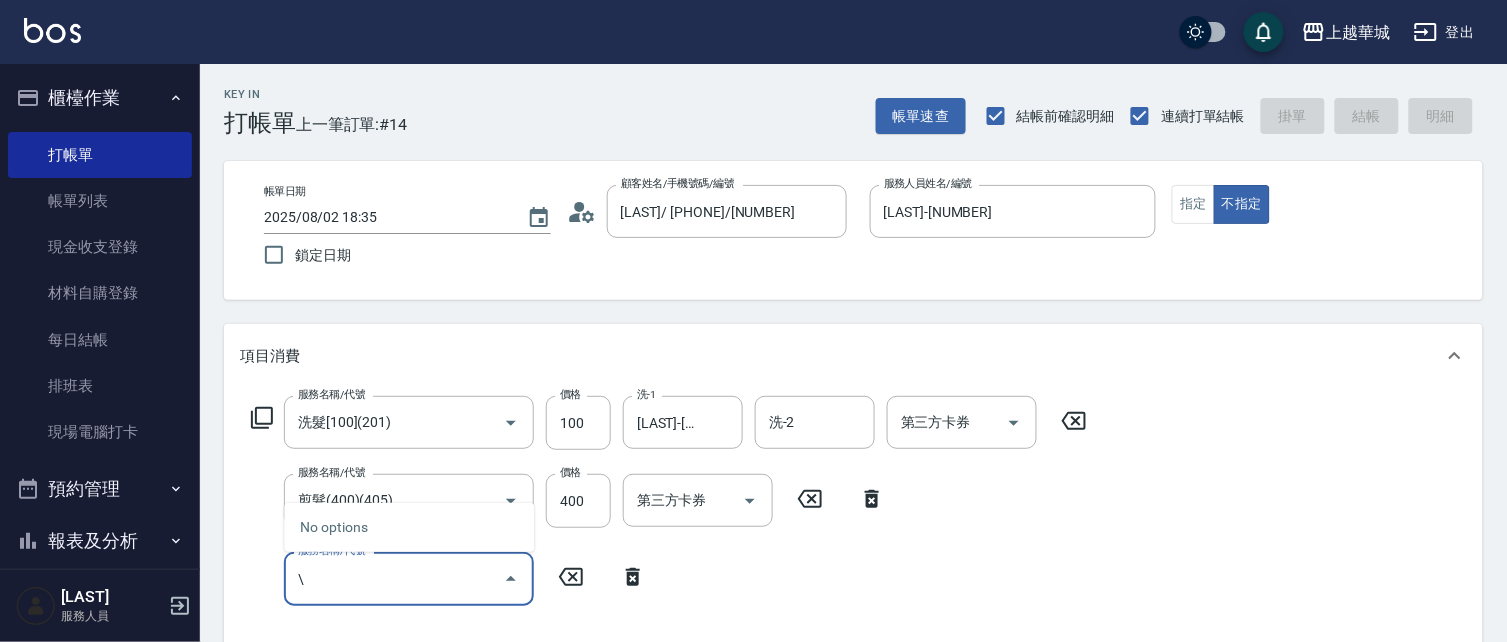 type on "2025/08/02 18:39" 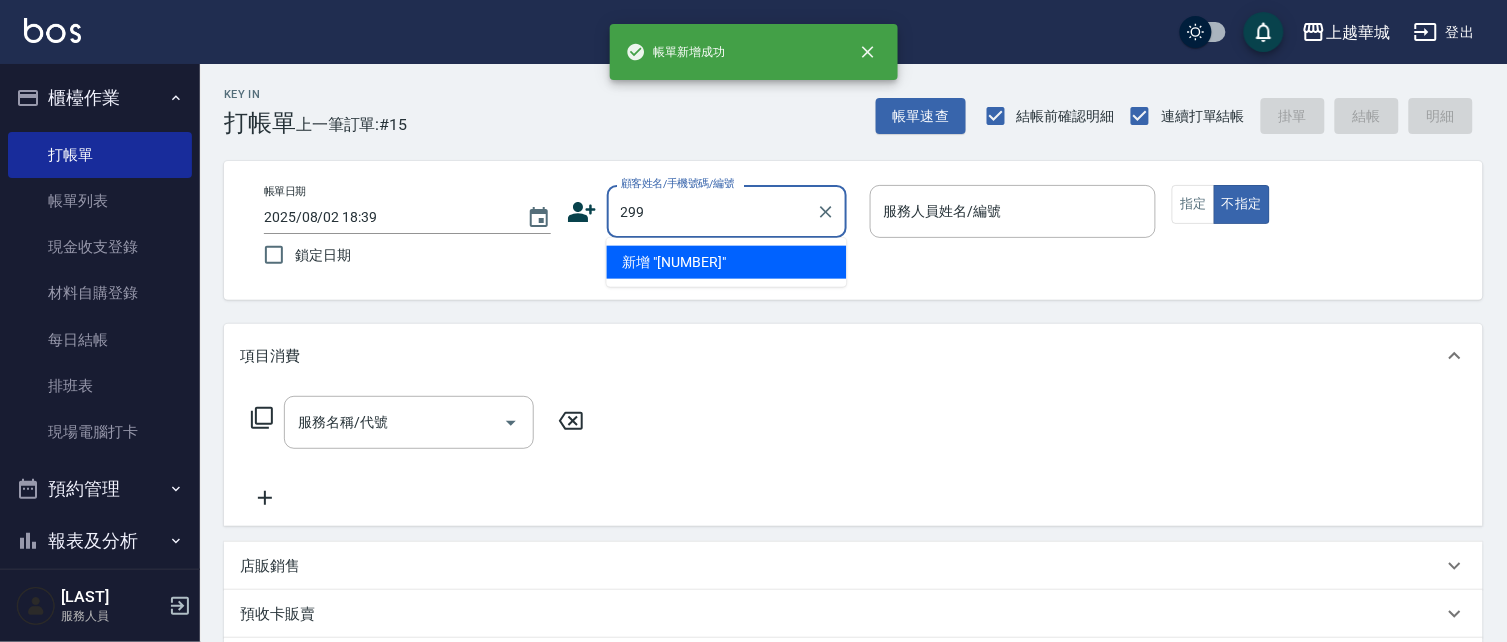 type on "299" 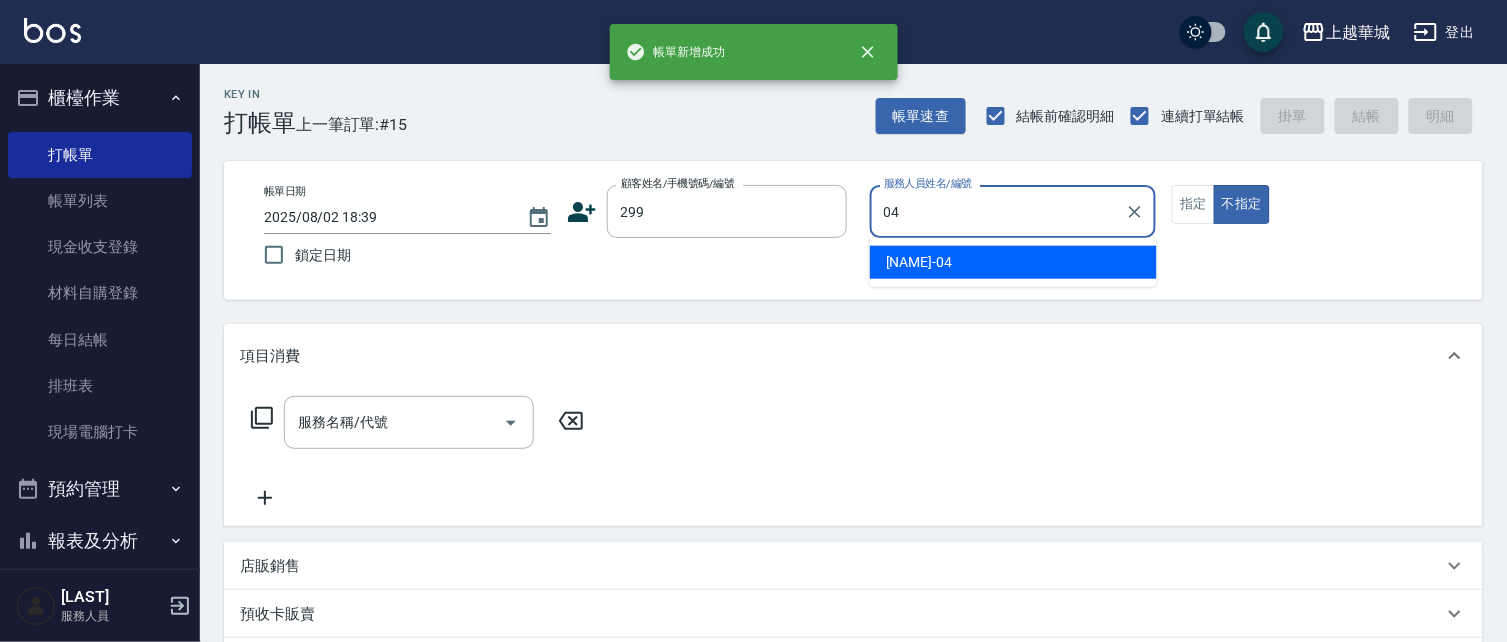 type on "[LAST]-[NUMBER]" 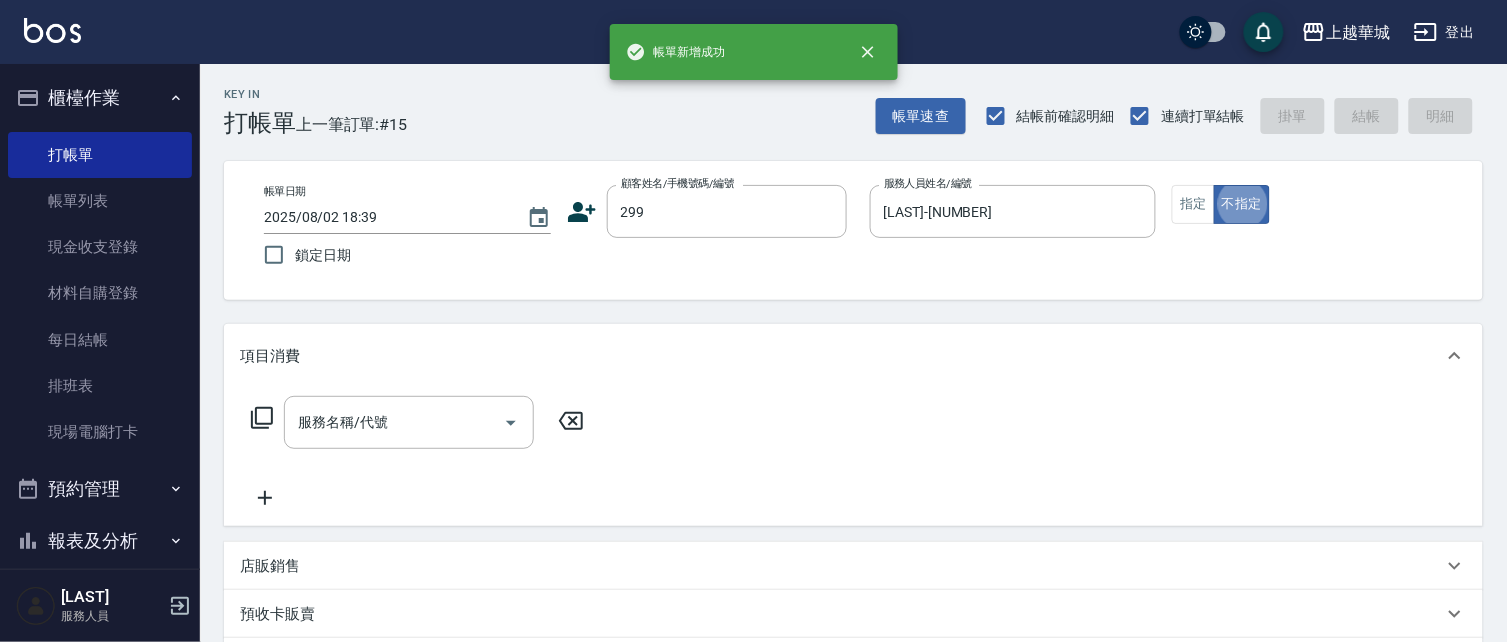 type on "false" 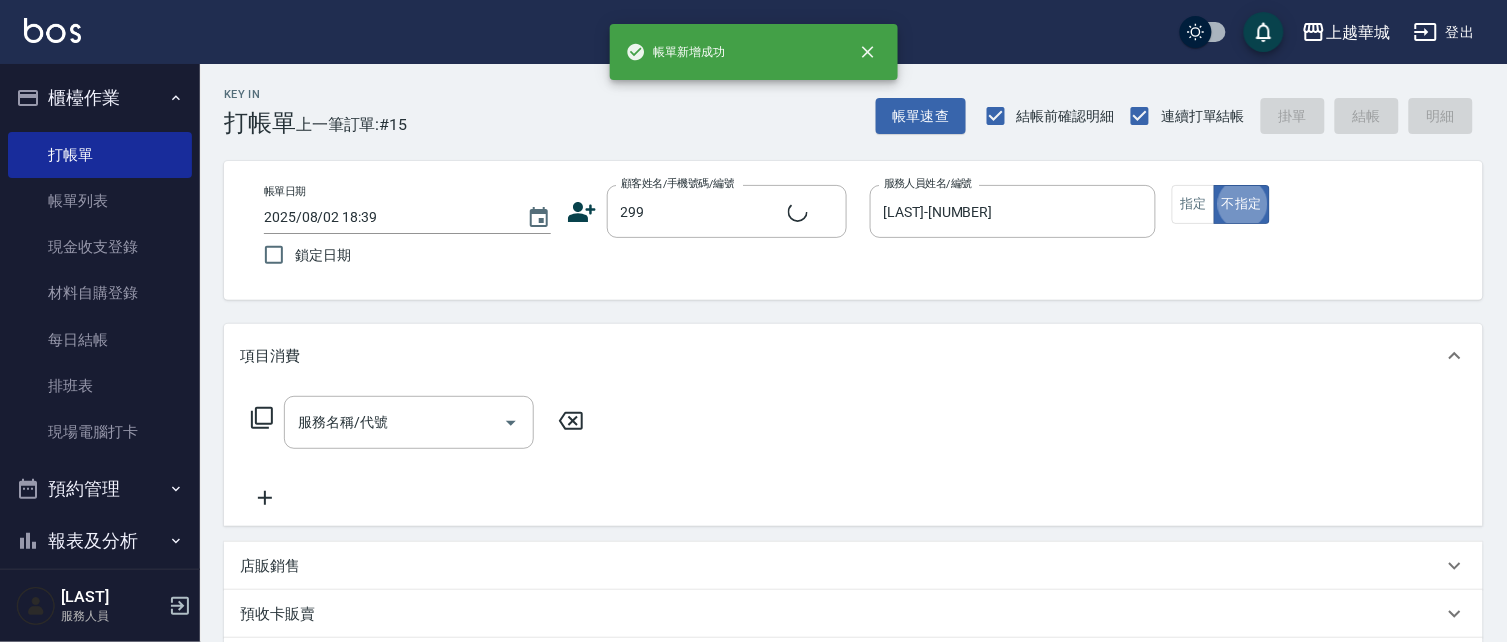 type on "[NAME]/[PHONE]/[NUMBER]" 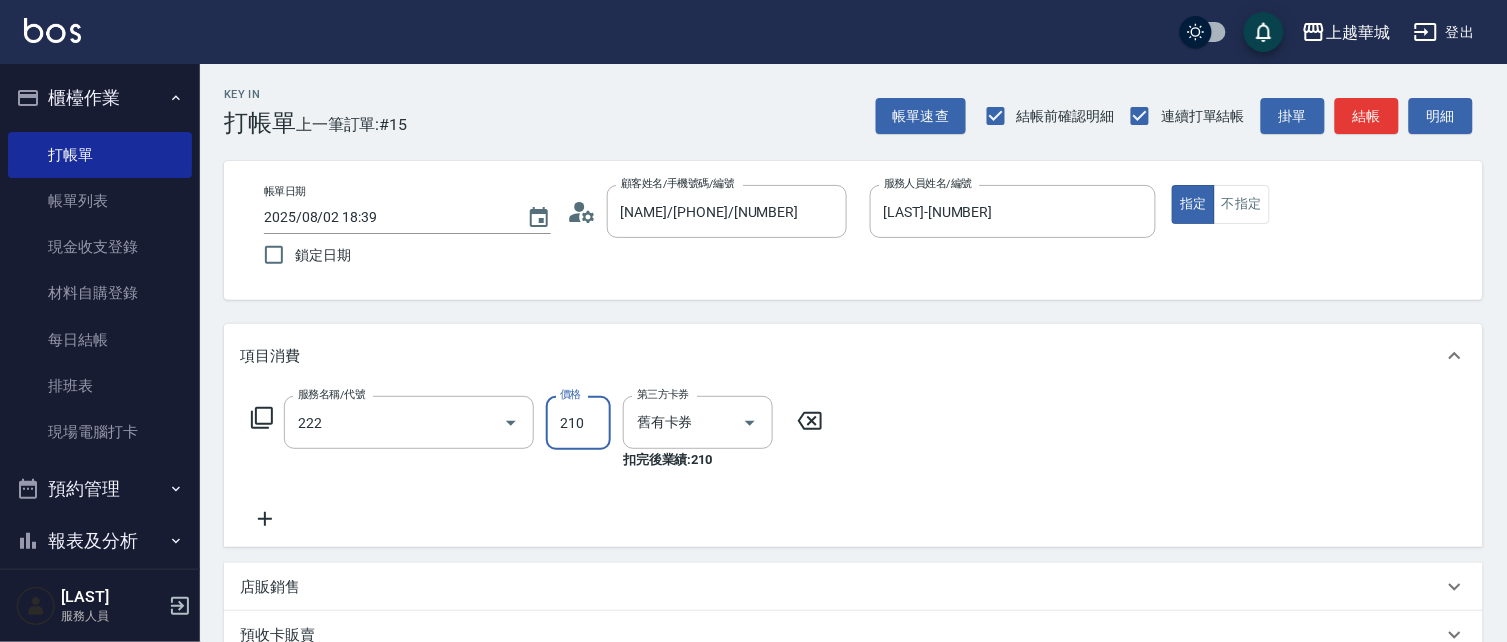 type on "洗髮卡券[210](222)" 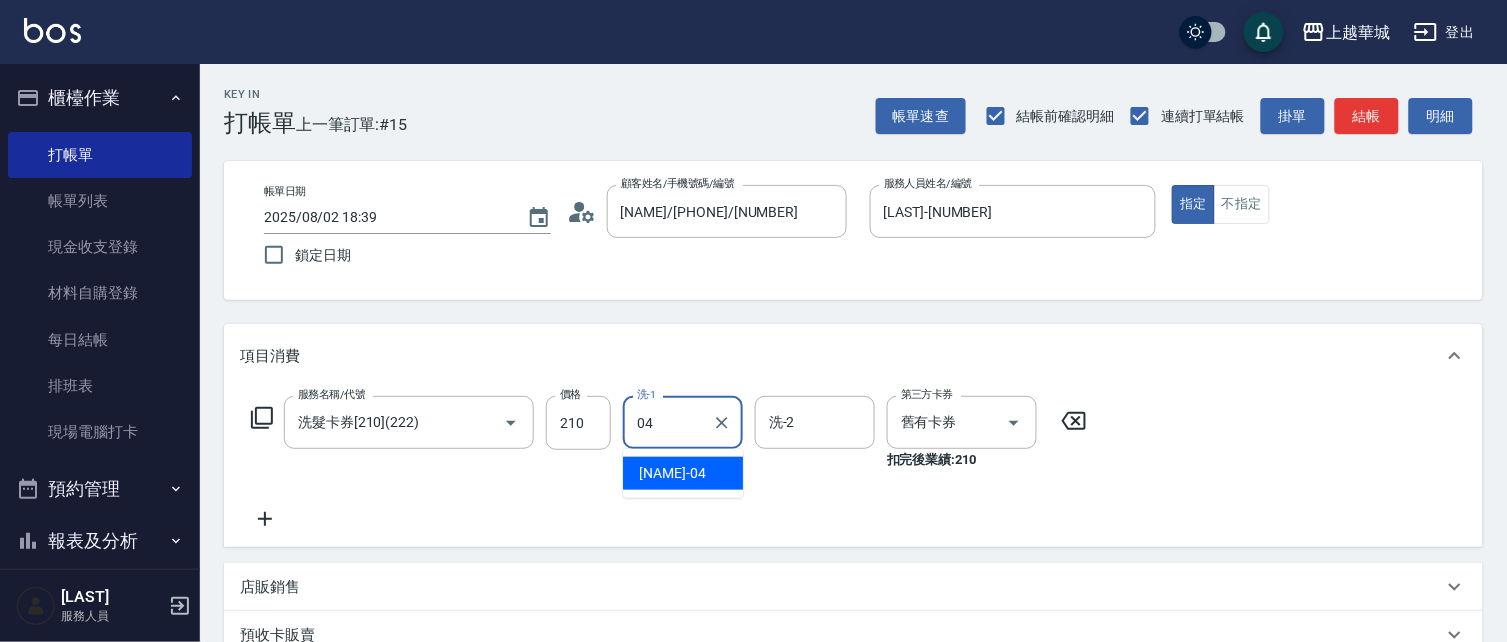 type on "[LAST]-[NUMBER]" 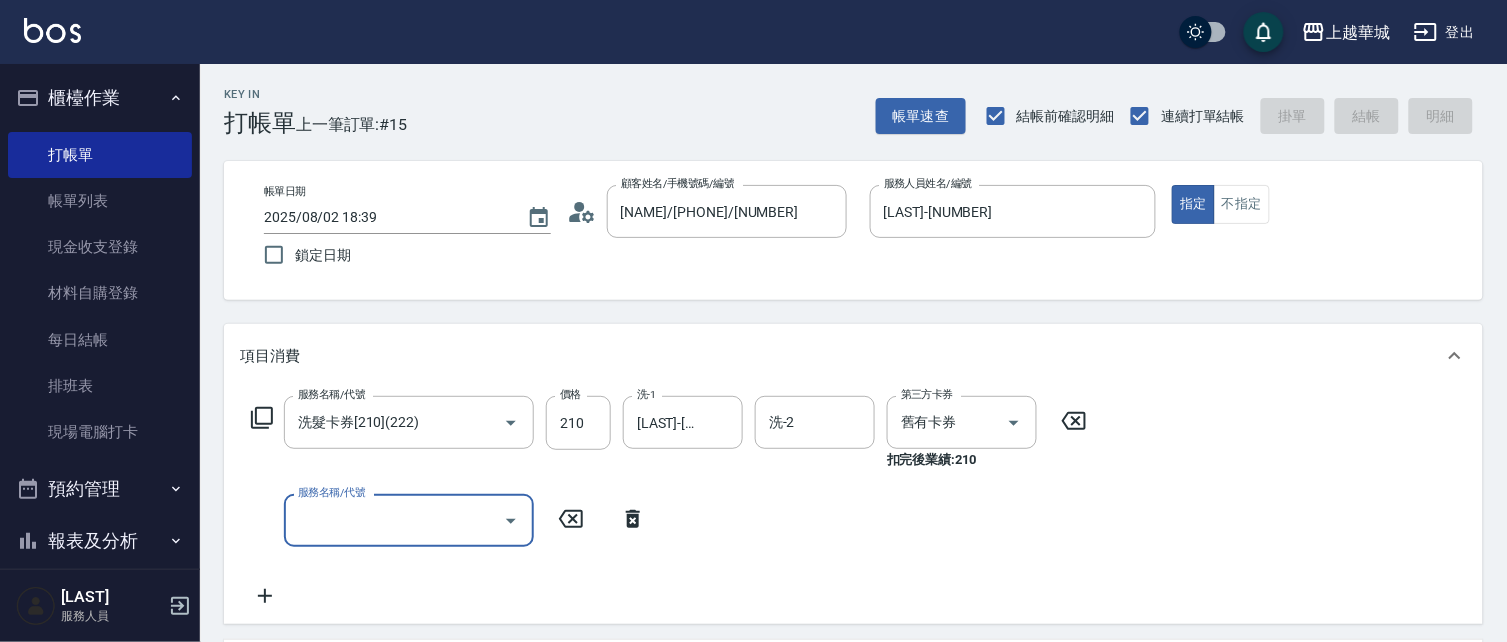 type 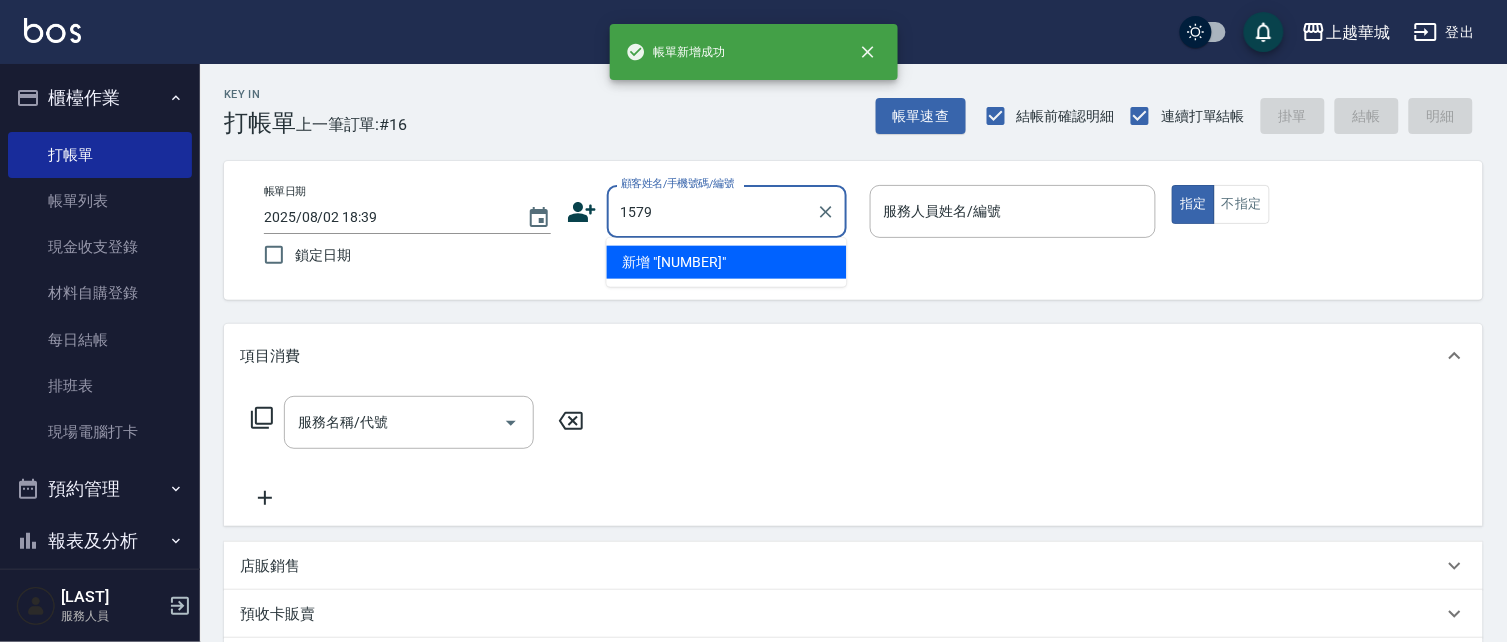 type on "1579" 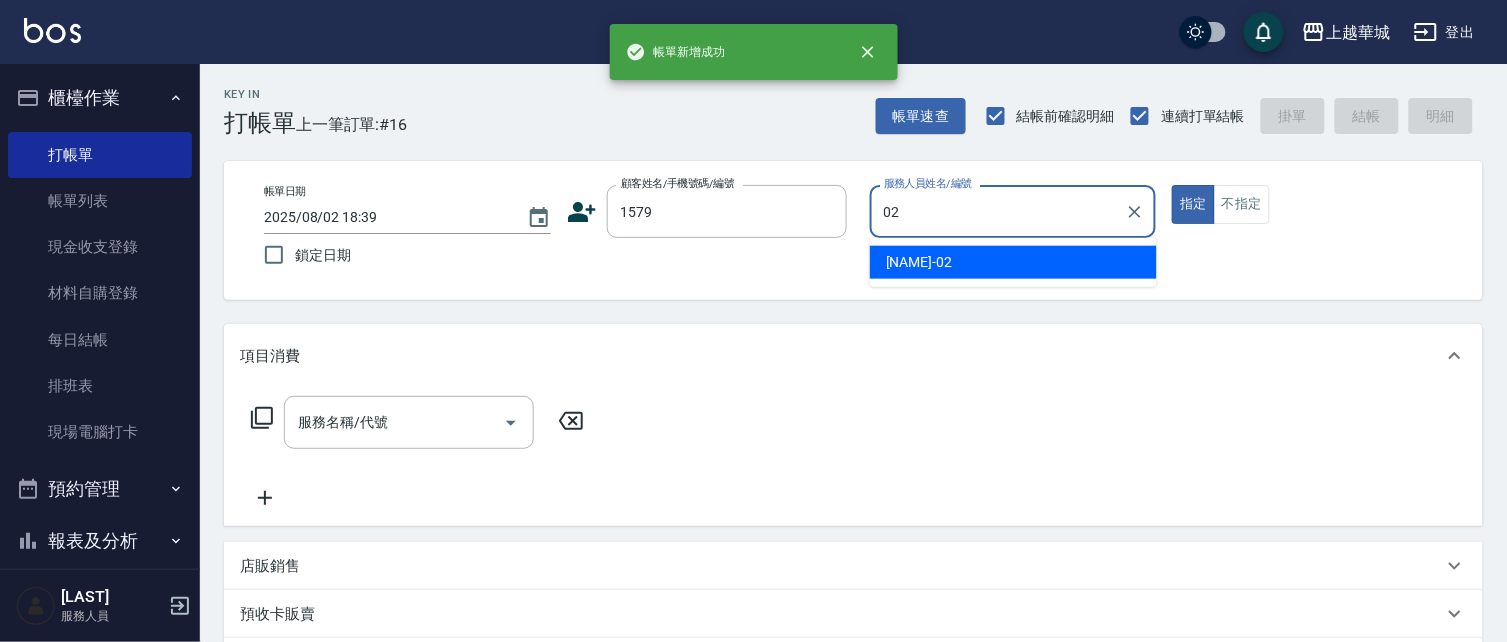 type on "[LAST]-[NUMBER]" 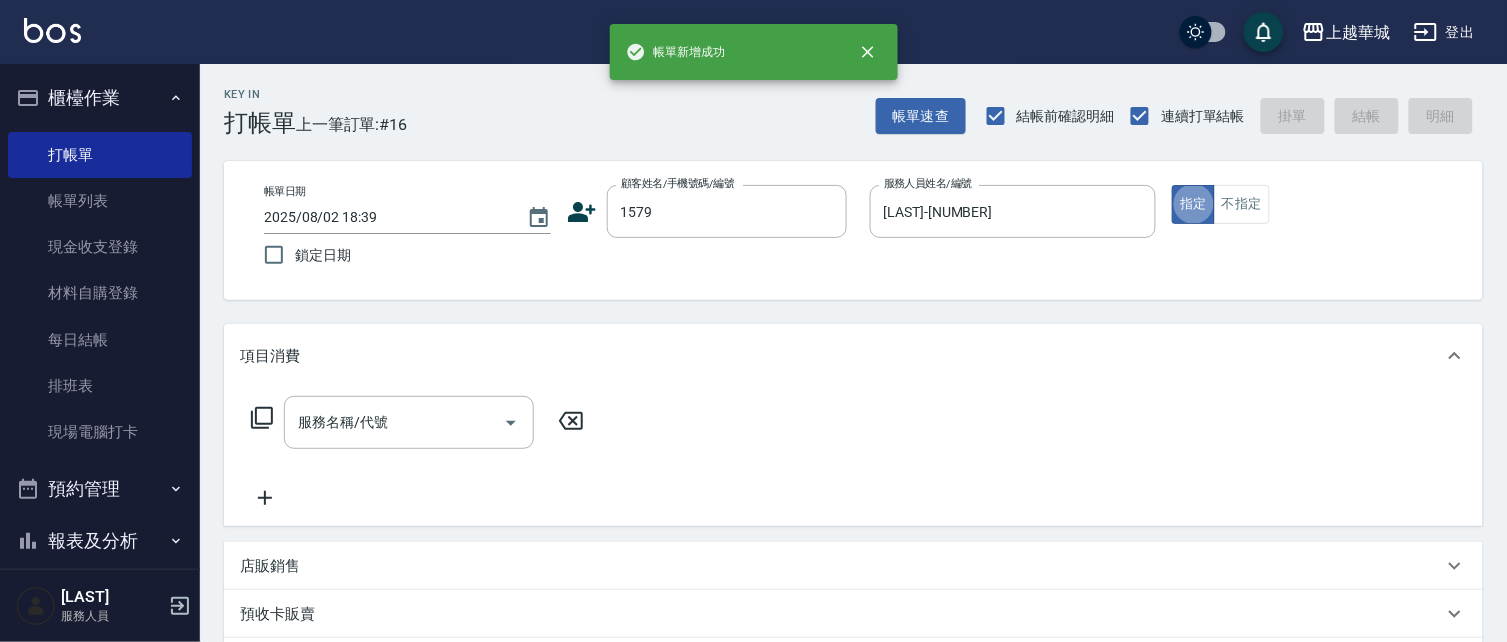 type on "[LAST]/[PHONE]/[NUMBER]" 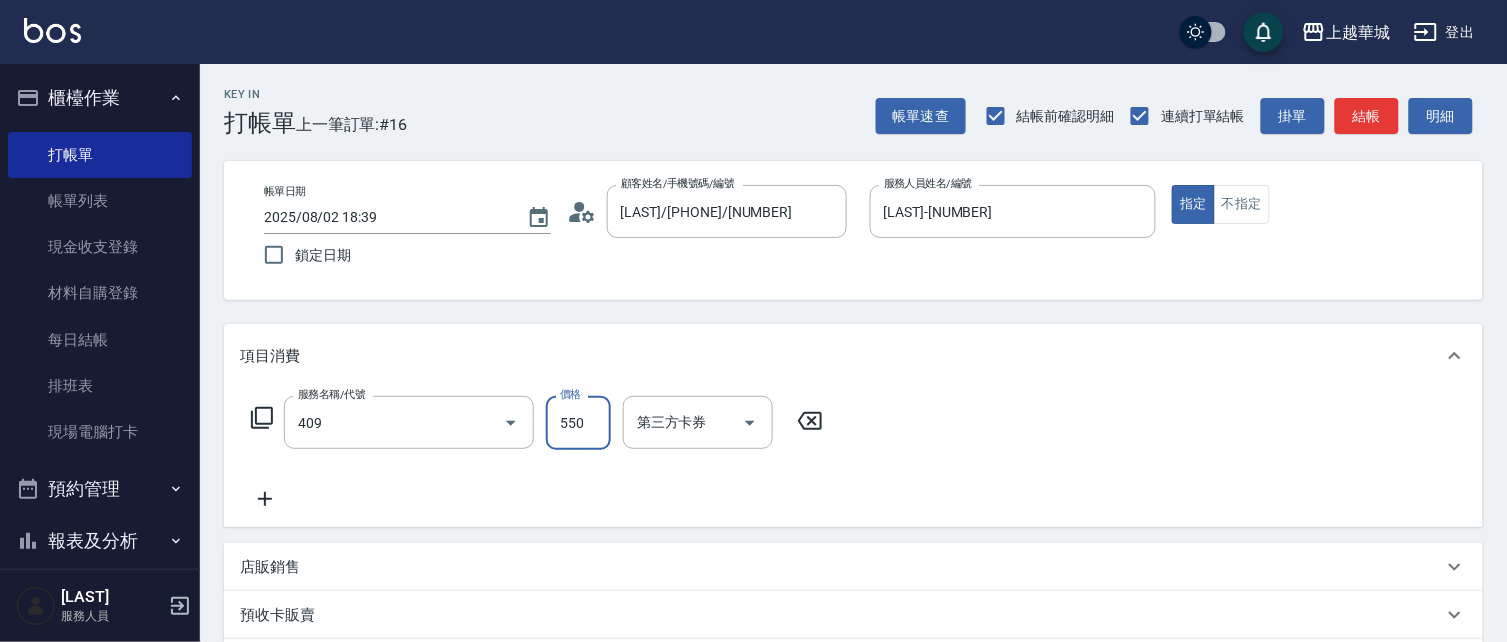 type on "剪髮([NUMBER])([NUMBER])" 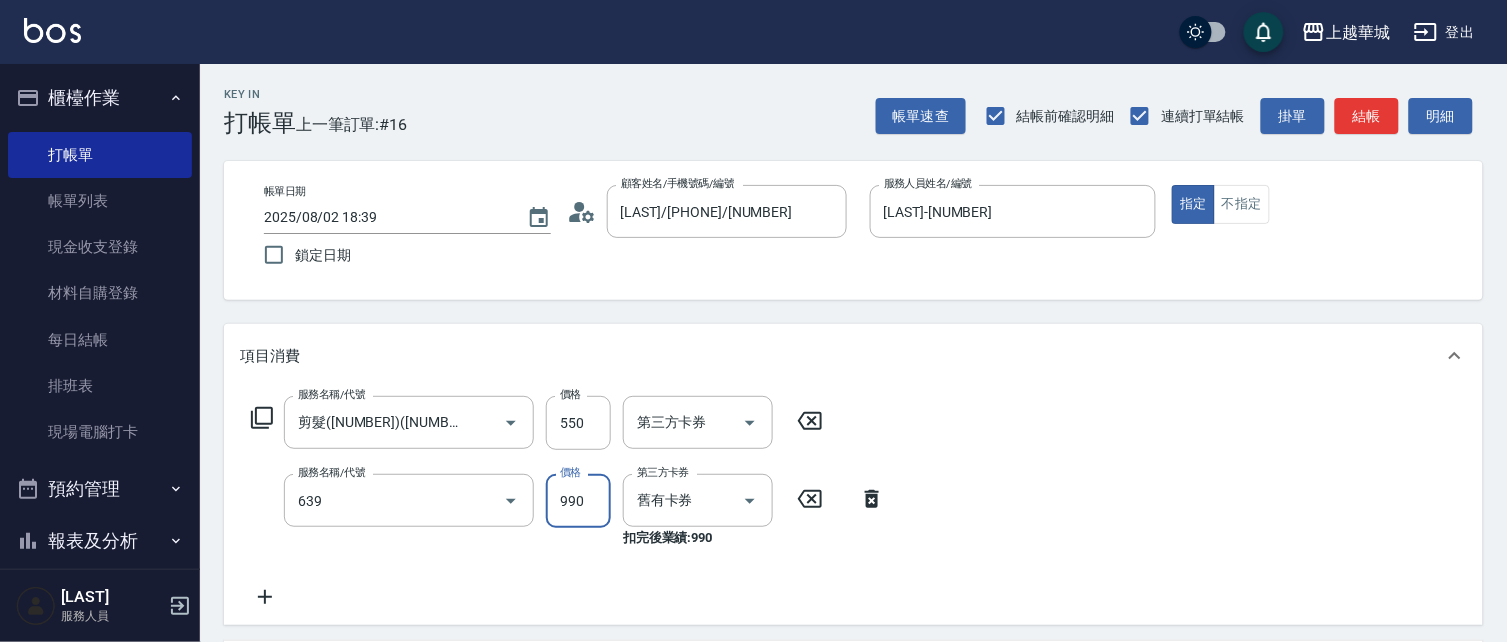 type on "(芙)蘆薈髮膜套卡(自材)(639)" 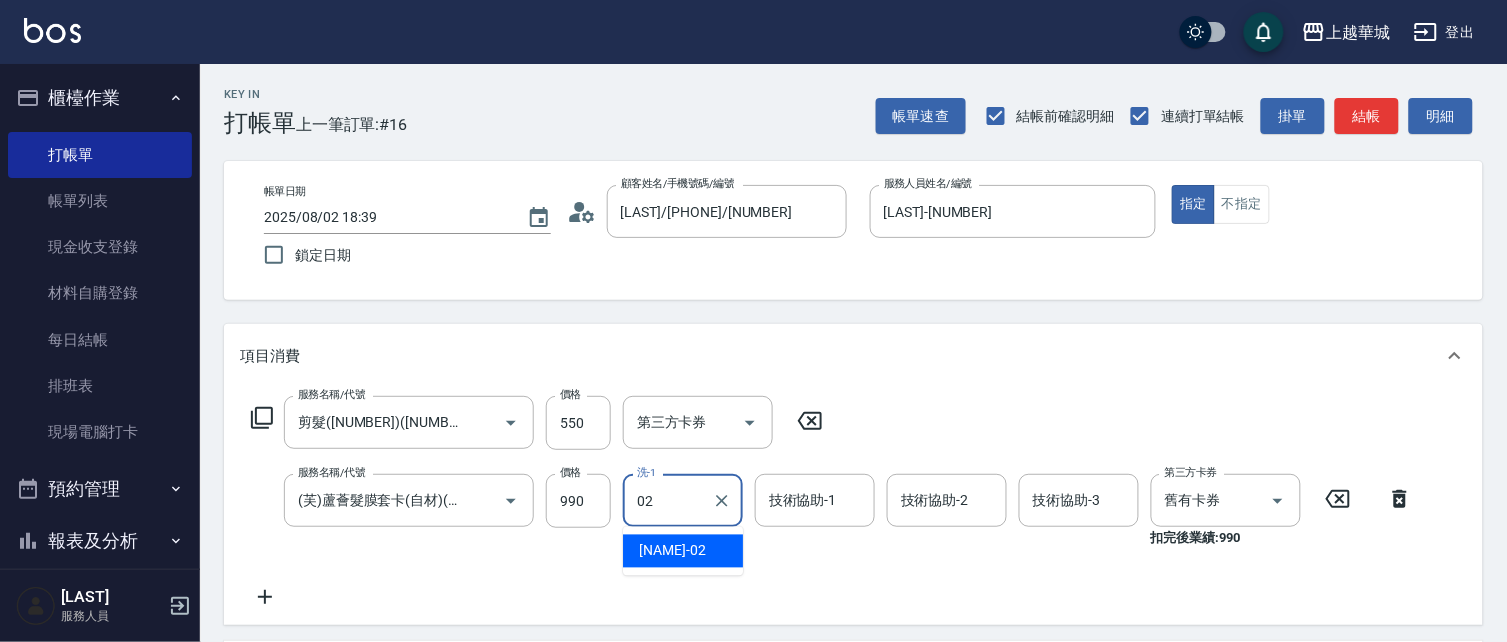 type on "[LAST]-[NUMBER]" 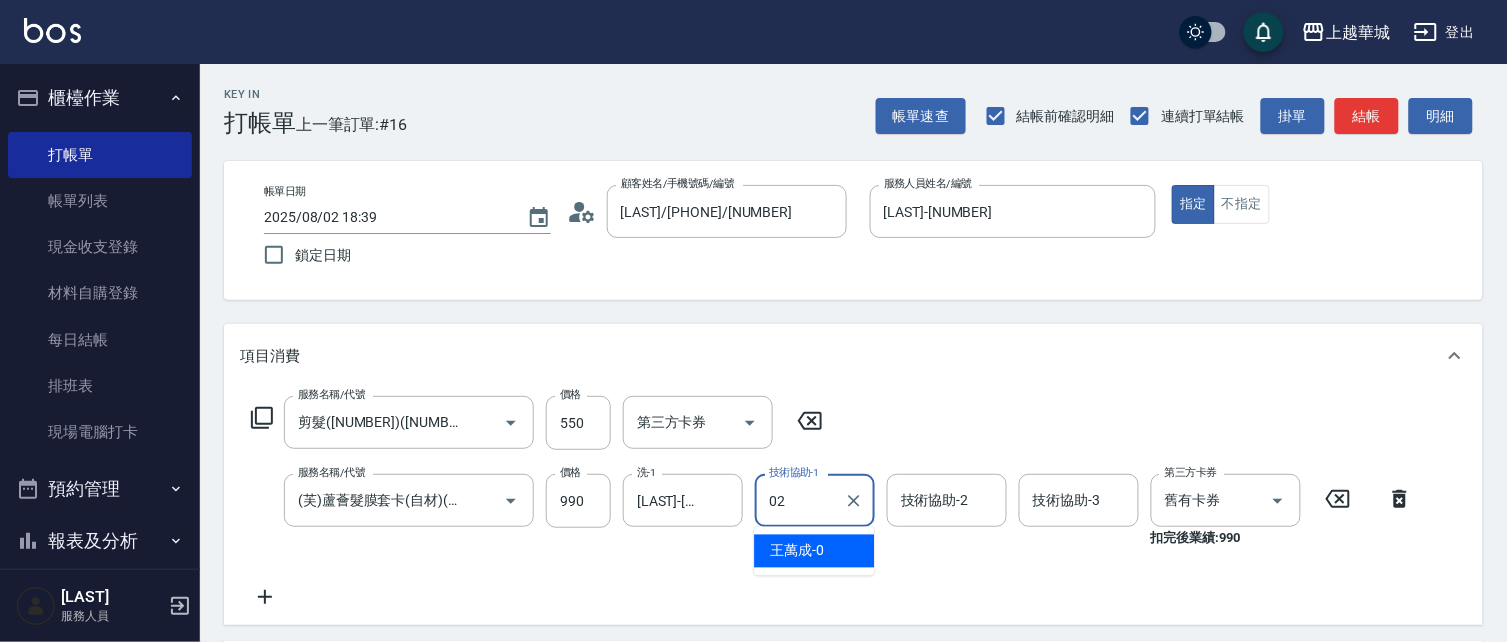 type on "[LAST]-[NUMBER]" 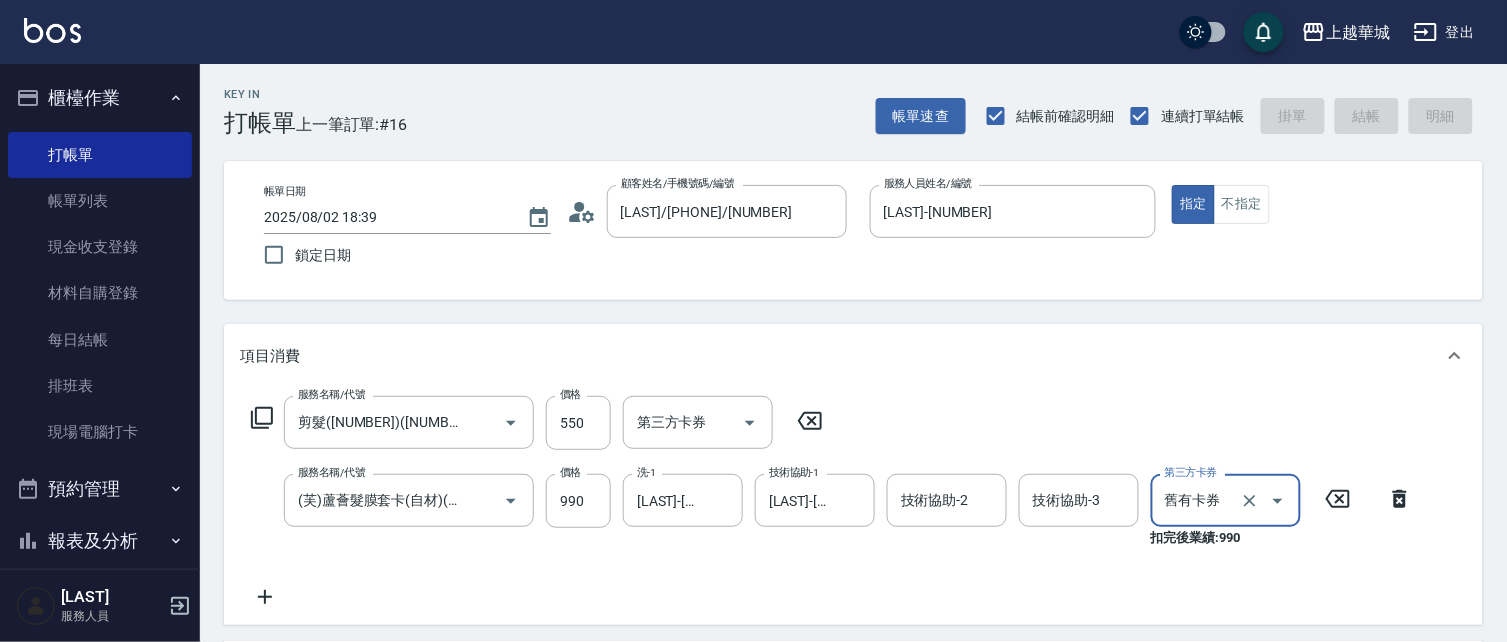 type on "2025/08/02 18:40" 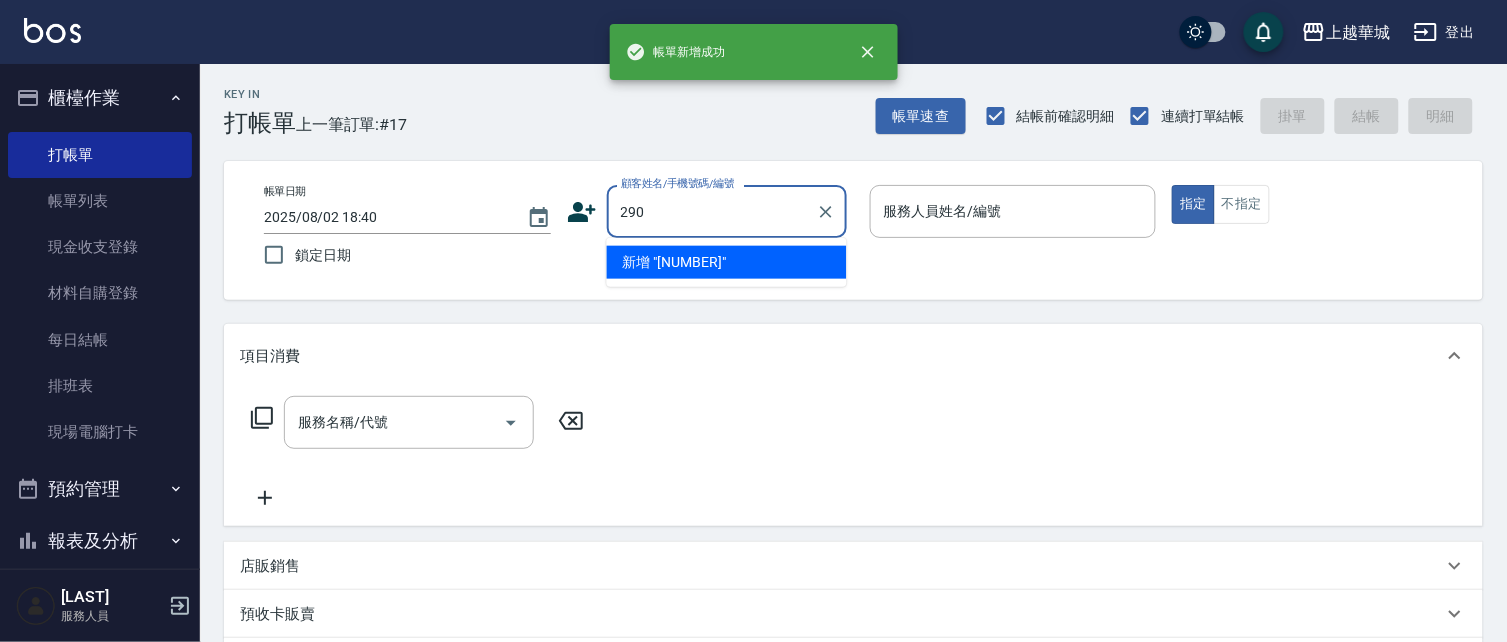 type on "290" 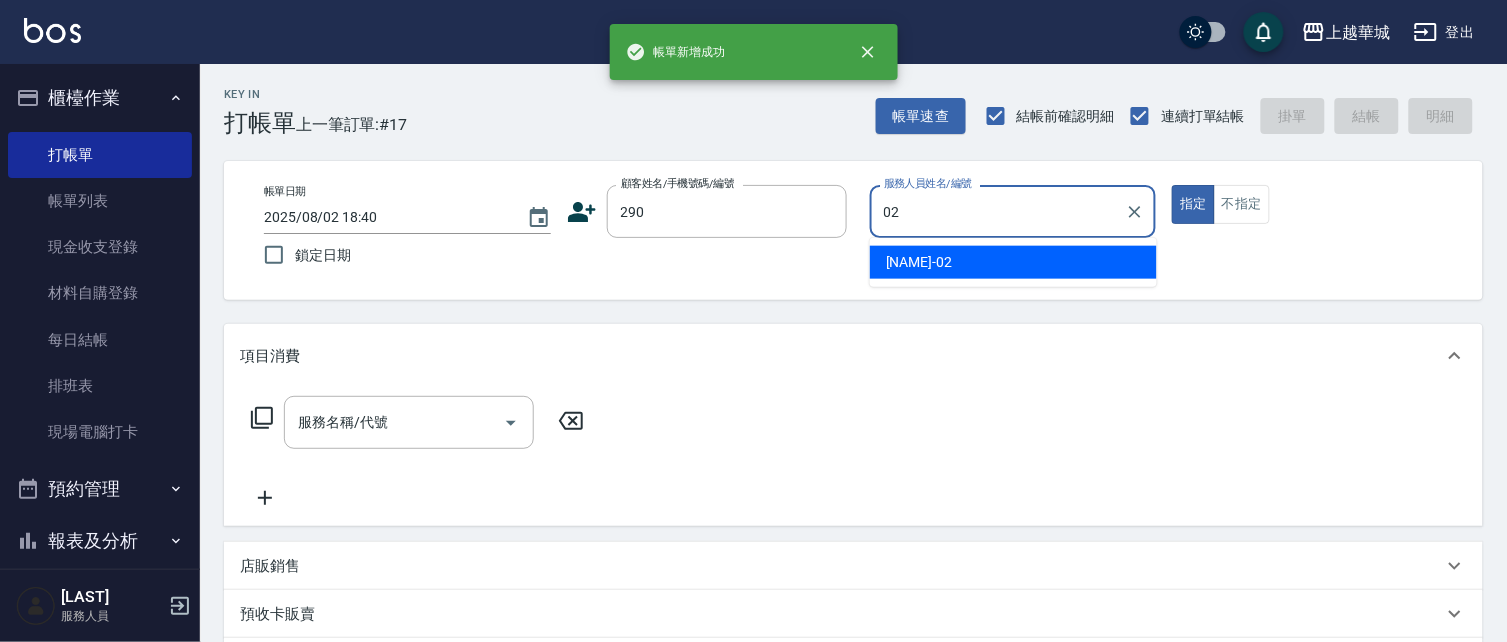 type on "[LAST]-[NUMBER]" 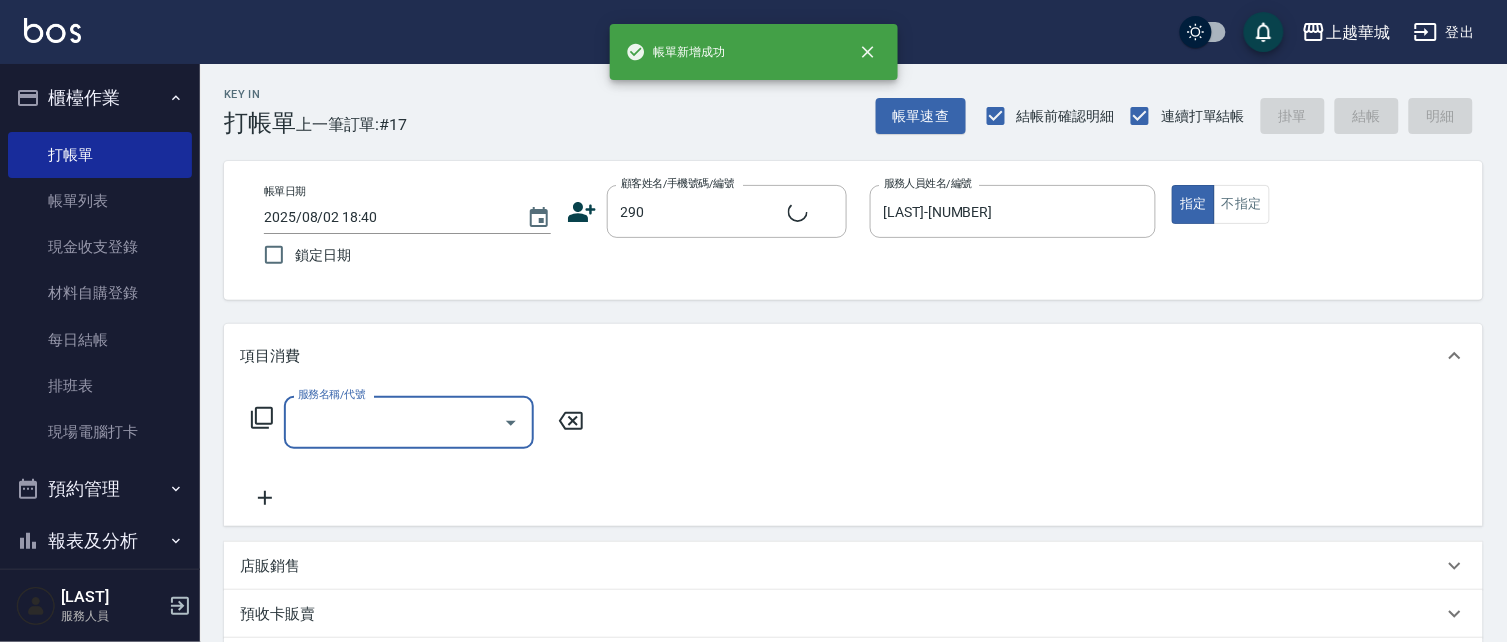 type on "[NAME]/[PHONE]/[NUMBER]" 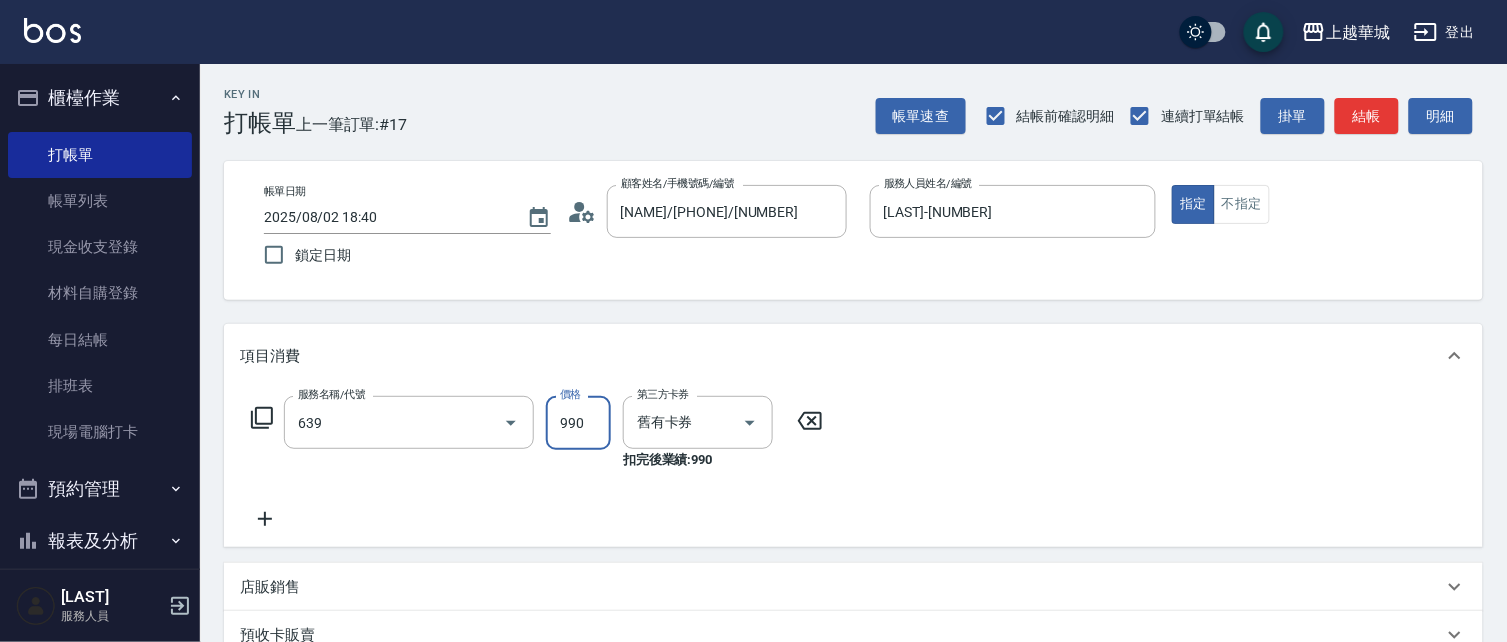 type on "(芙)蘆薈髮膜套卡(自材)(639)" 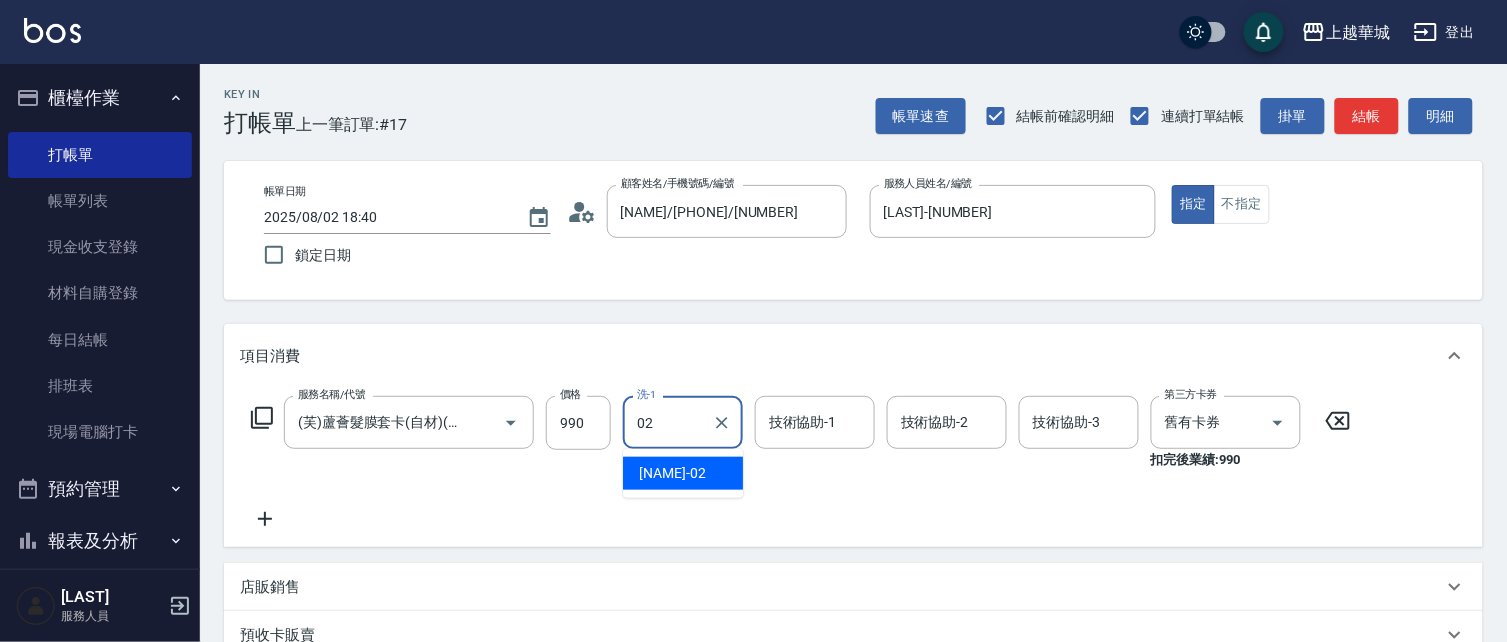 type on "[LAST]-[NUMBER]" 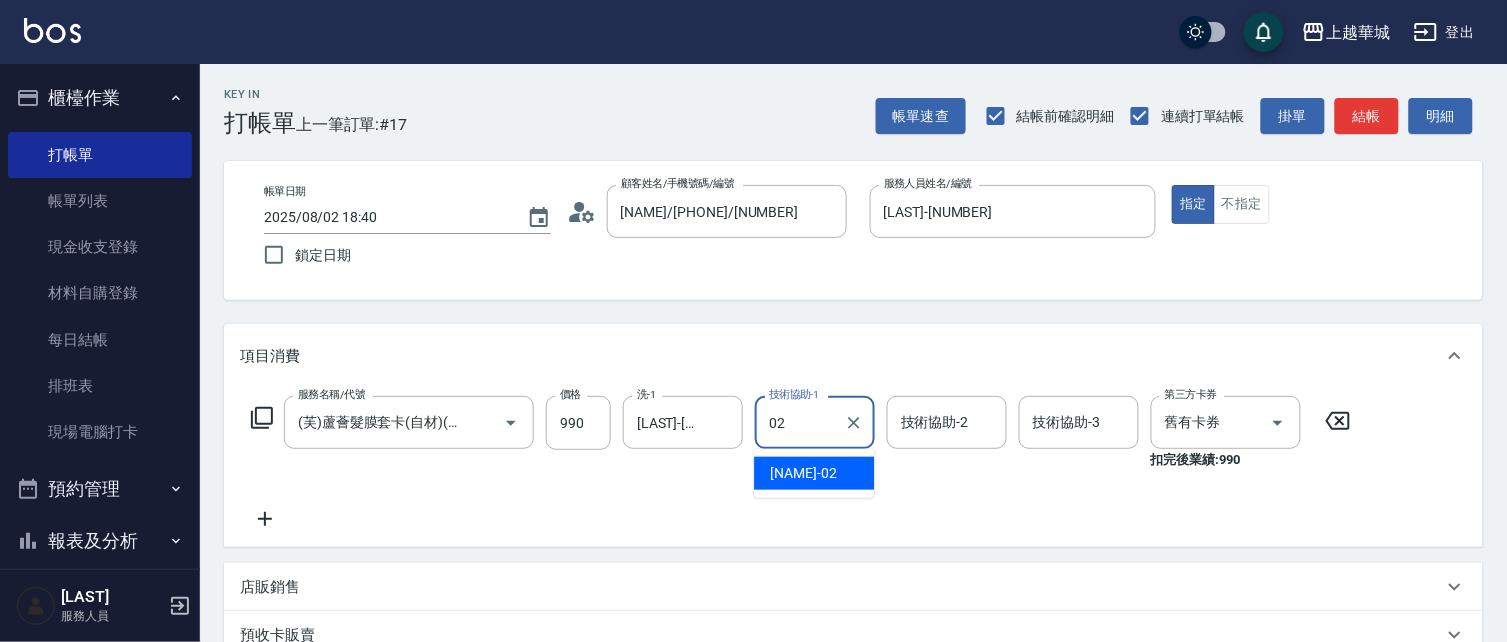 type on "[LAST]-[NUMBER]" 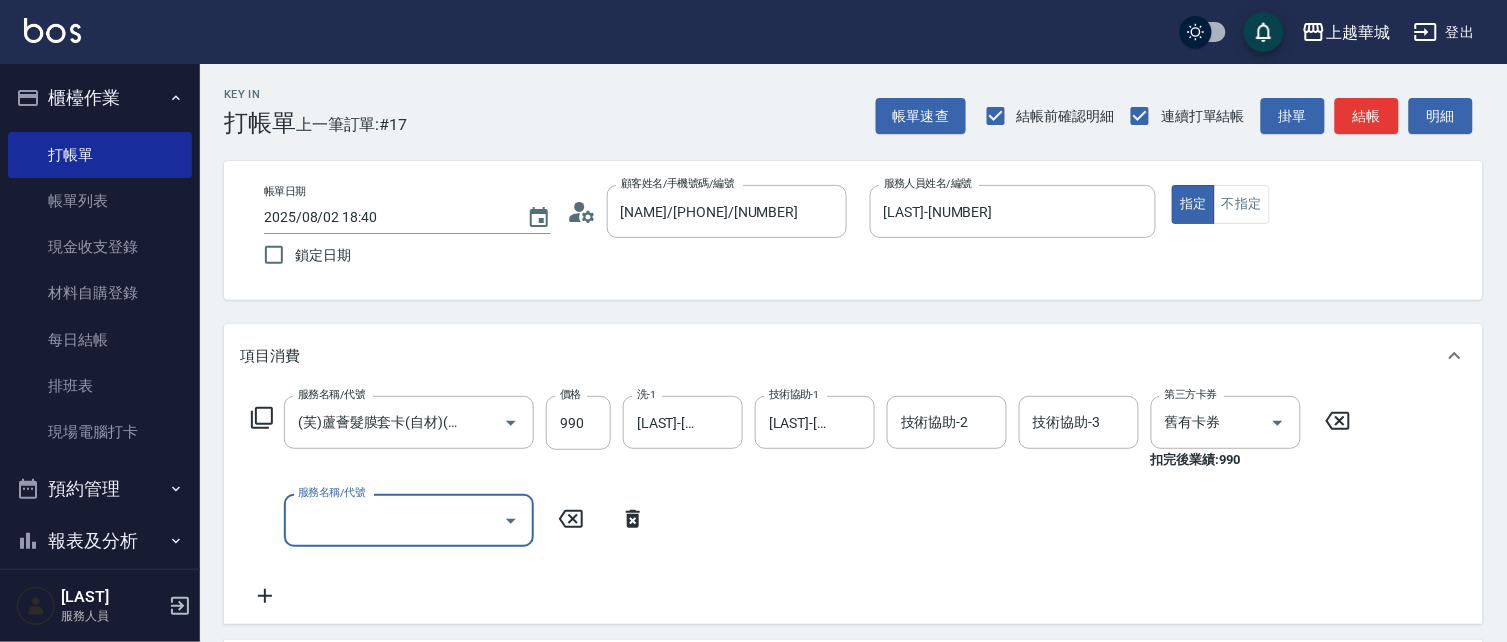 scroll, scrollTop: 0, scrollLeft: 0, axis: both 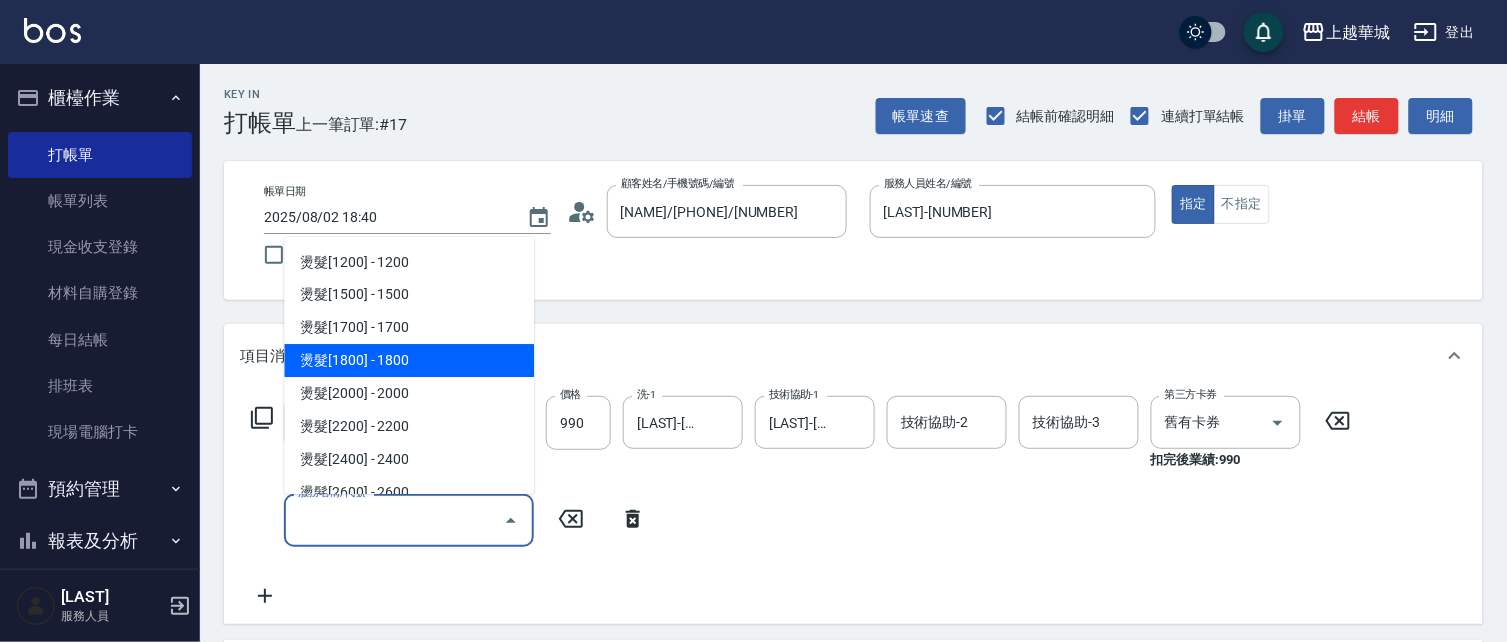 click on "燙髮[1800] - 1800" at bounding box center (409, 360) 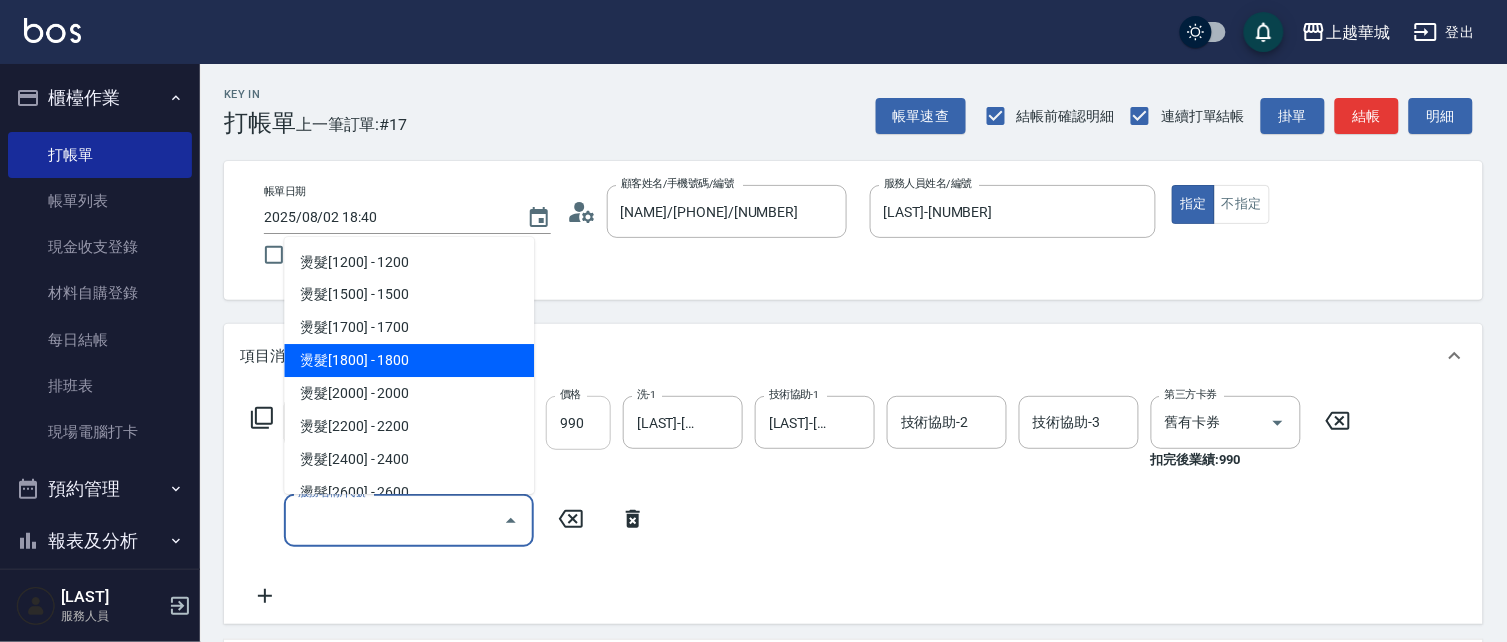 type on "燙髮[NUMBER]([NUMBER])" 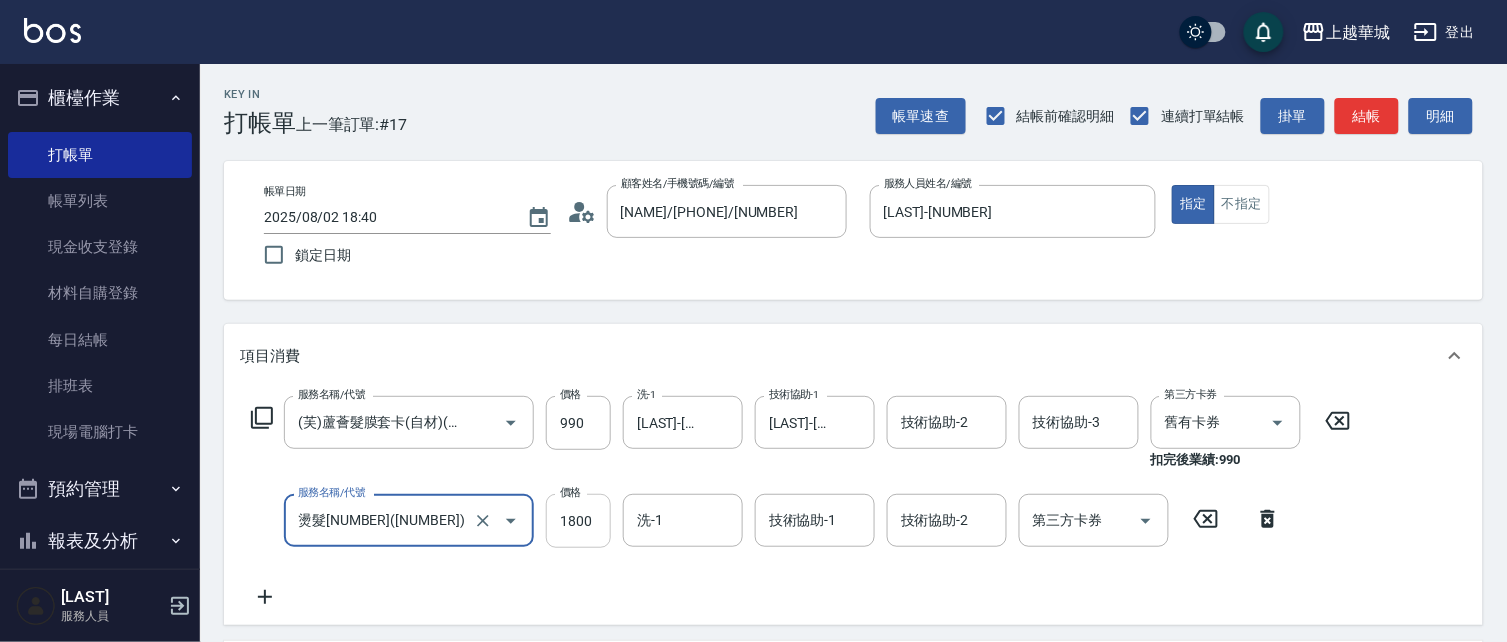click on "1800" at bounding box center [578, 521] 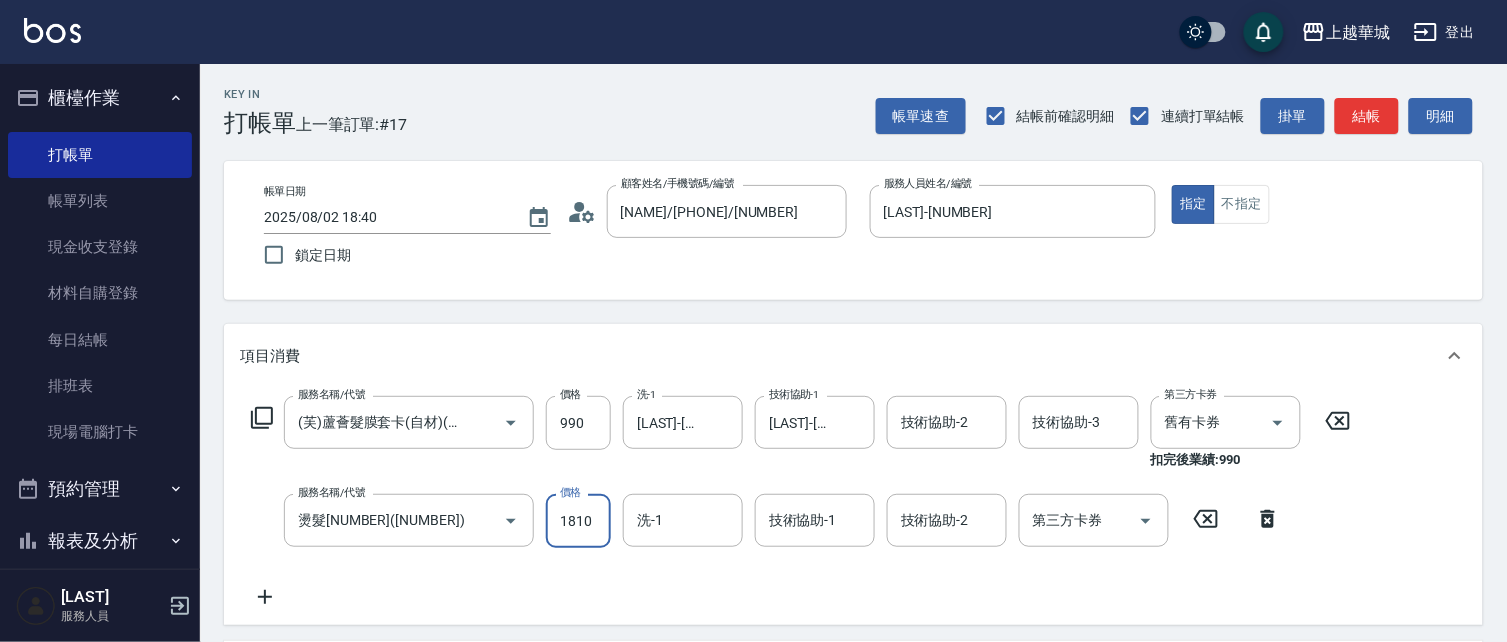 type on "1810" 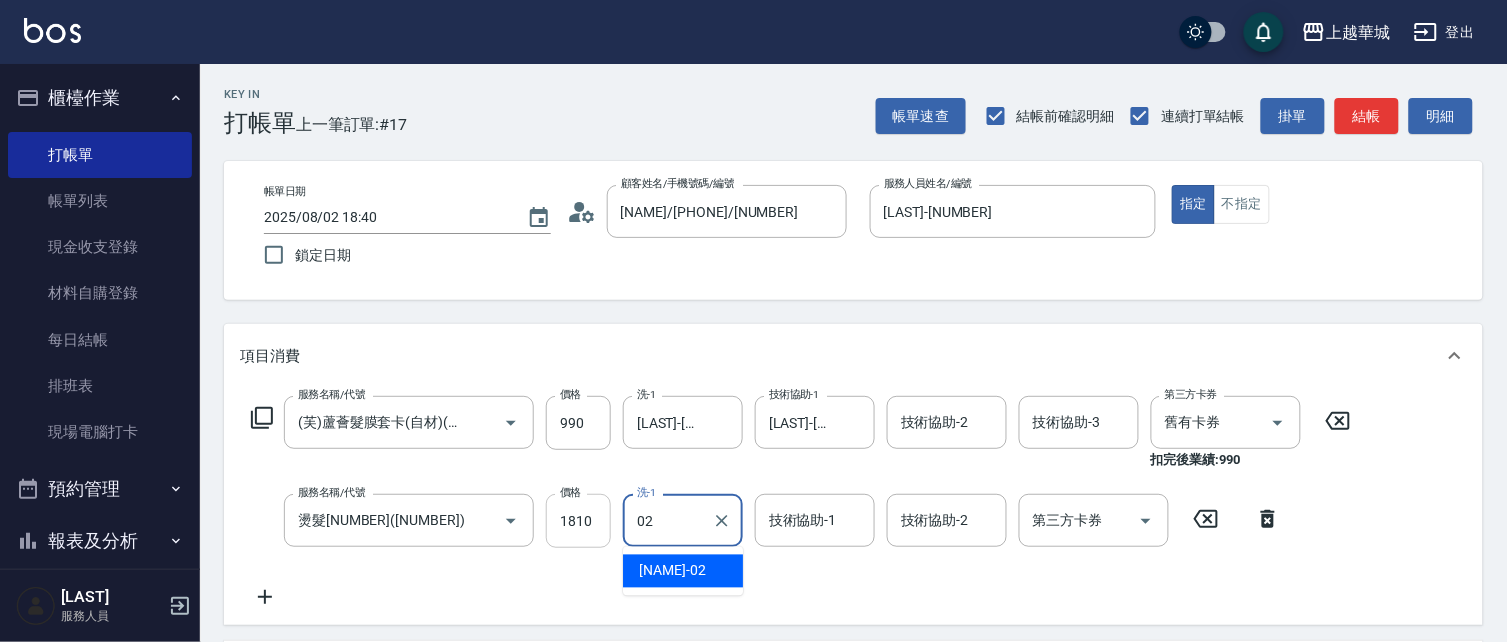 type on "[LAST]-[NUMBER]" 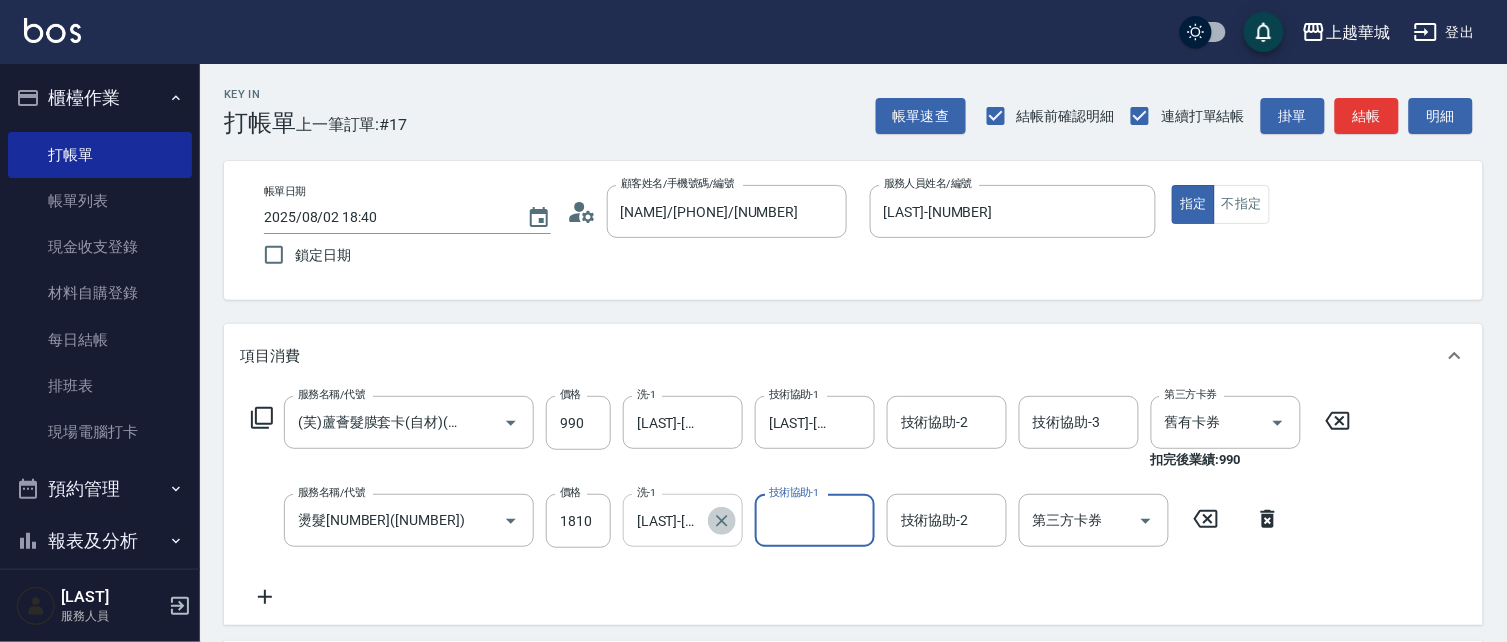 click 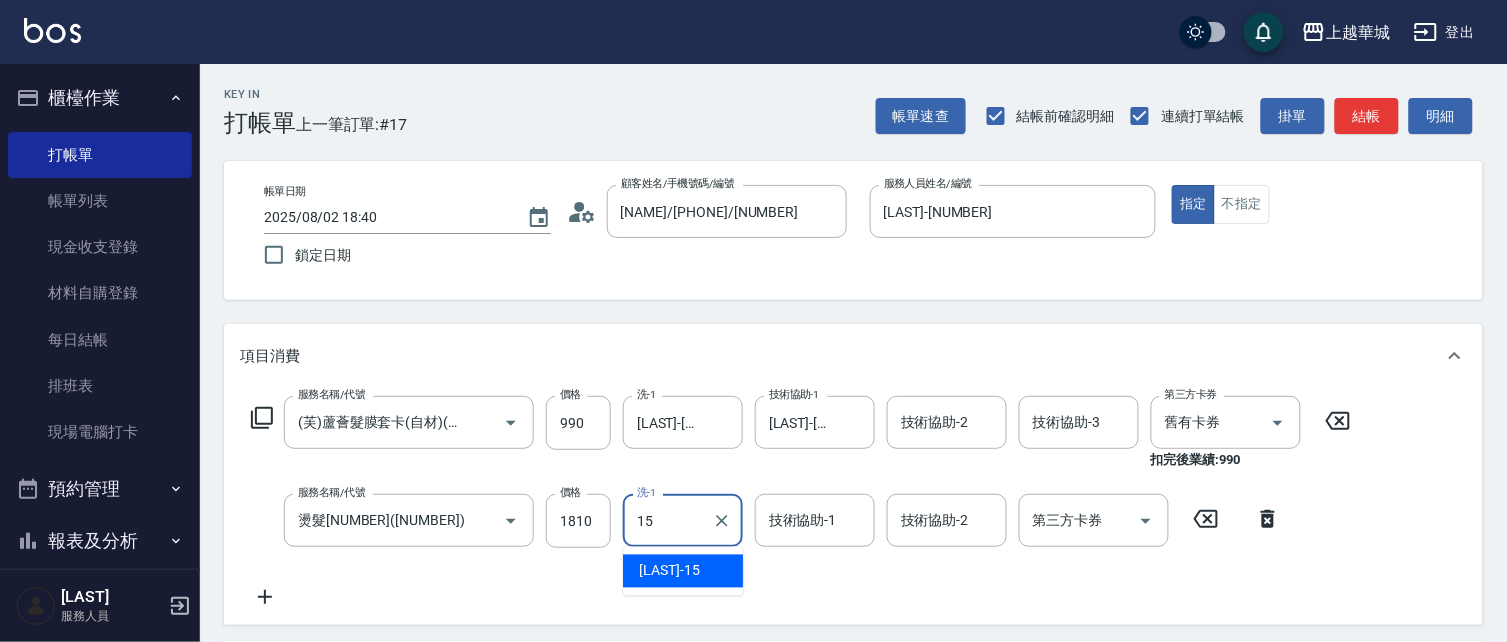type on "[NAME]-[NUMBER]" 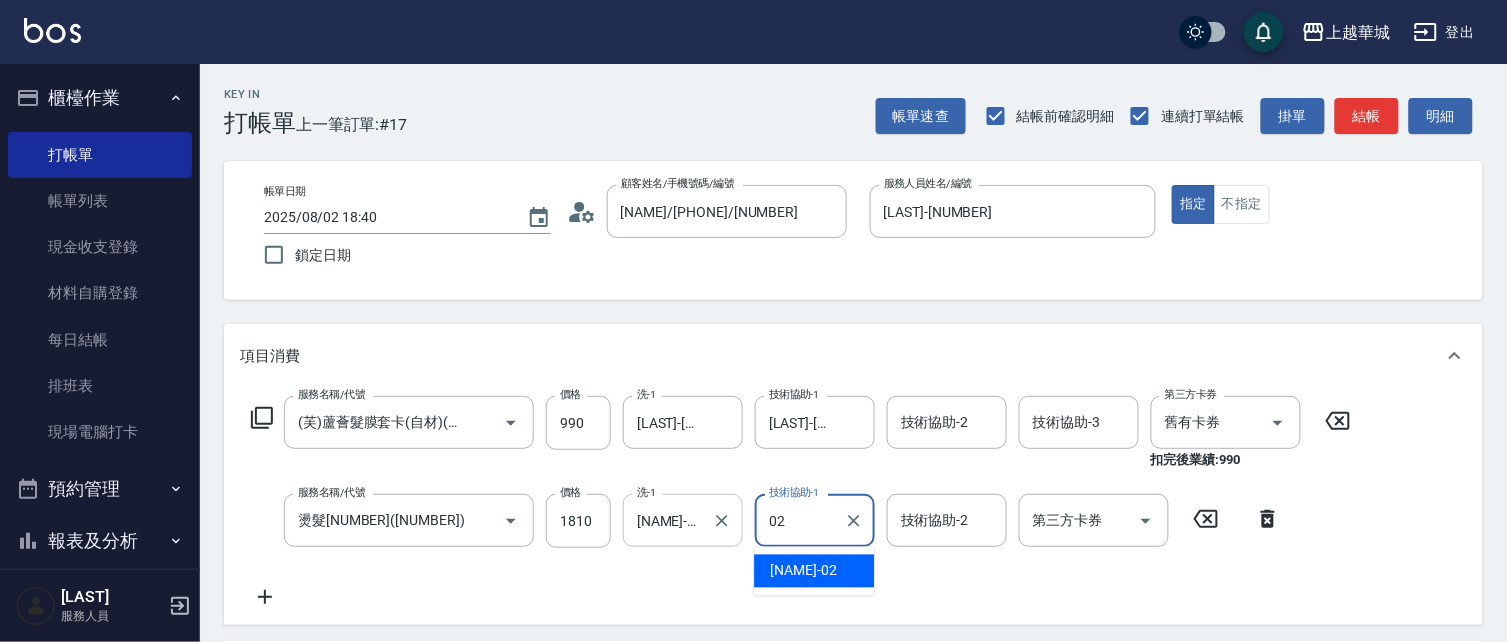 type on "[LAST]-[NUMBER]" 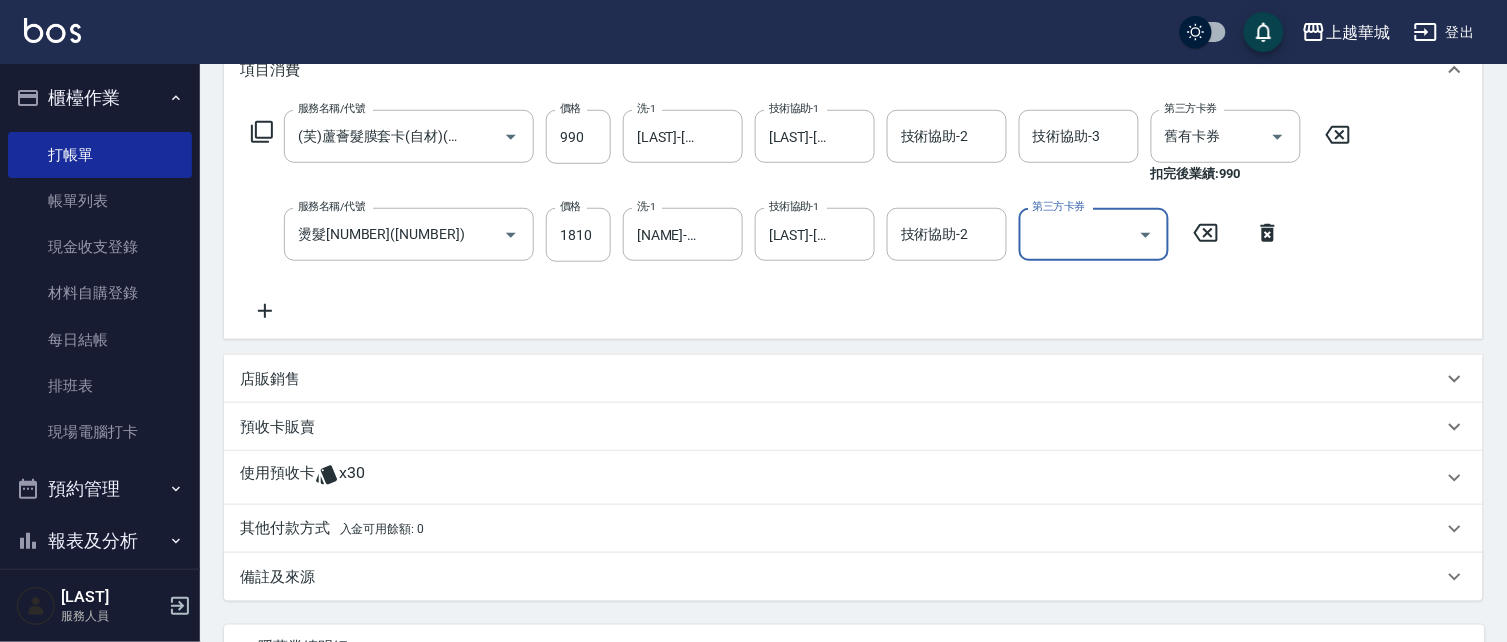scroll, scrollTop: 289, scrollLeft: 0, axis: vertical 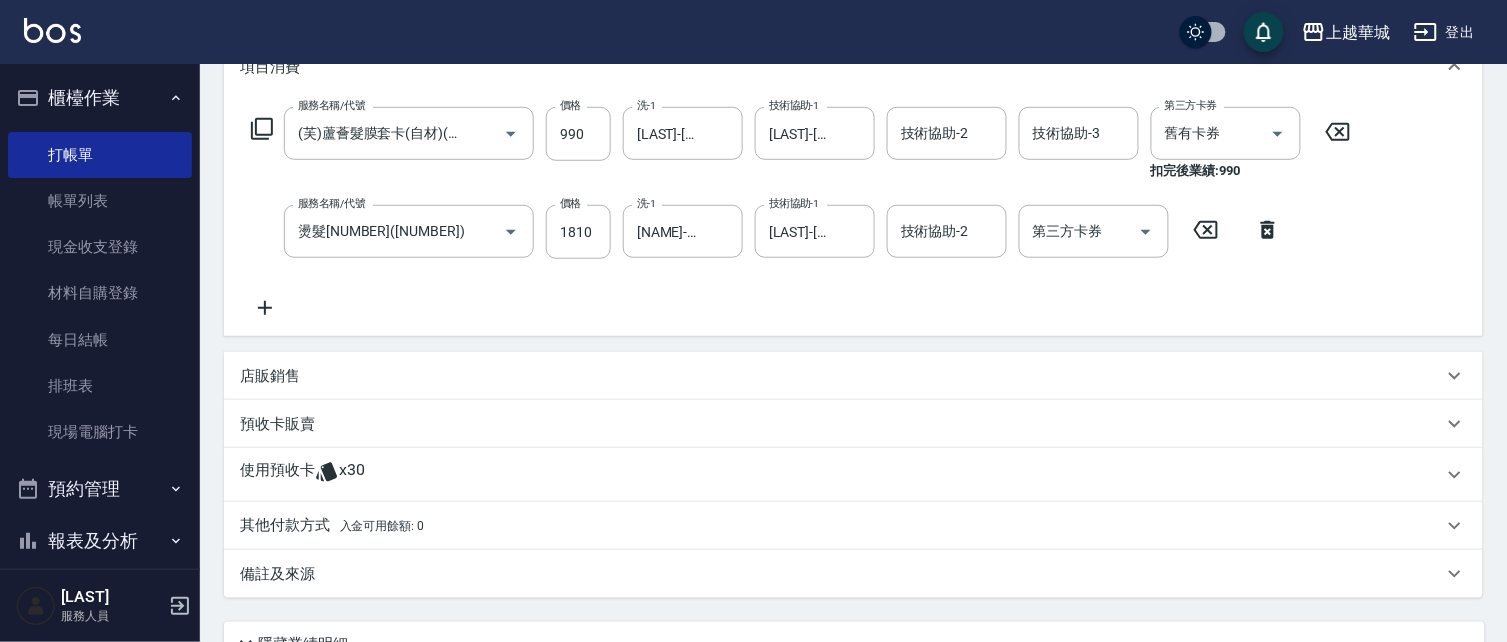 click on "店販銷售" at bounding box center [270, 376] 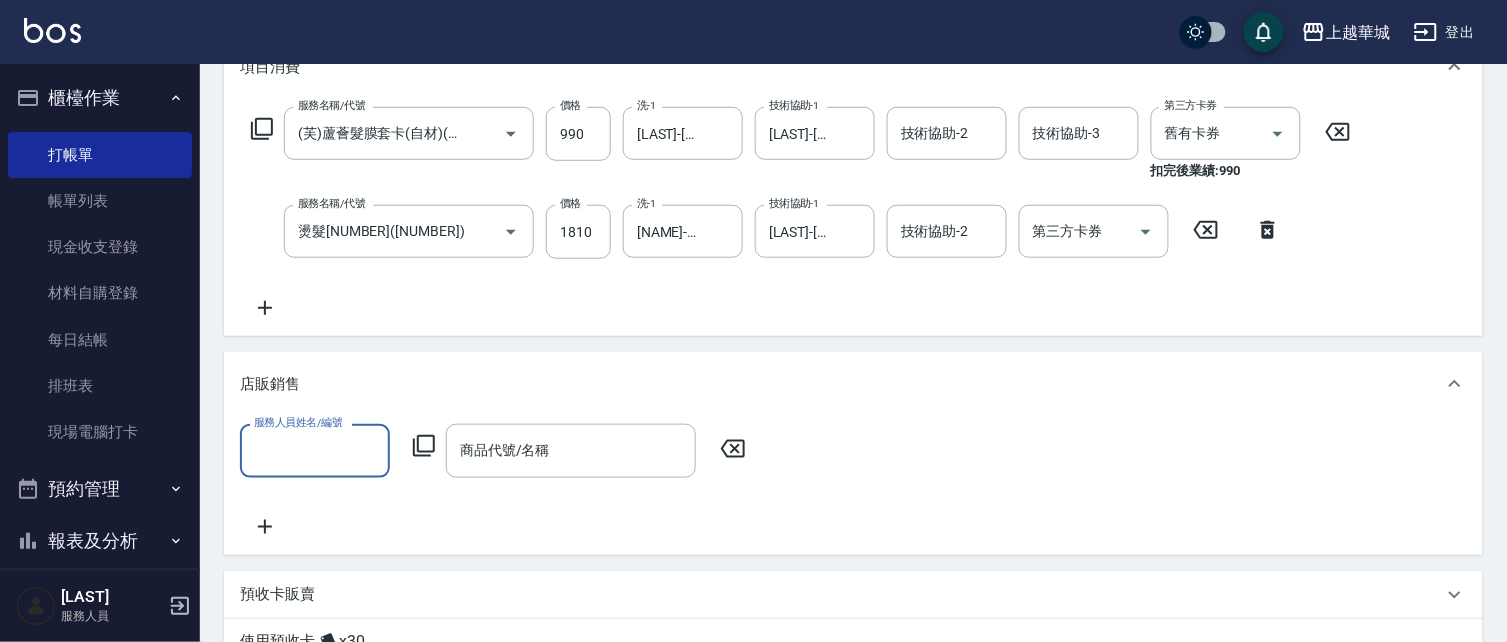 scroll, scrollTop: 0, scrollLeft: 0, axis: both 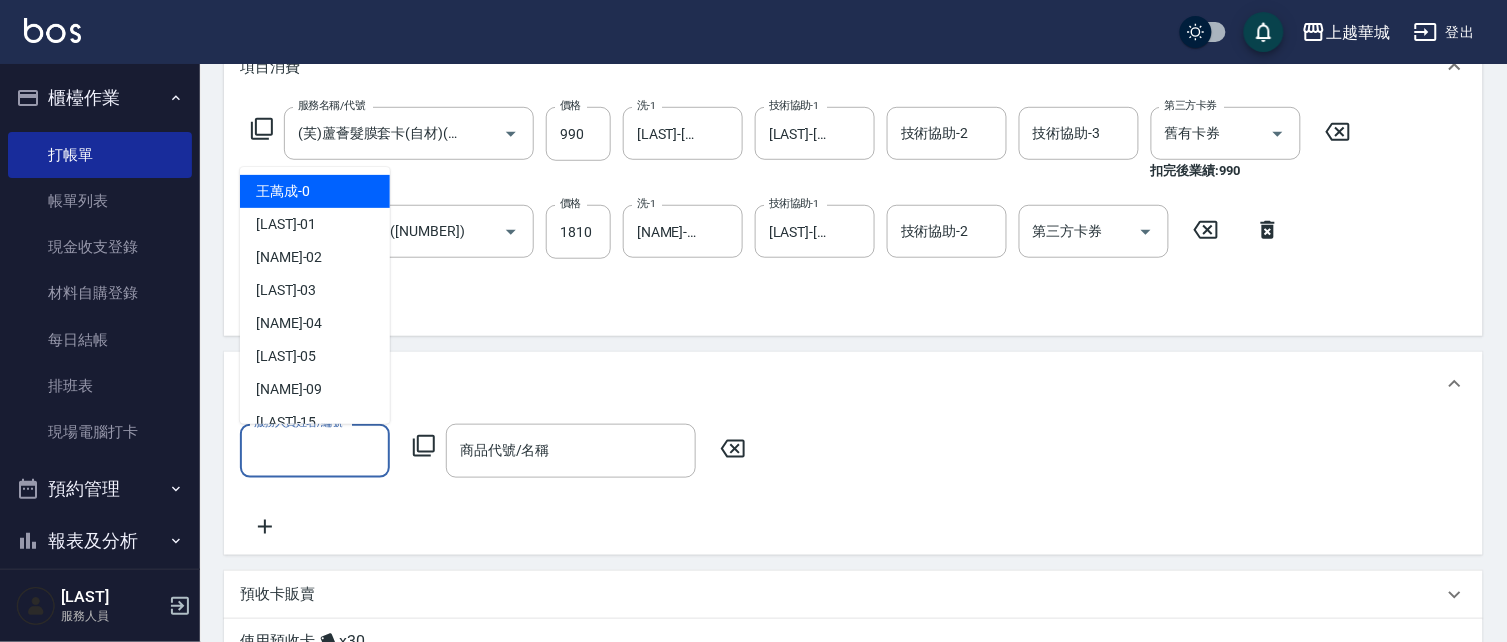 click on "服務人員姓名/編號" at bounding box center [315, 450] 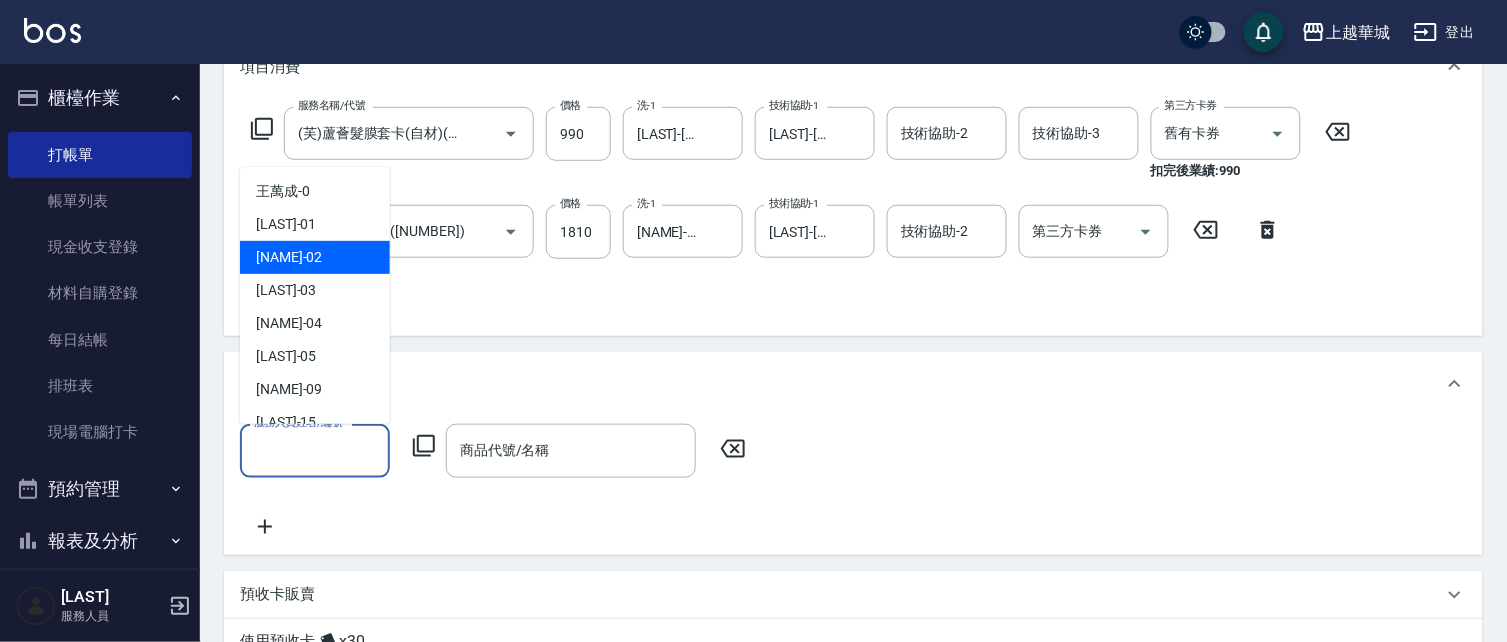 click on "[LAST] - [NUMBER]" at bounding box center (315, 257) 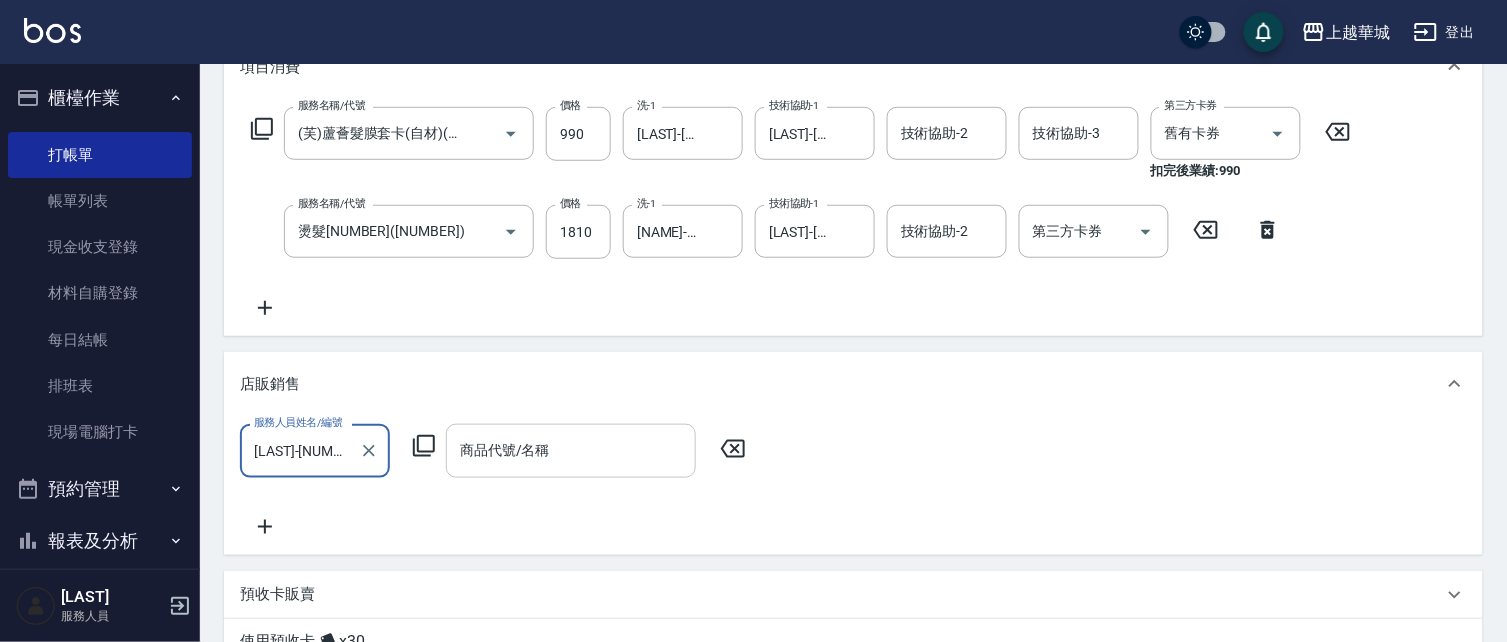drag, startPoint x: 550, startPoint y: 468, endPoint x: 575, endPoint y: 458, distance: 26.925823 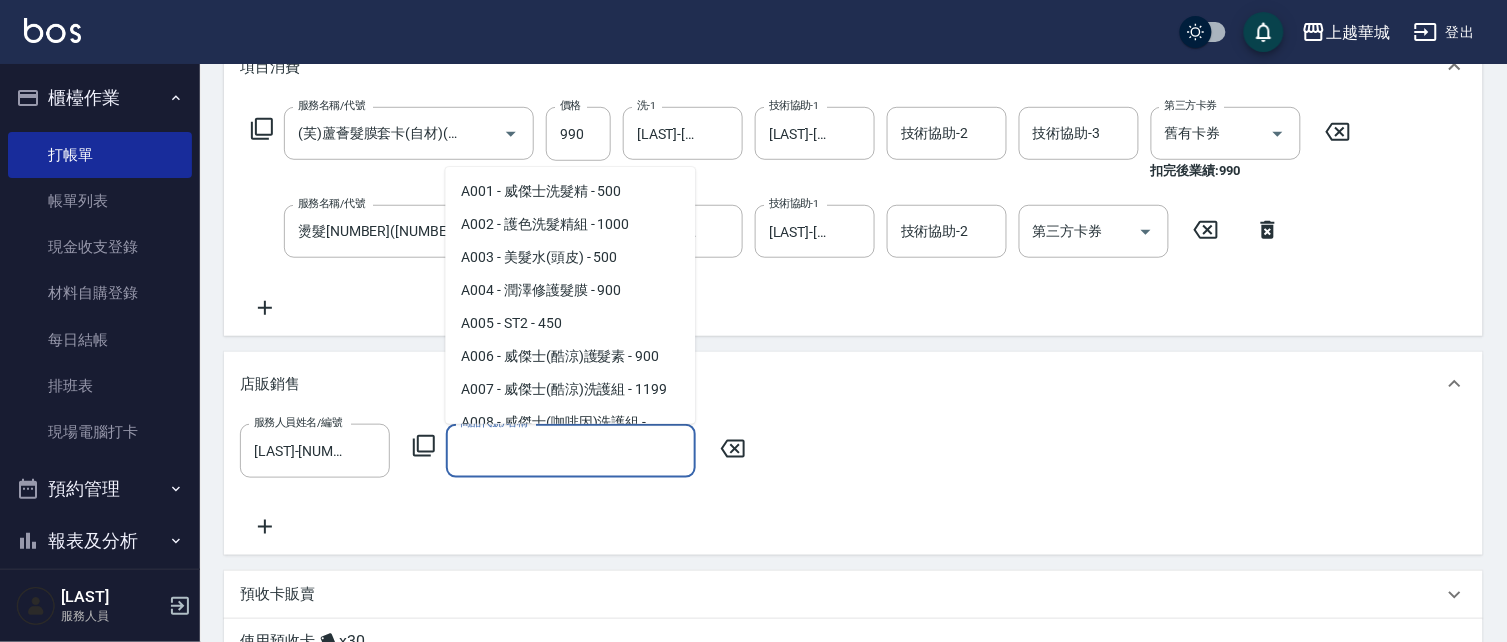 scroll, scrollTop: 0, scrollLeft: 0, axis: both 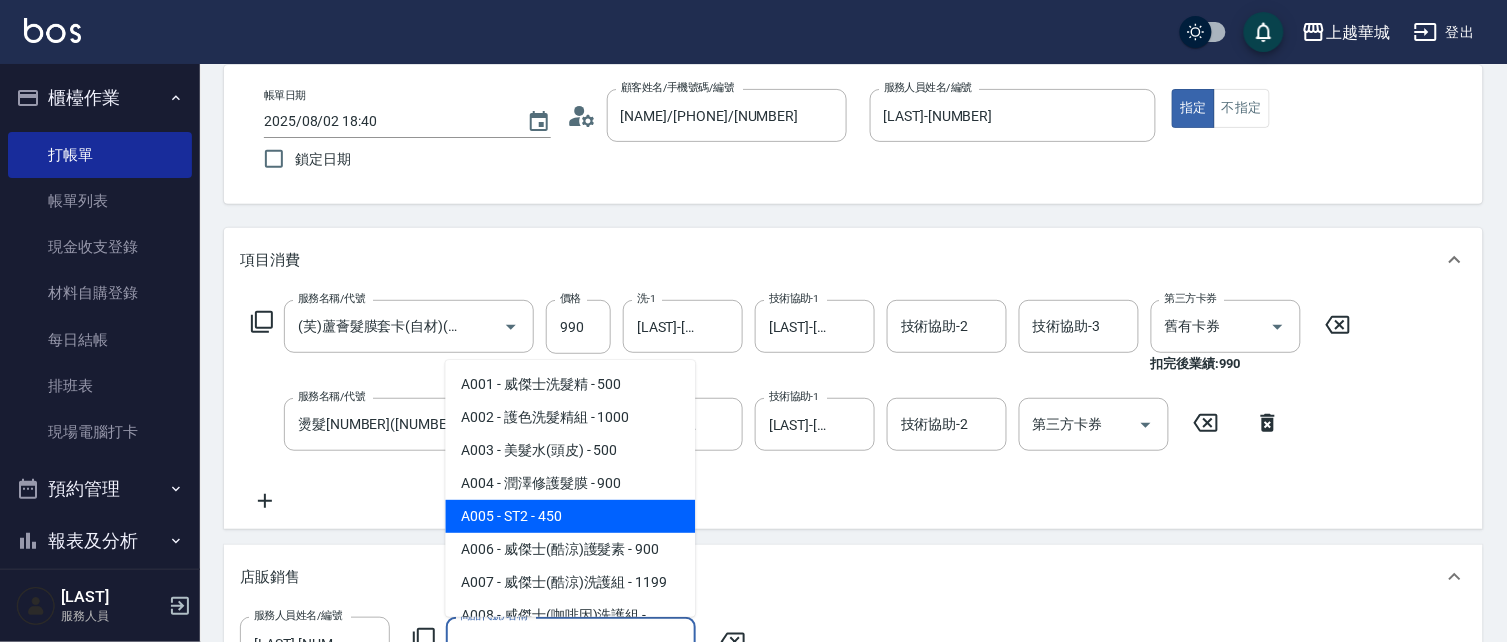 click on "A005 - ST2 - 450" at bounding box center (571, 516) 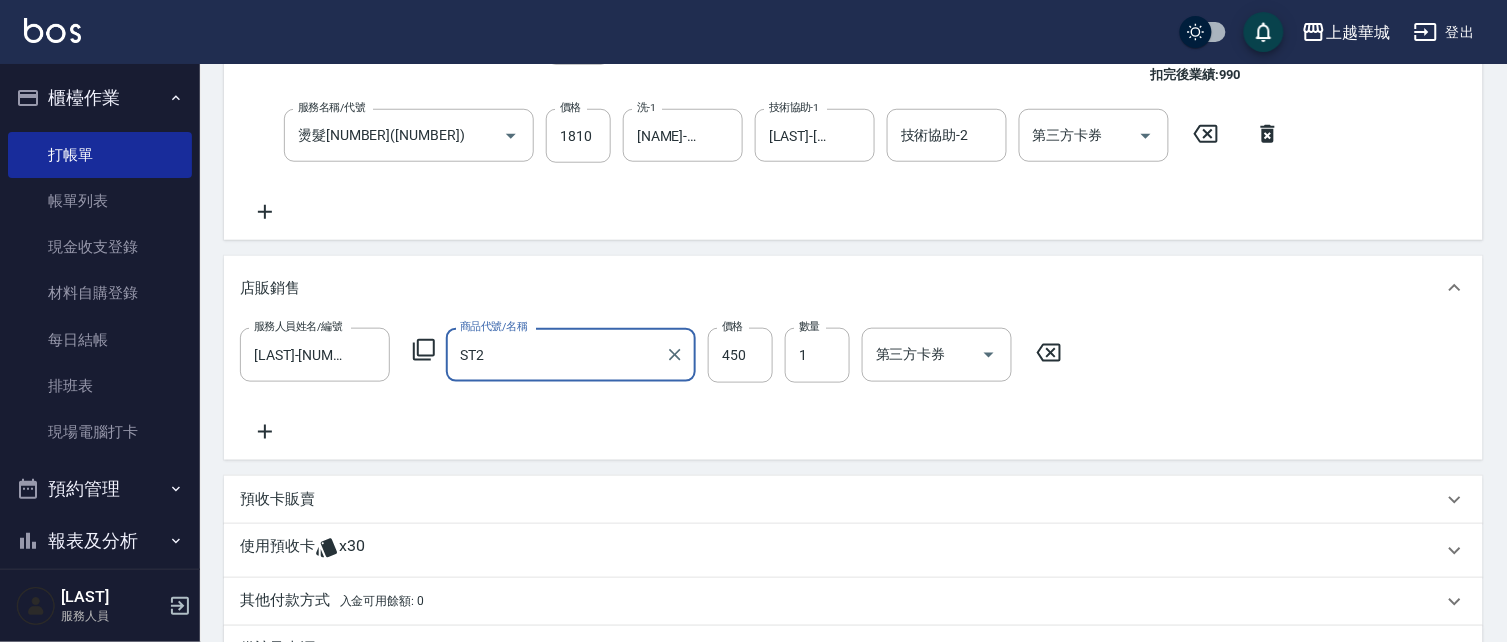scroll, scrollTop: 385, scrollLeft: 0, axis: vertical 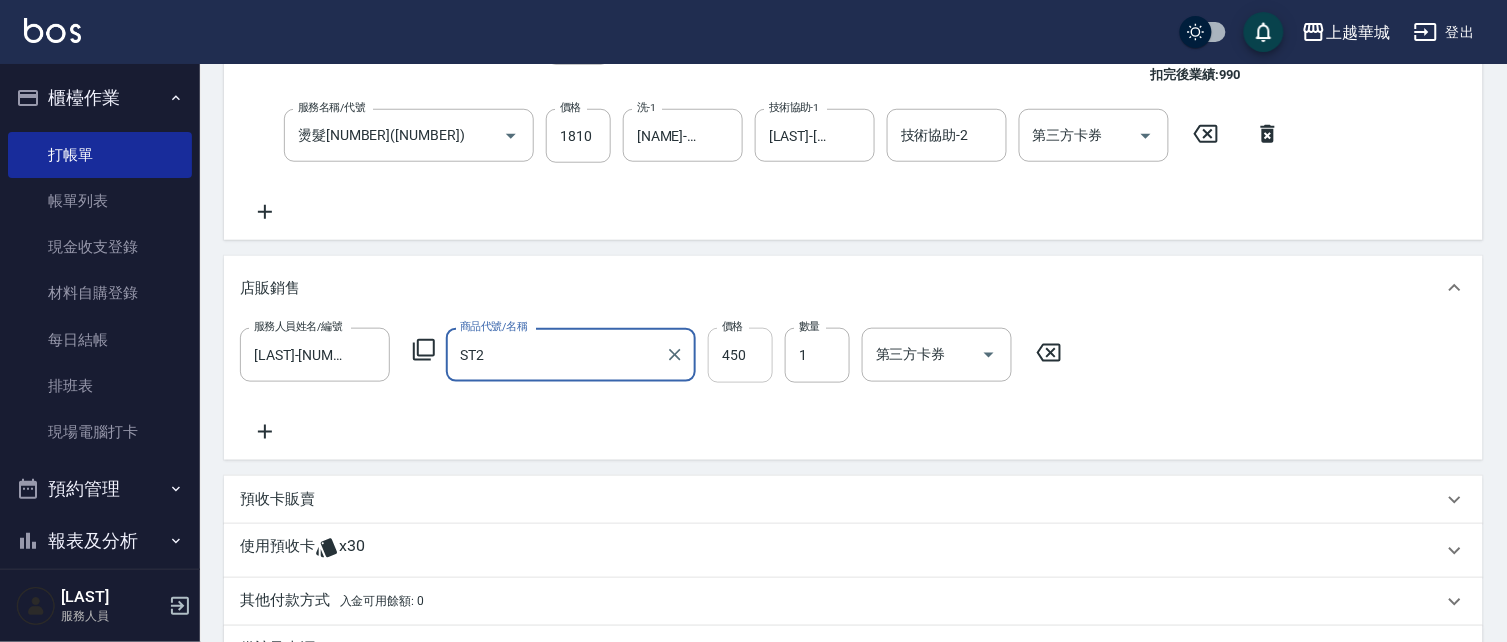 drag, startPoint x: 752, startPoint y: 365, endPoint x: 710, endPoint y: 348, distance: 45.310043 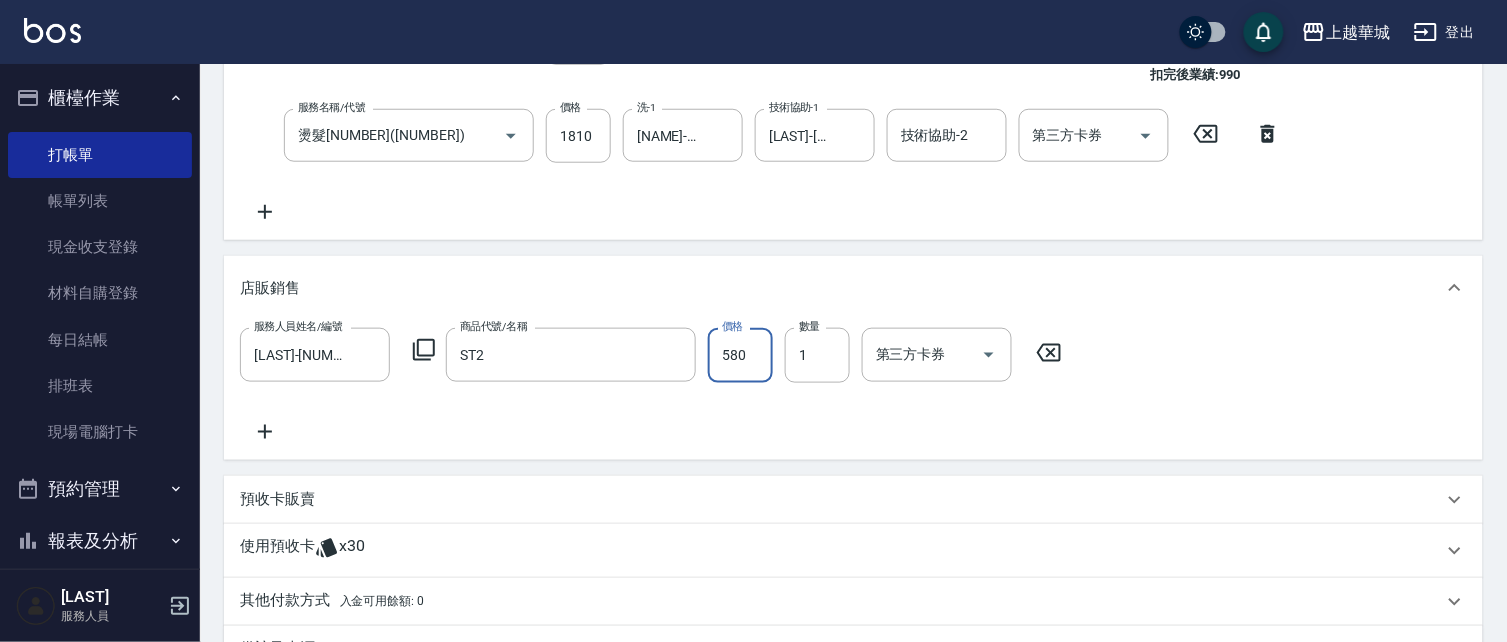type on "580" 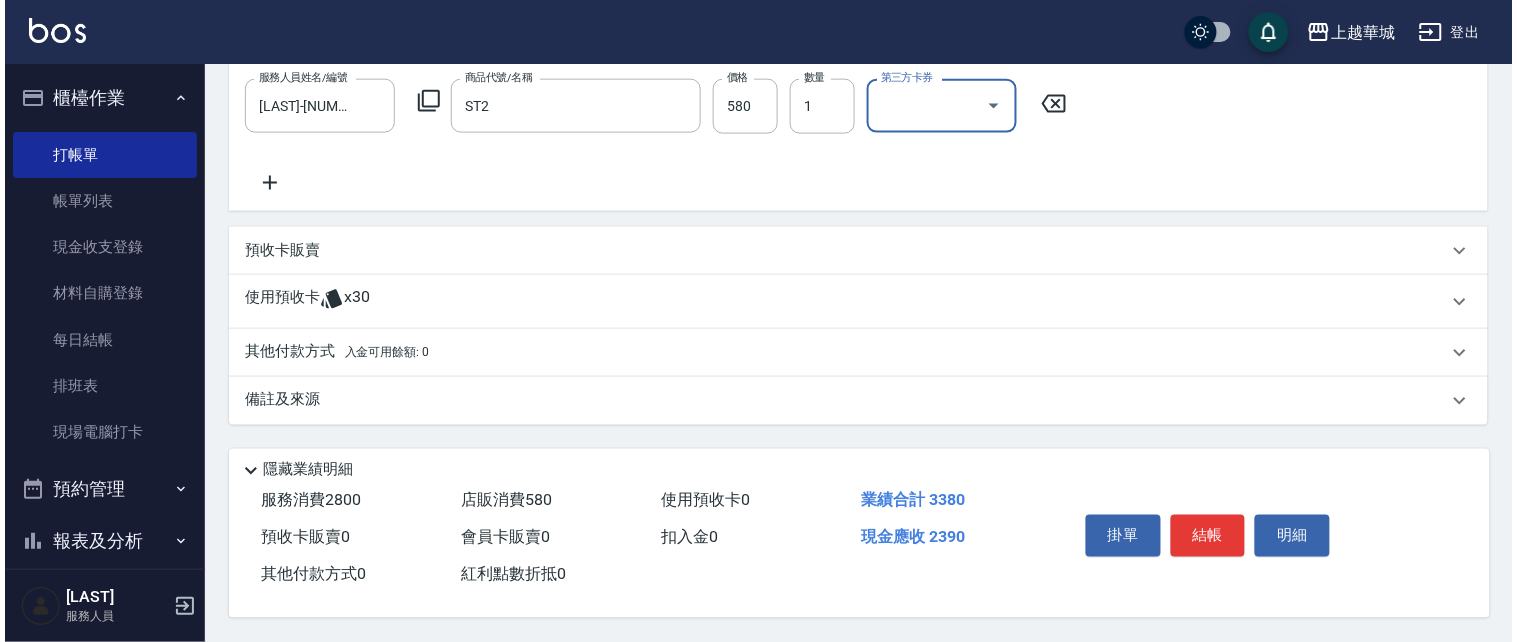 scroll, scrollTop: 638, scrollLeft: 0, axis: vertical 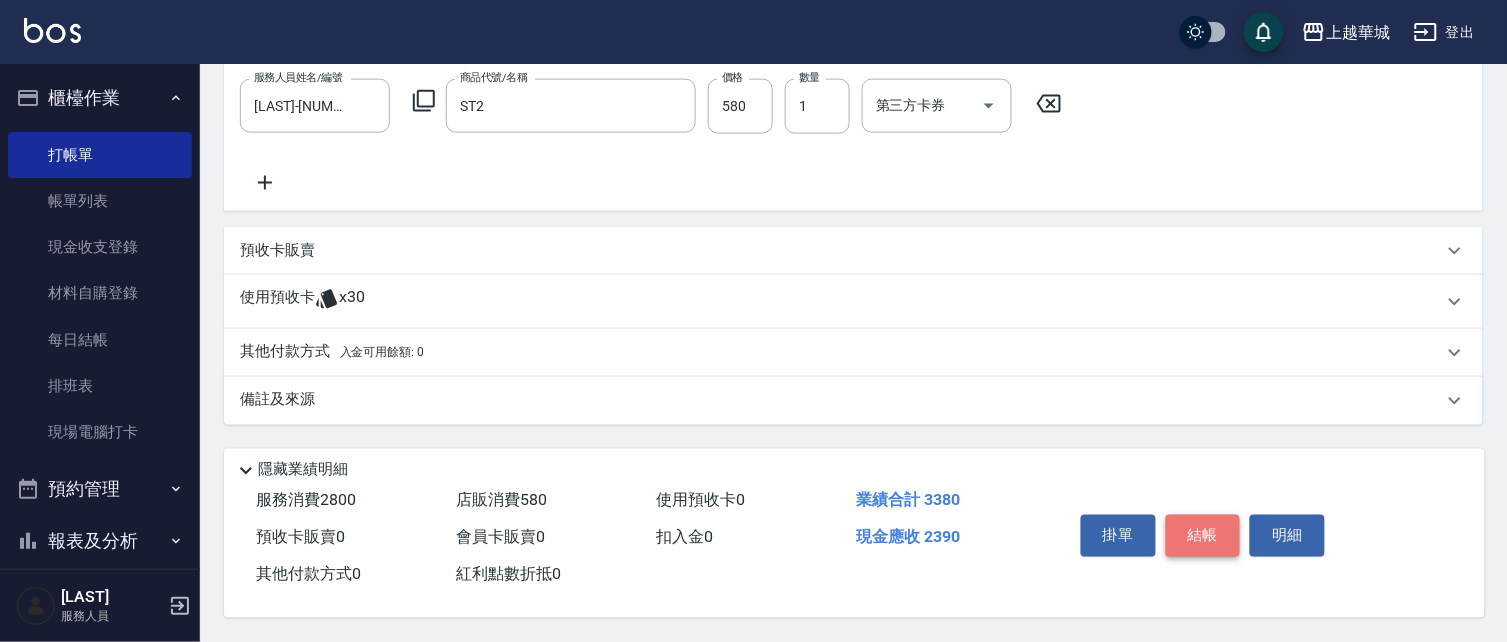 click on "結帳" at bounding box center [1203, 536] 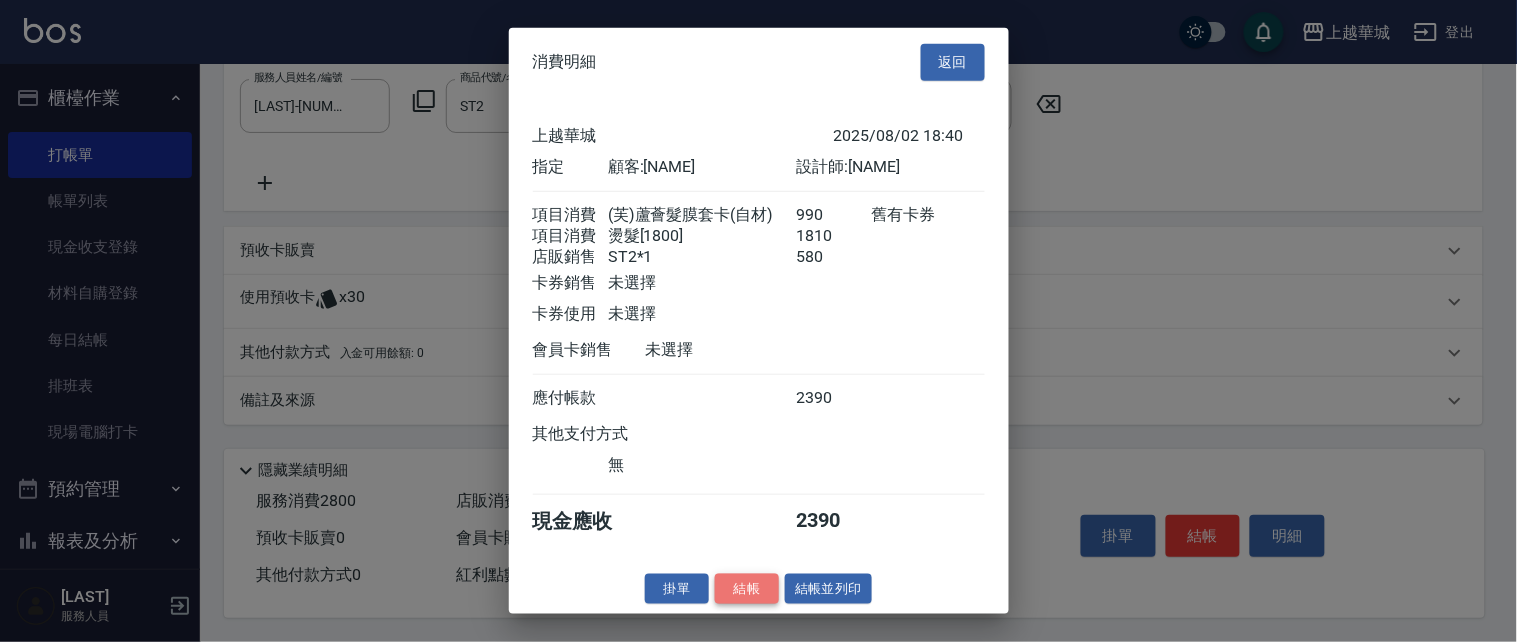 click on "結帳" at bounding box center [747, 588] 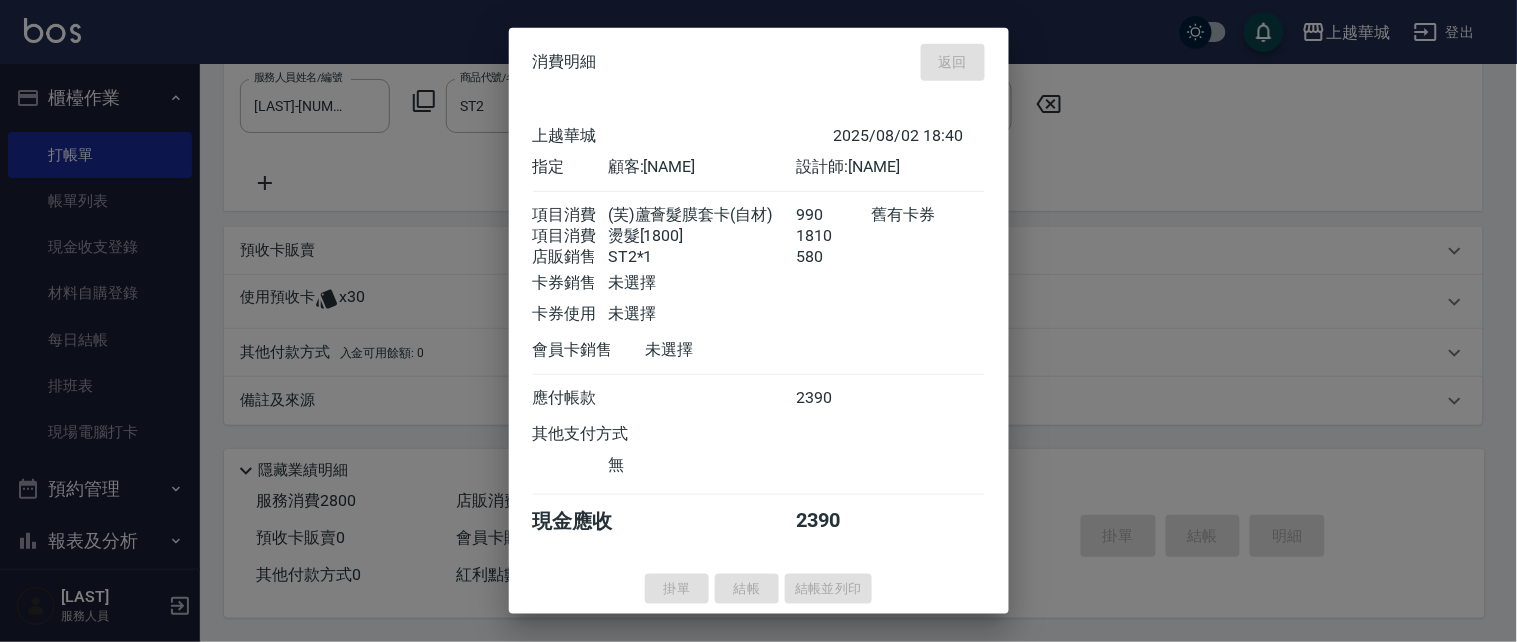 type on "2025/08/02 18:41" 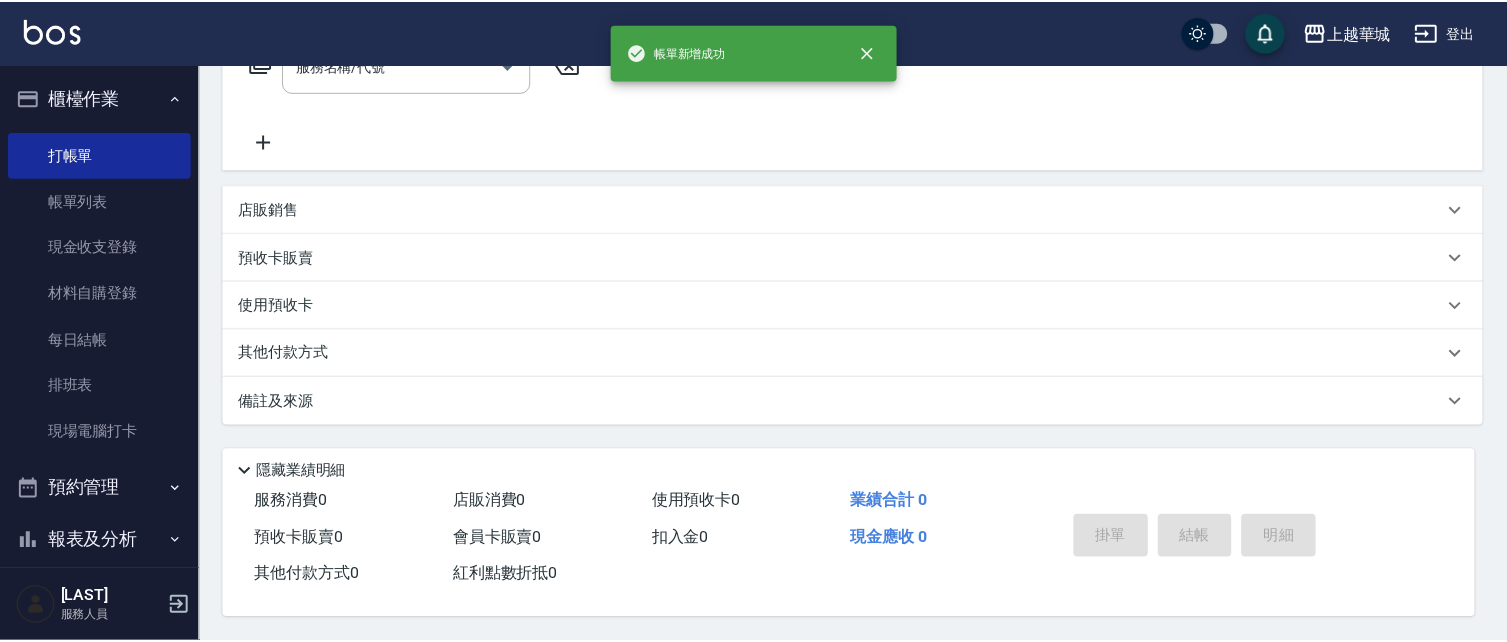 scroll, scrollTop: 0, scrollLeft: 0, axis: both 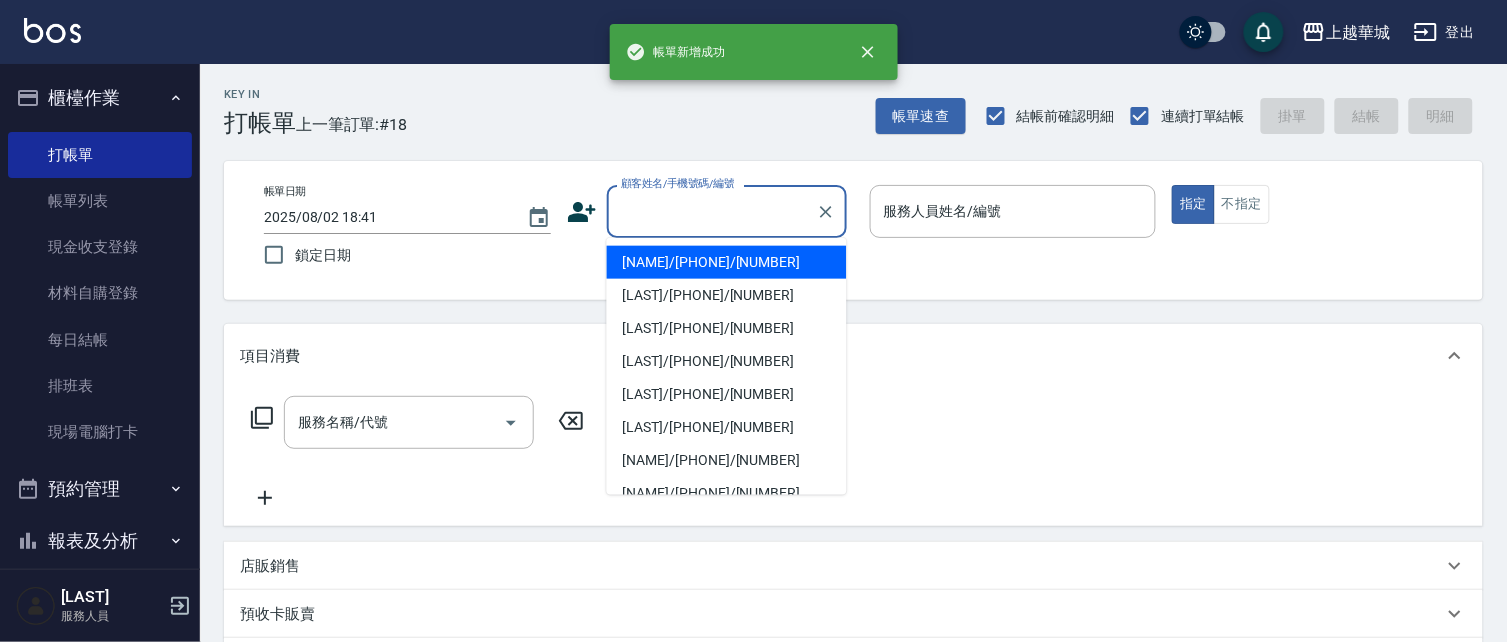 click on "顧客姓名/手機號碼/編號" at bounding box center [712, 211] 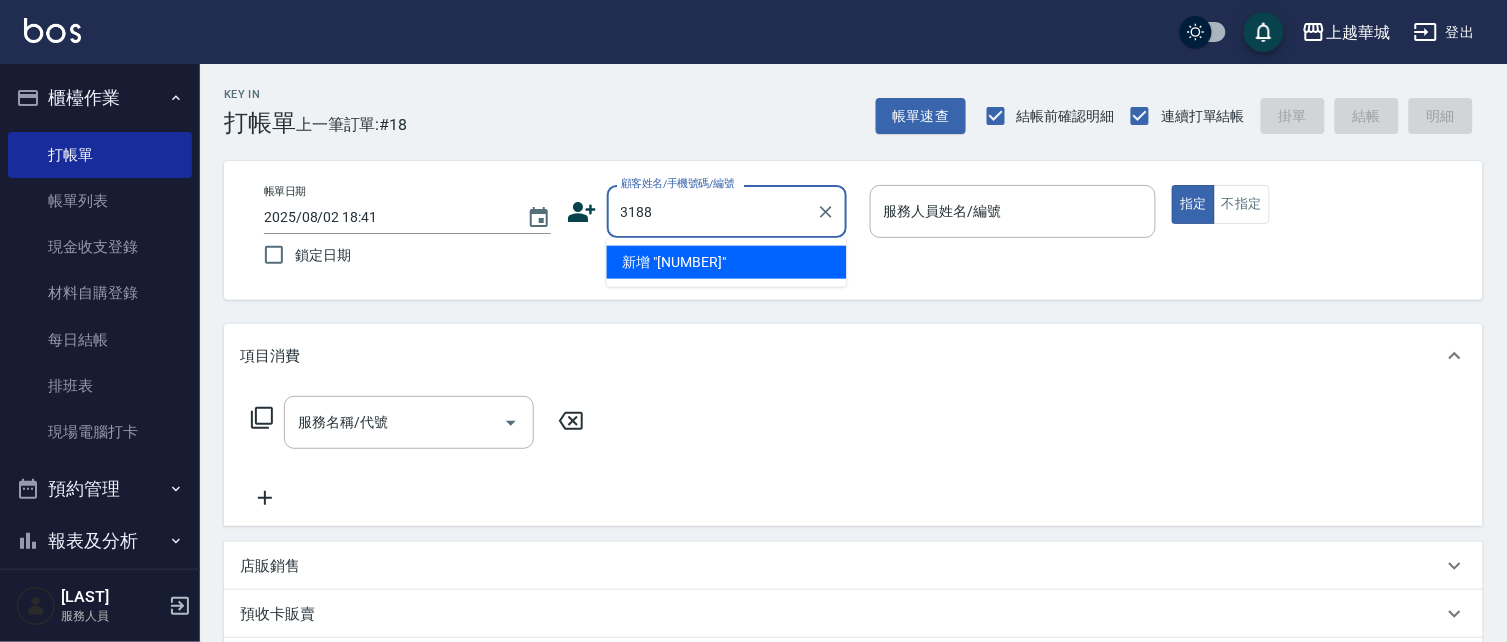type on "3188" 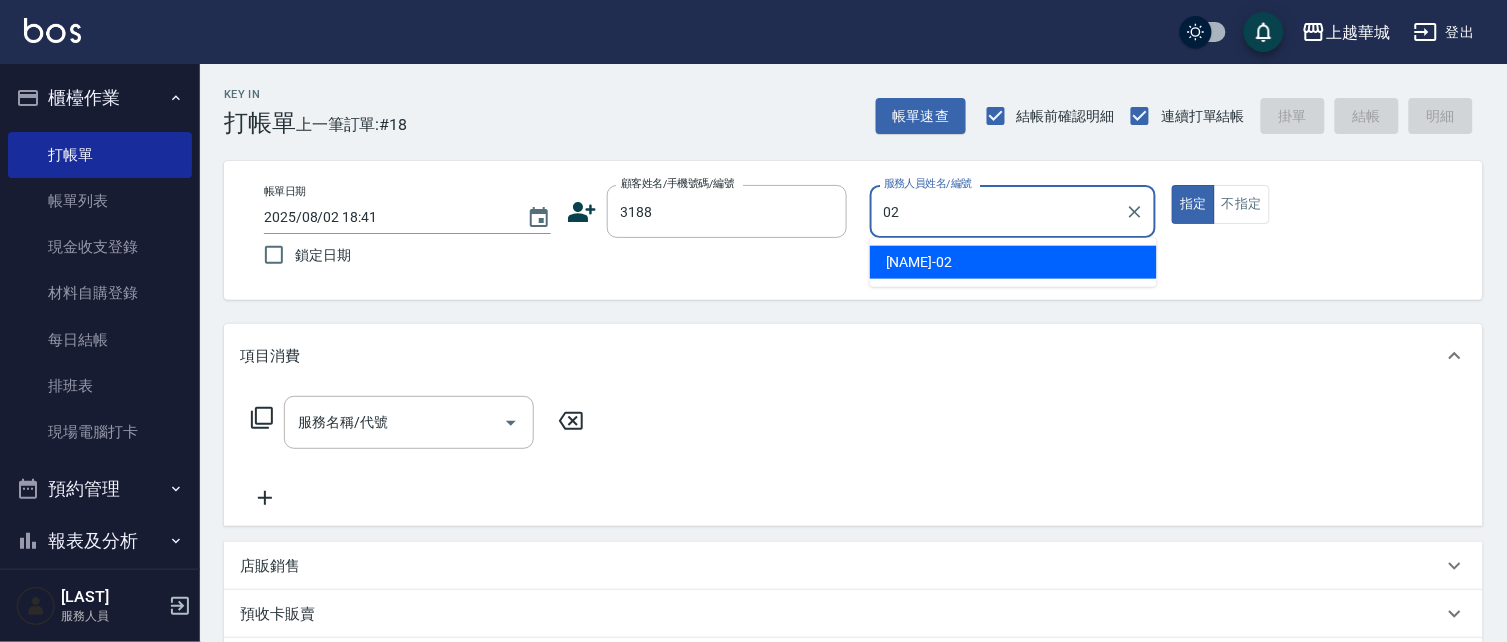 type on "[LAST]-[NUMBER]" 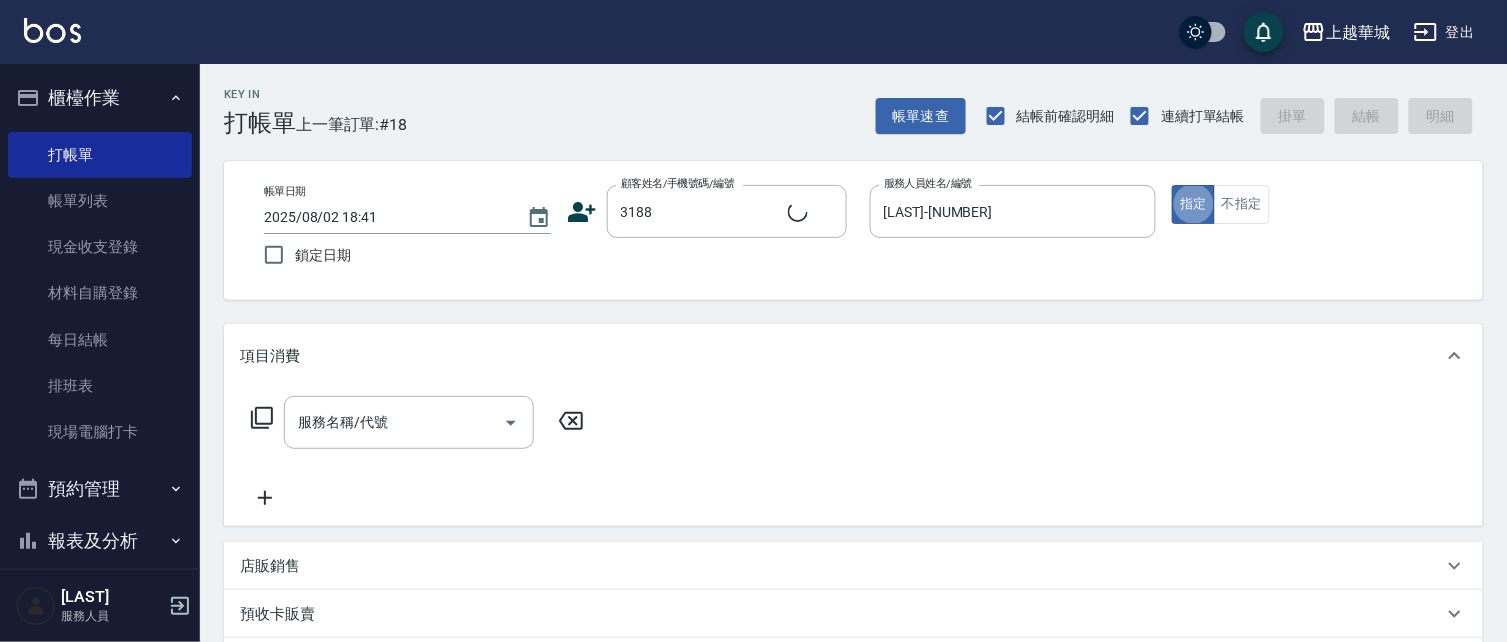 type on "[NAME]/[PHONE]/[NUMBER]" 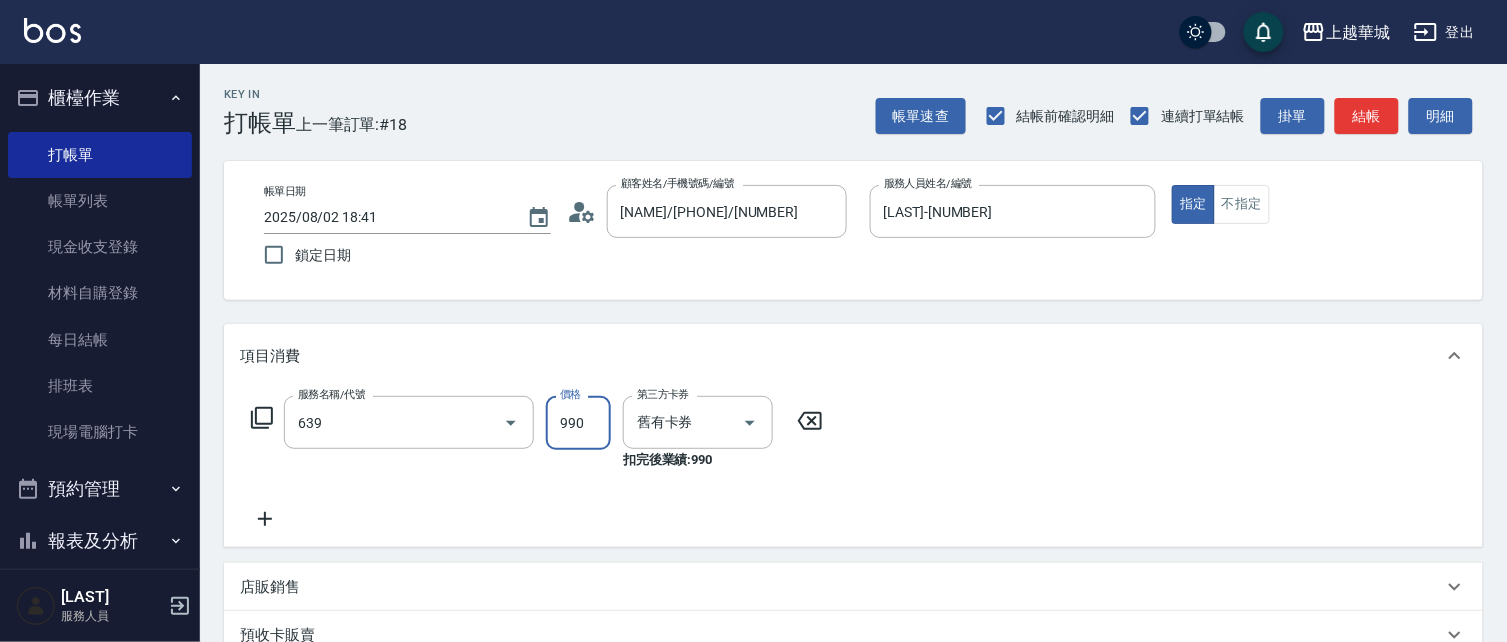 type on "(芙)蘆薈髮膜套卡(自材)(639)" 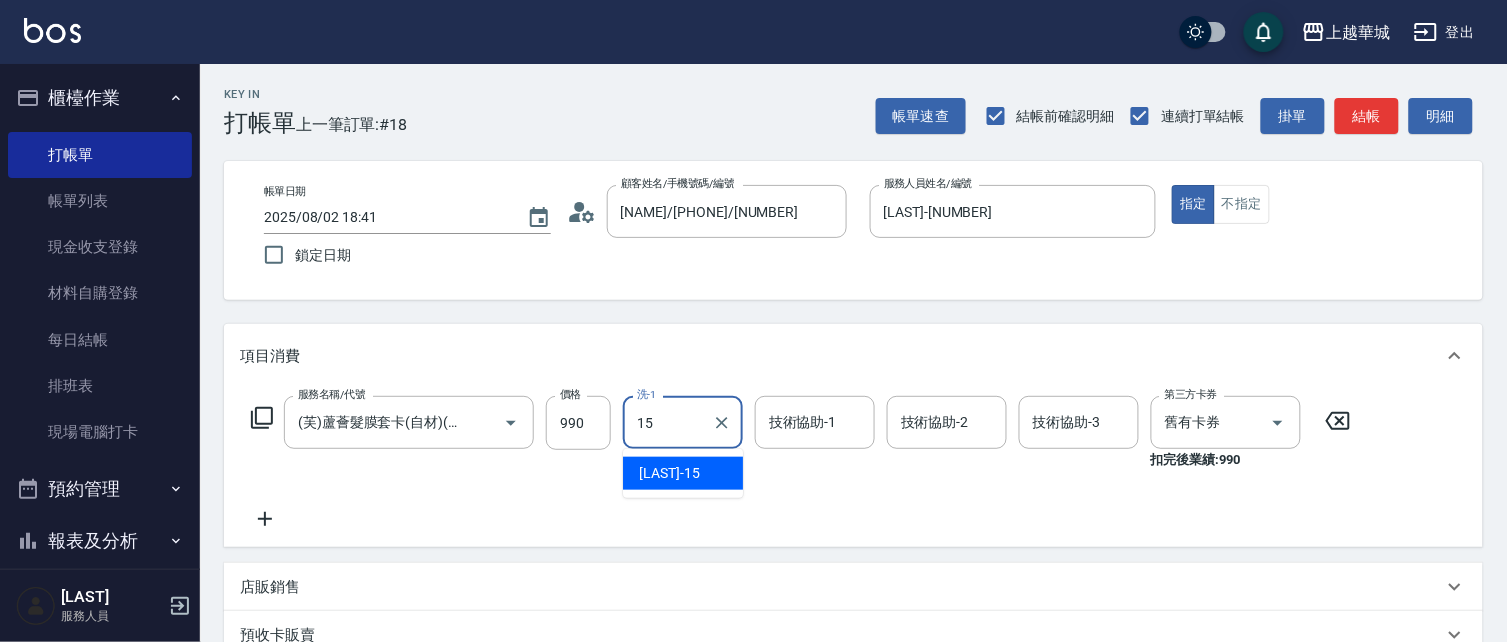 type on "[NAME]-[NUMBER]" 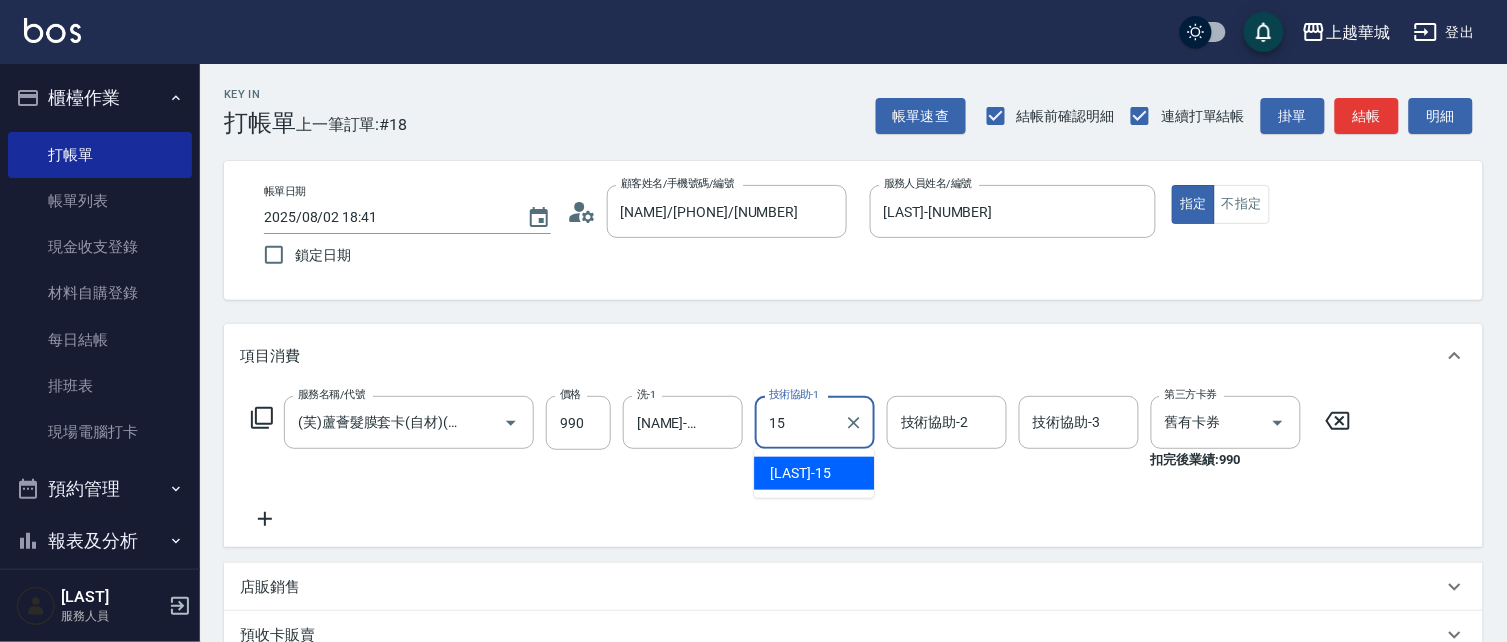 type on "[NAME]-[NUMBER]" 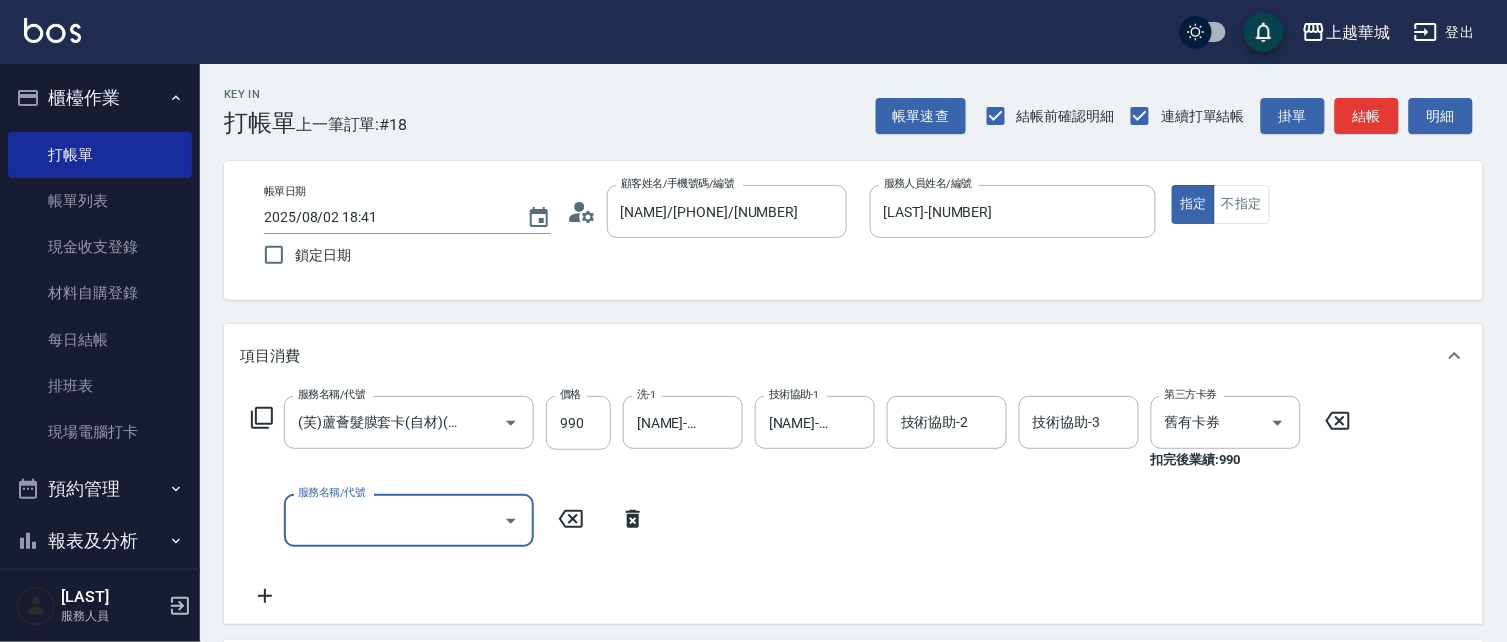 scroll, scrollTop: 0, scrollLeft: 0, axis: both 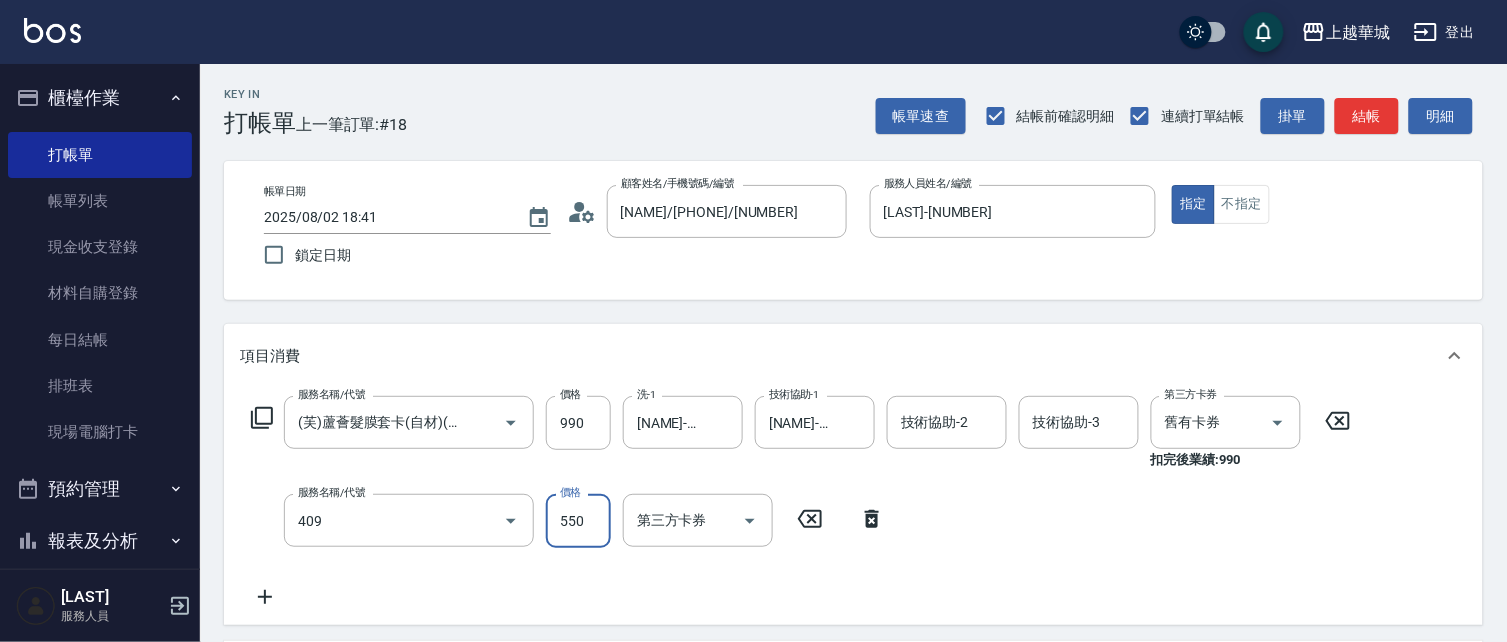 type on "剪髮([NUMBER])([NUMBER])" 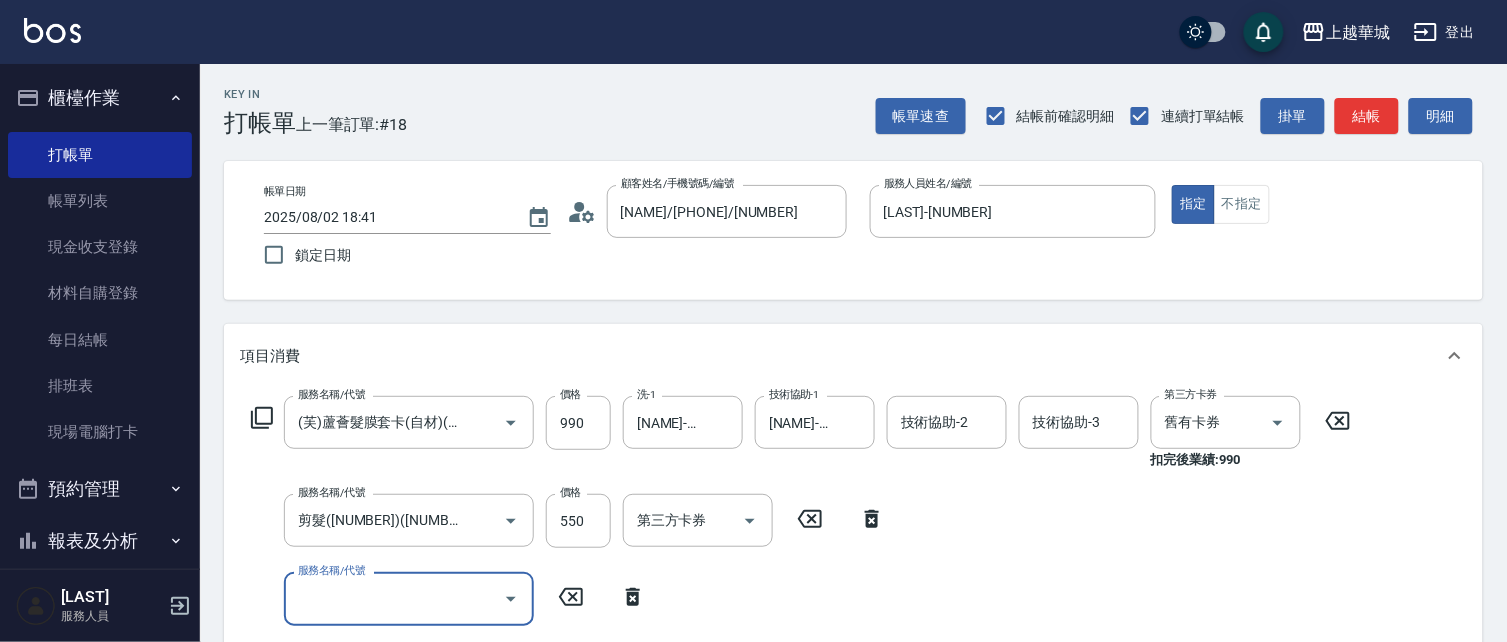 scroll, scrollTop: 0, scrollLeft: 0, axis: both 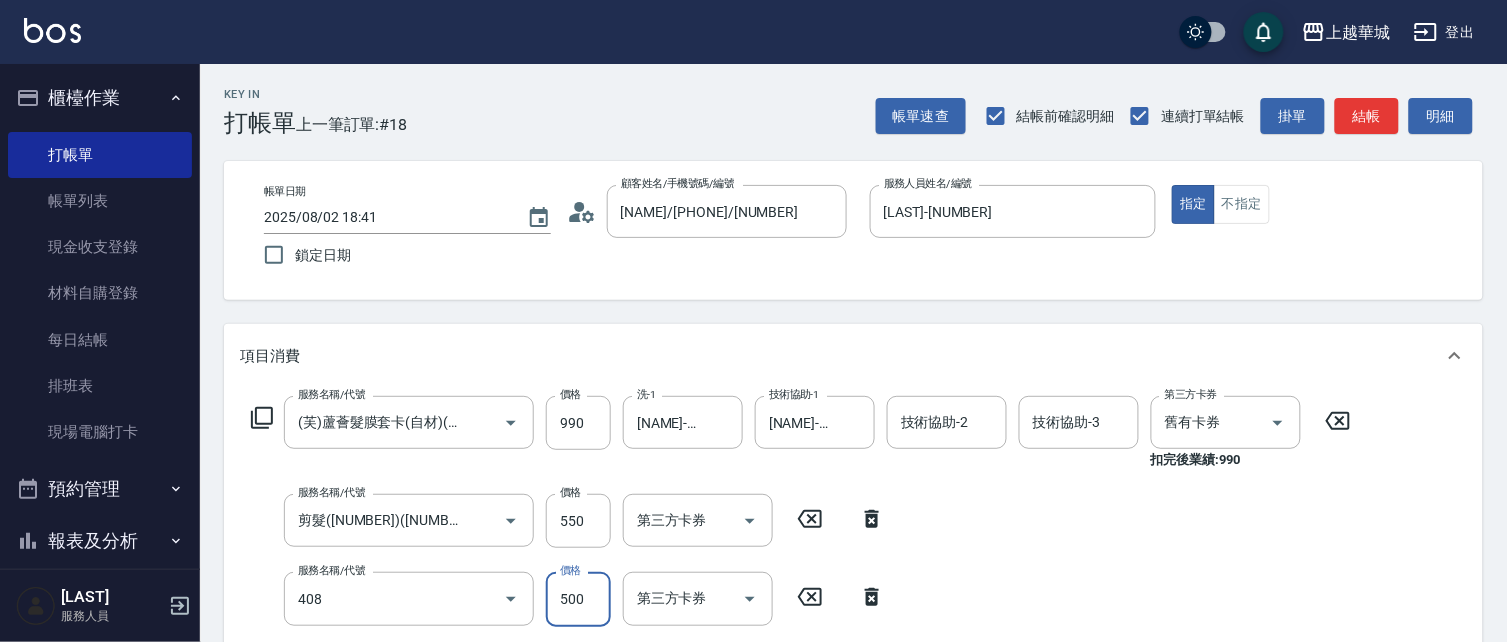 type on "剪髮(500)(408)" 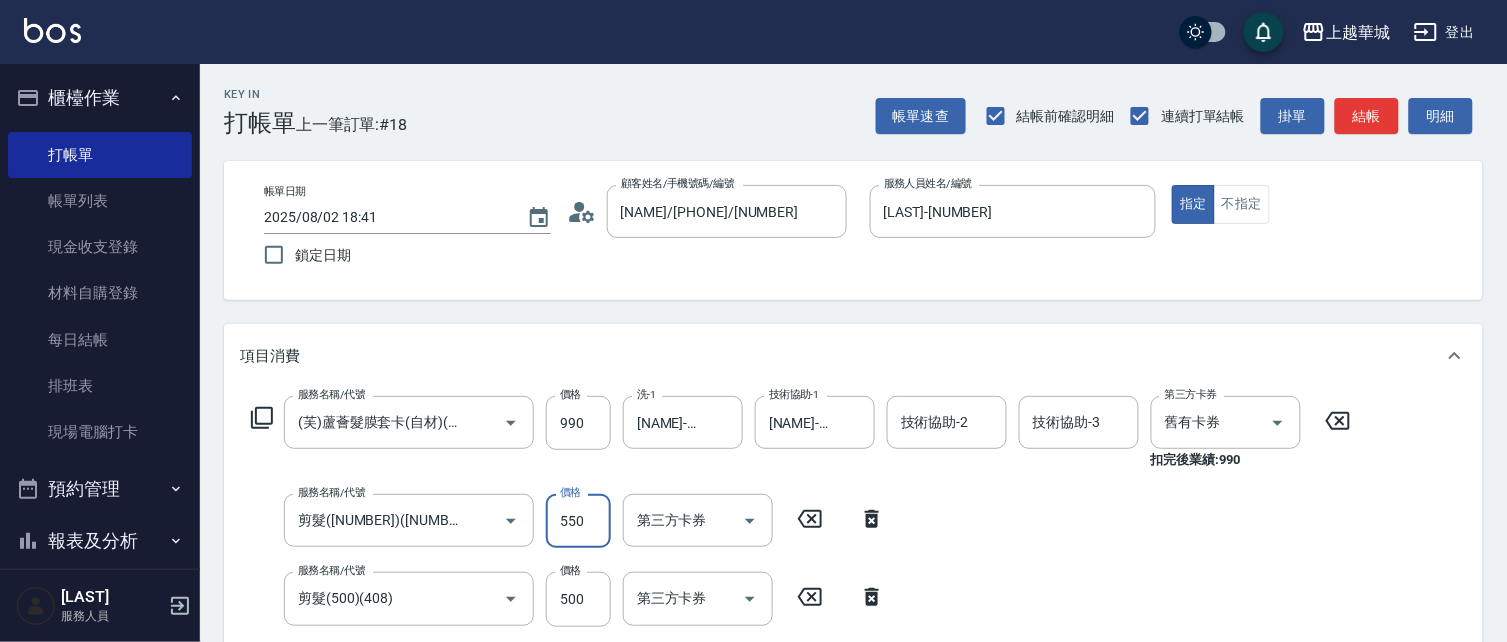 click on "550" at bounding box center (578, 521) 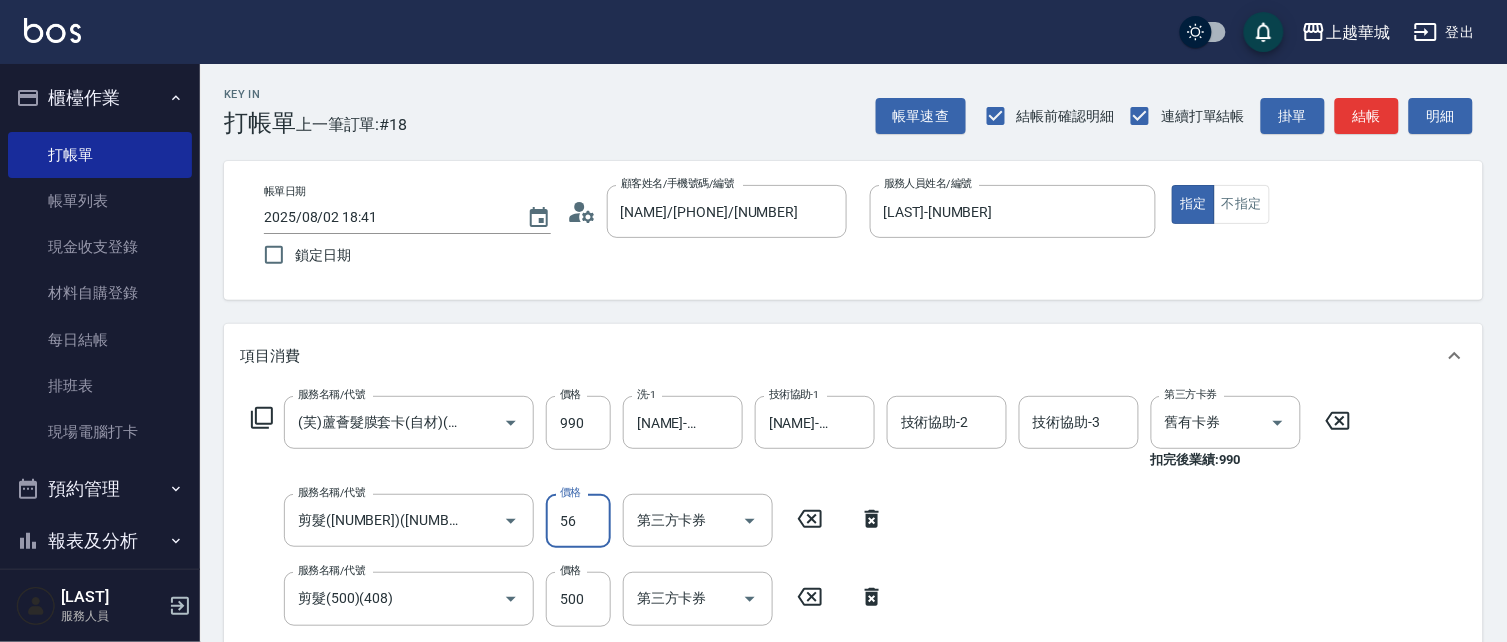 type on "560" 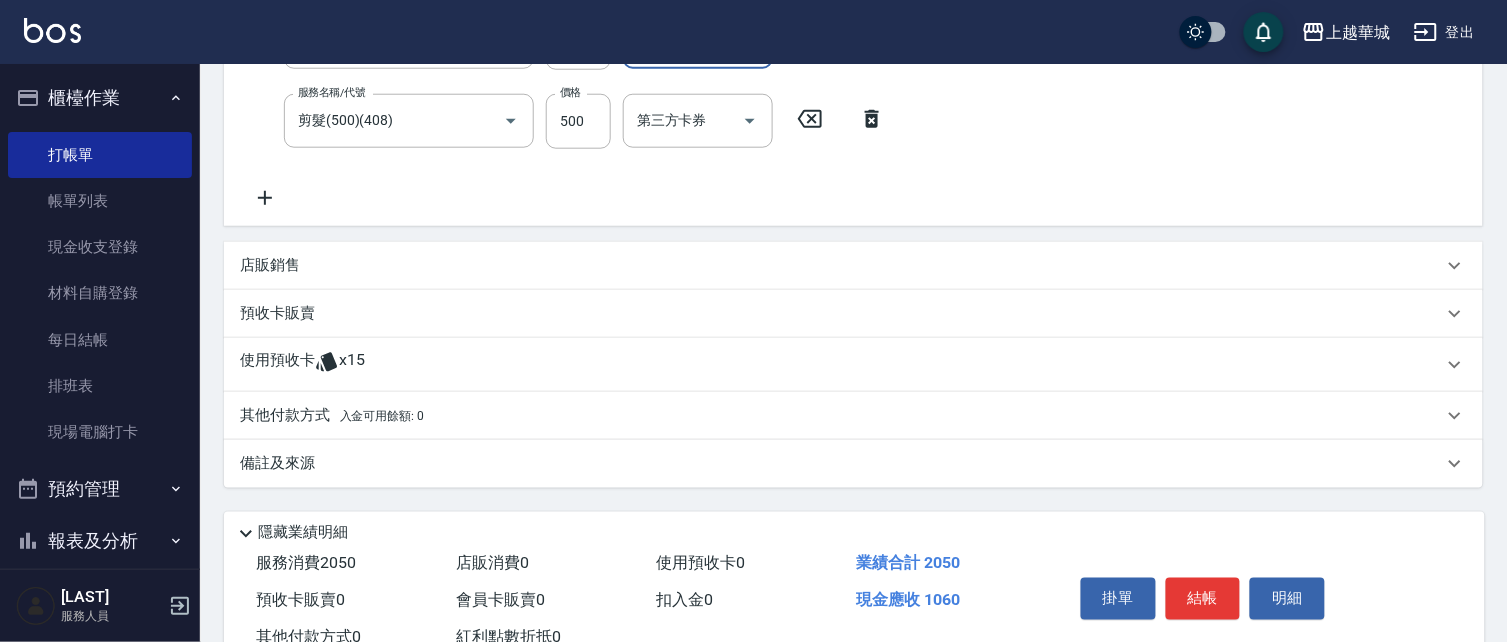 scroll, scrollTop: 481, scrollLeft: 0, axis: vertical 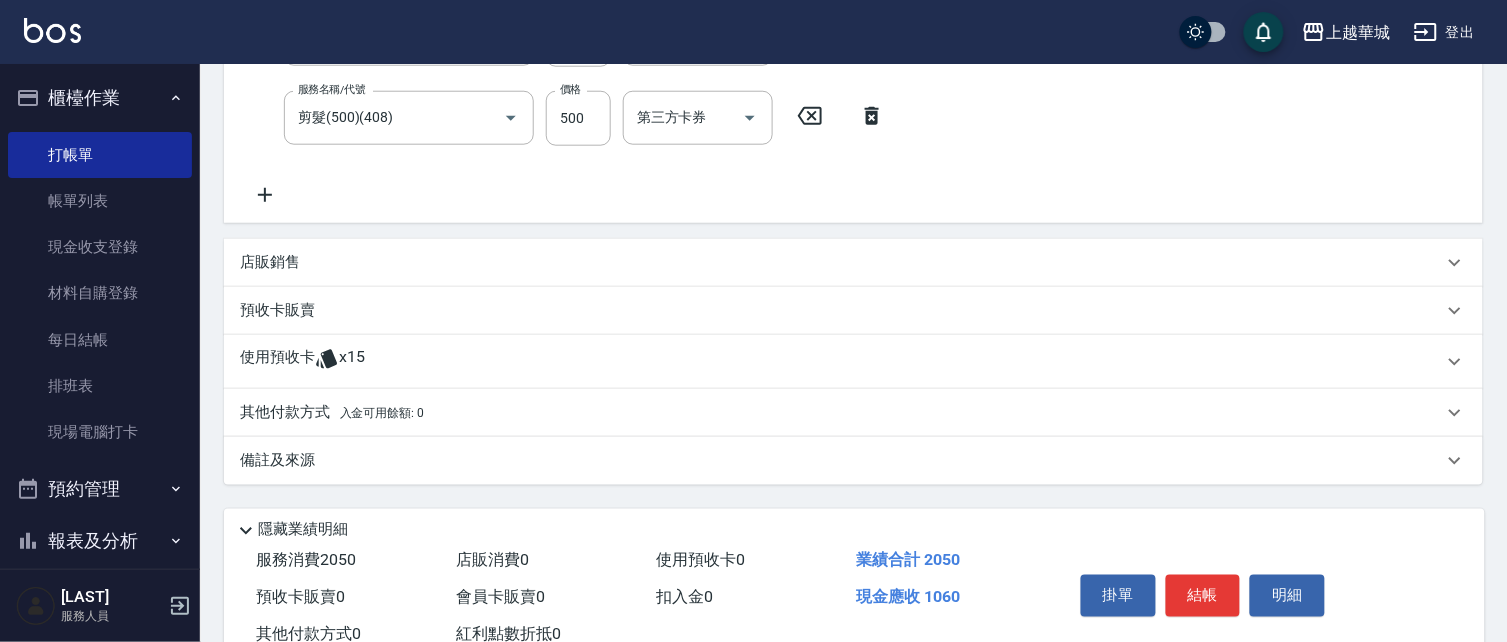click 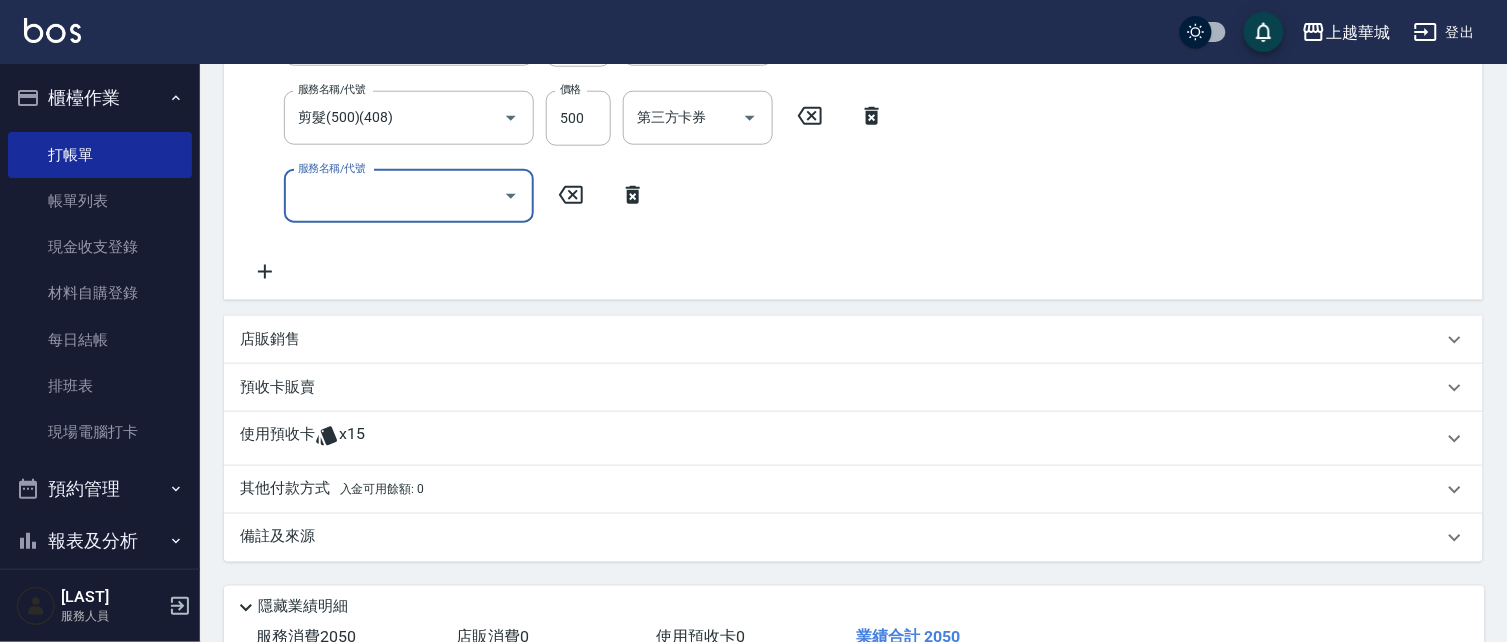 scroll, scrollTop: 101, scrollLeft: 0, axis: vertical 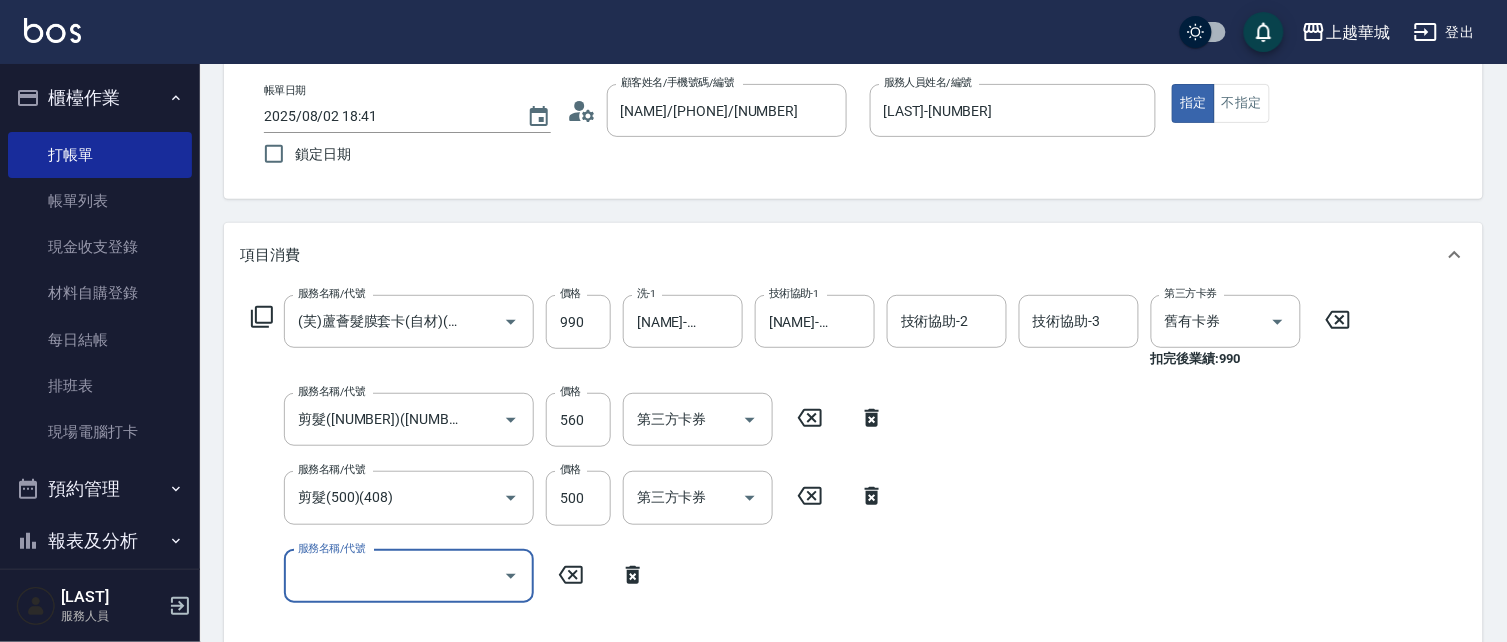 click on "服務名稱/代號" at bounding box center (394, 576) 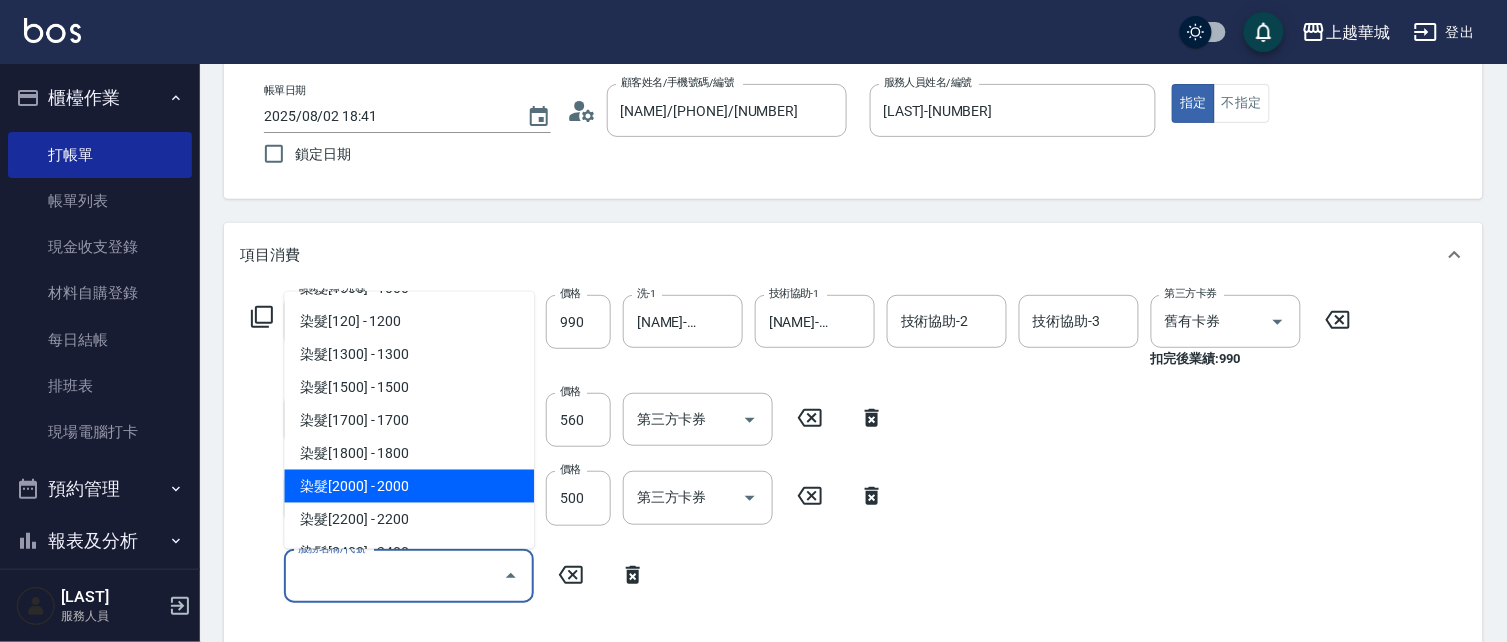 scroll, scrollTop: 1848, scrollLeft: 0, axis: vertical 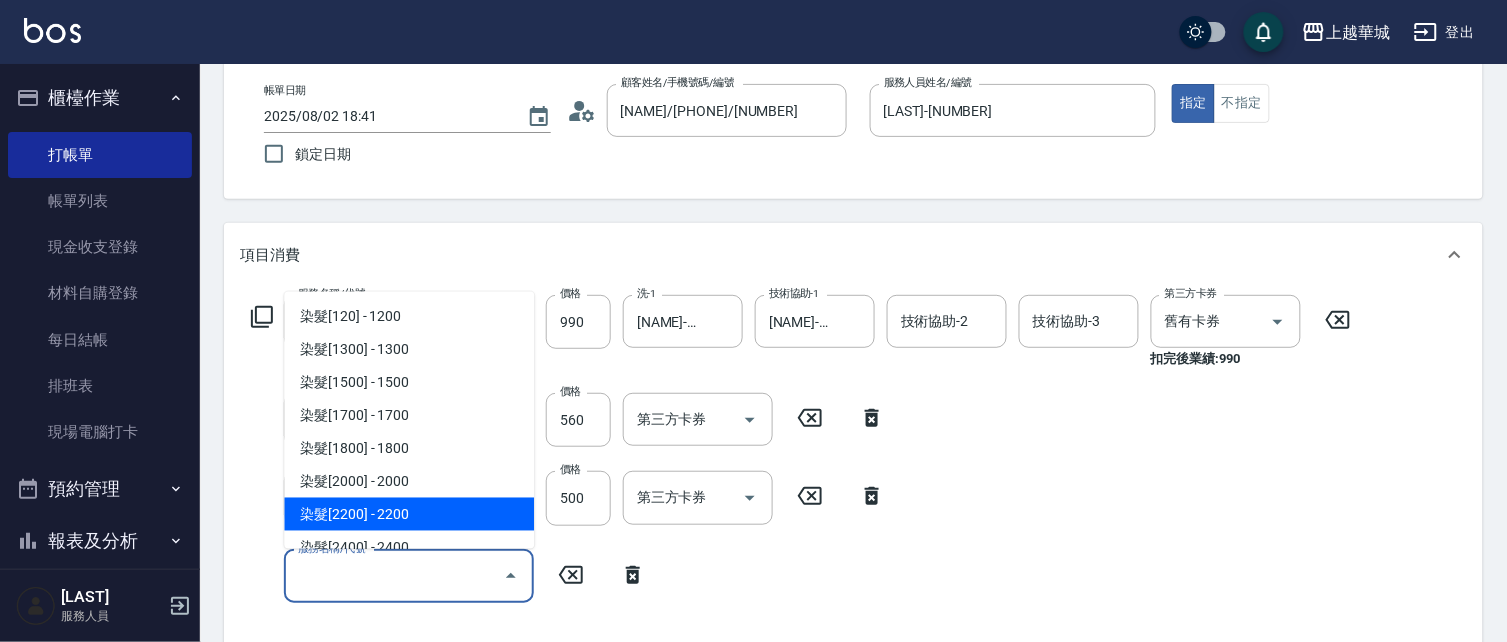 click on "染髮[2200] - 2200" at bounding box center [409, 514] 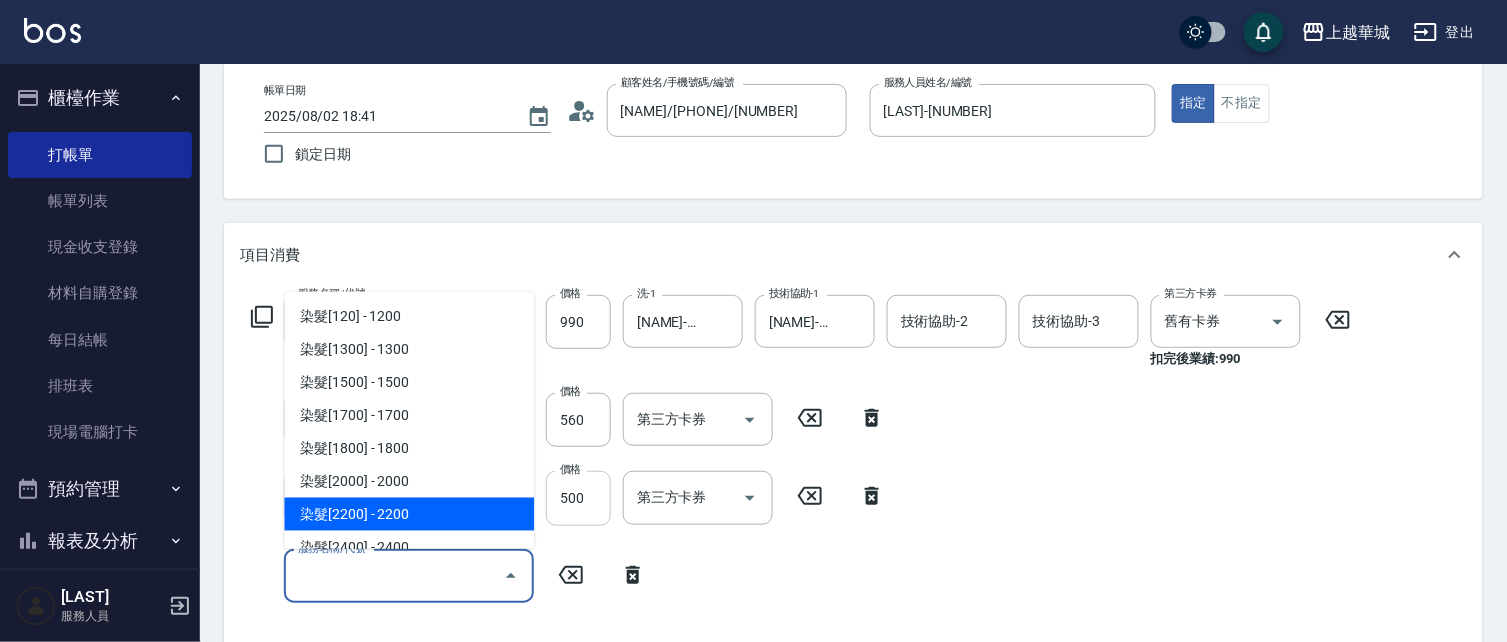 type on "染髮[NUMBER]([NUMBER])" 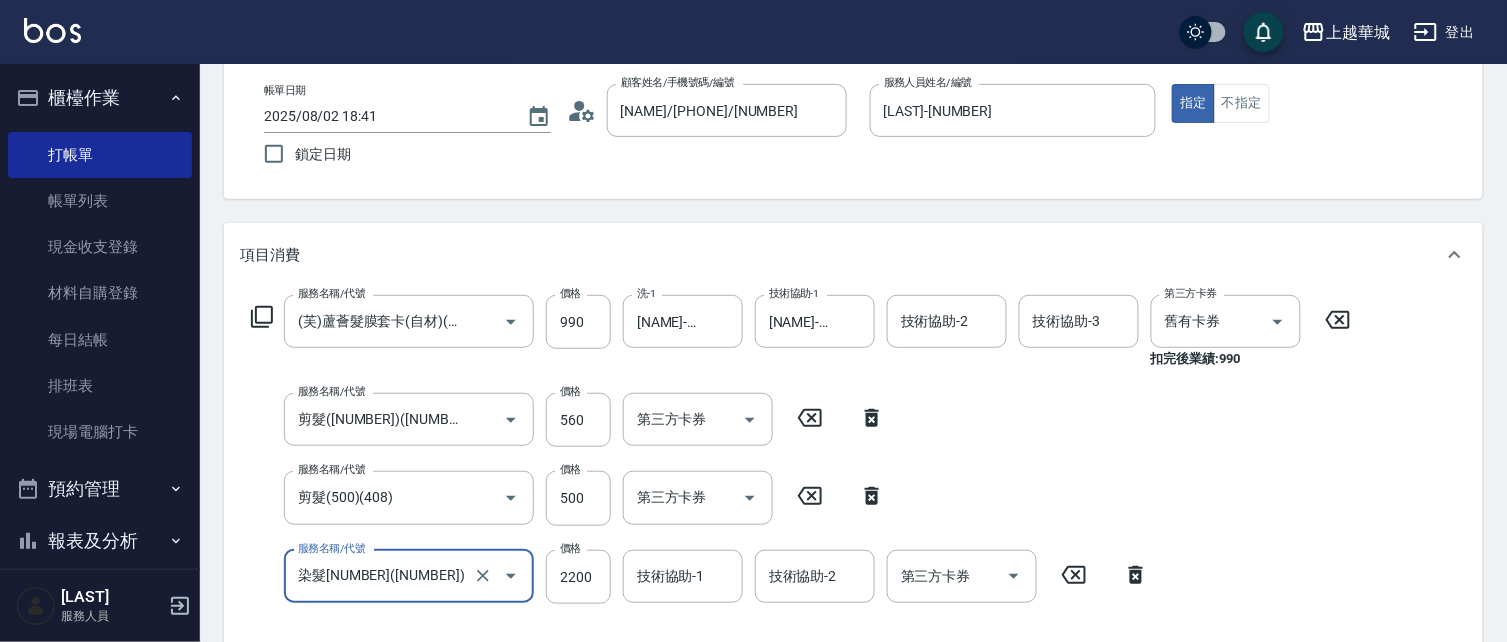 click on "技術協助-1 技術協助-1" at bounding box center [683, 576] 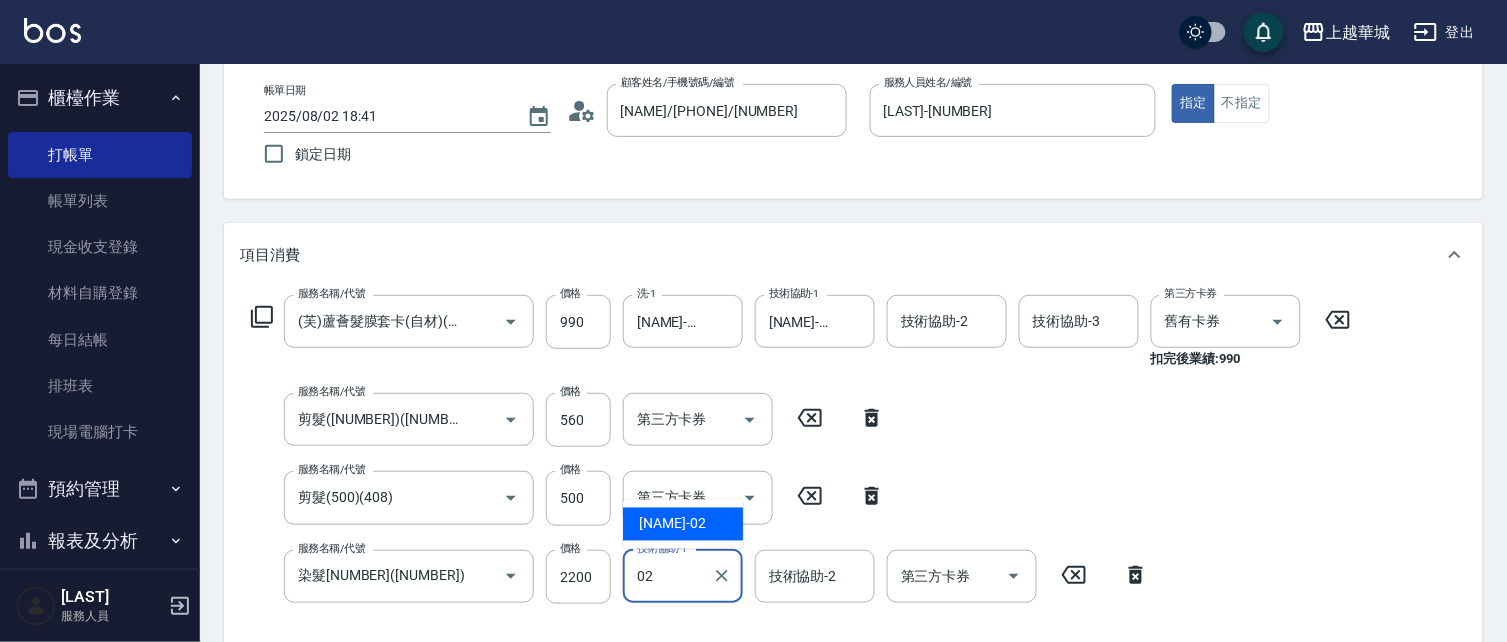 type on "[LAST]-[NUMBER]" 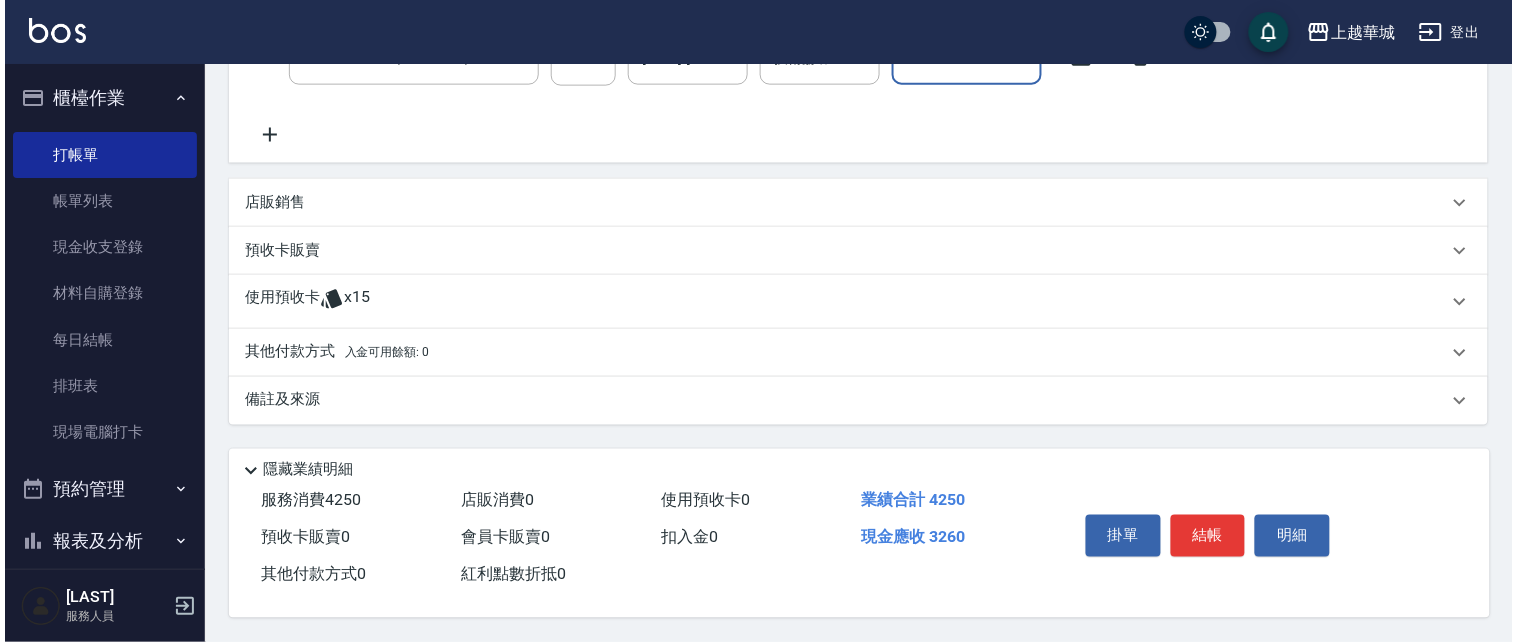 scroll, scrollTop: 624, scrollLeft: 0, axis: vertical 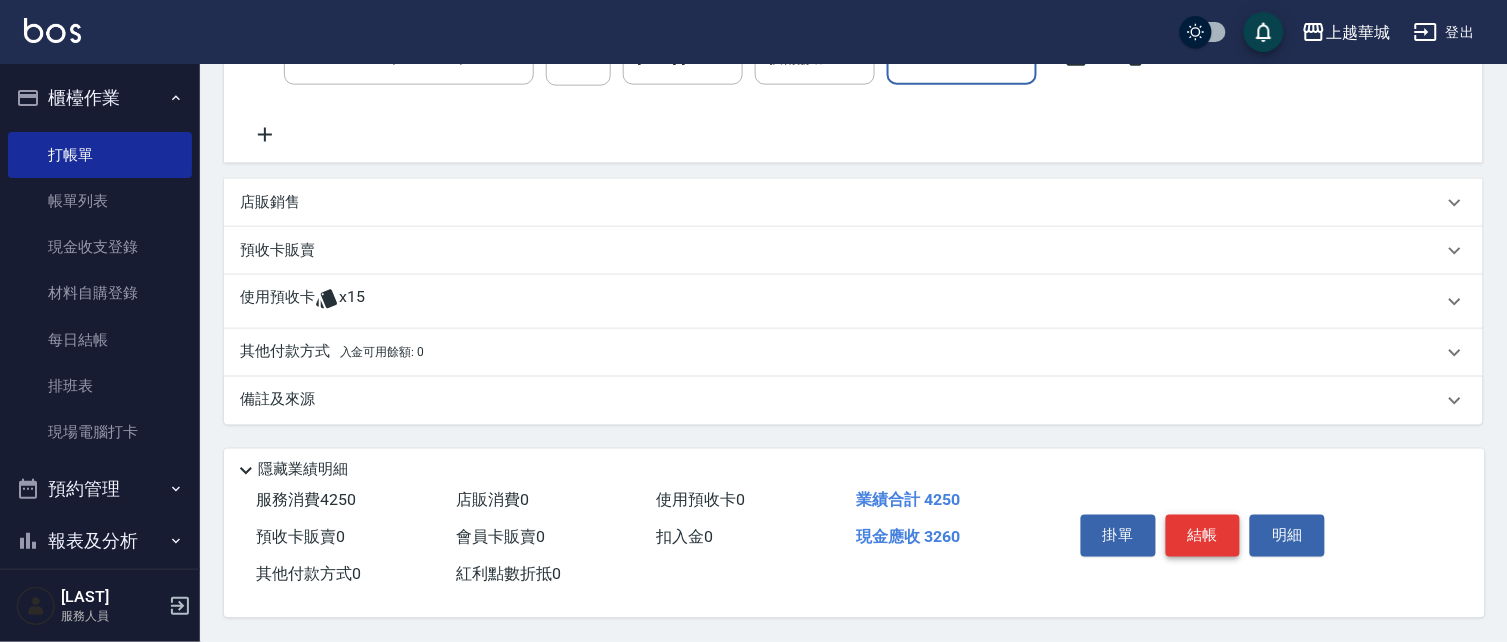 click on "結帳" at bounding box center (1203, 536) 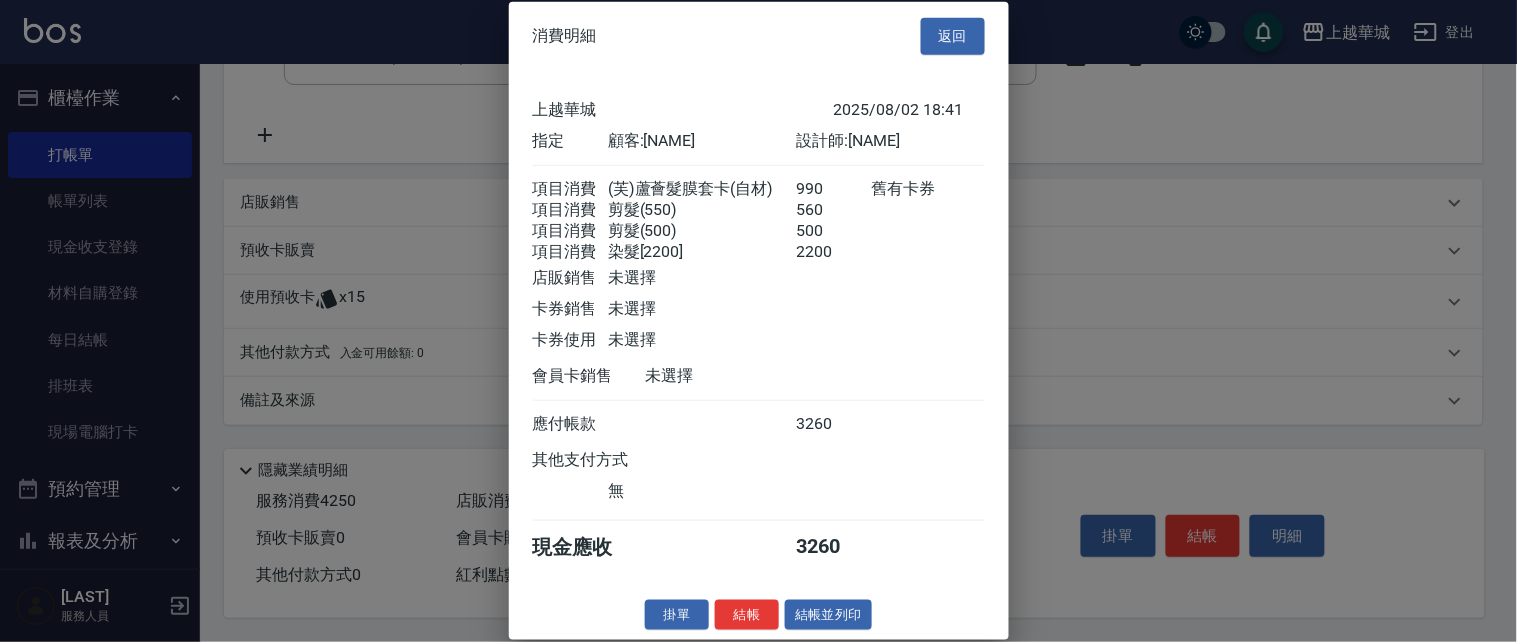 scroll, scrollTop: 28, scrollLeft: 0, axis: vertical 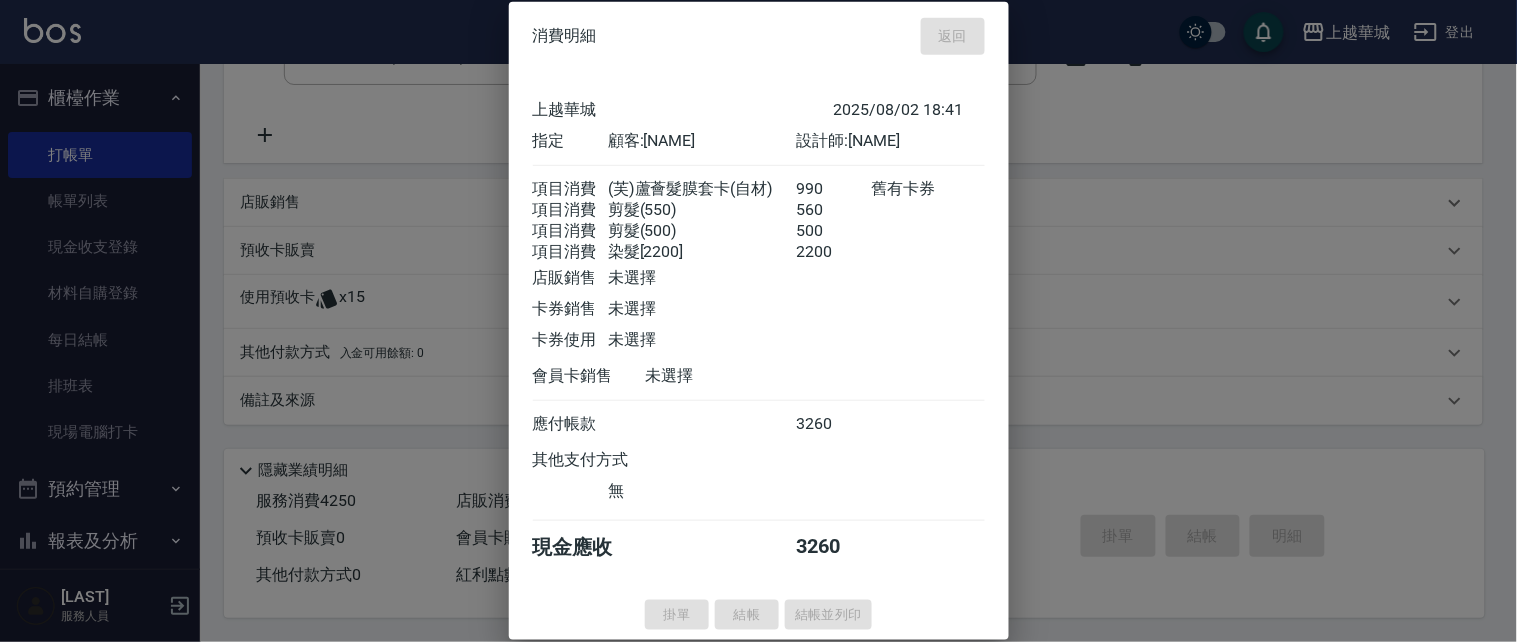 type on "2025/08/02 18:42" 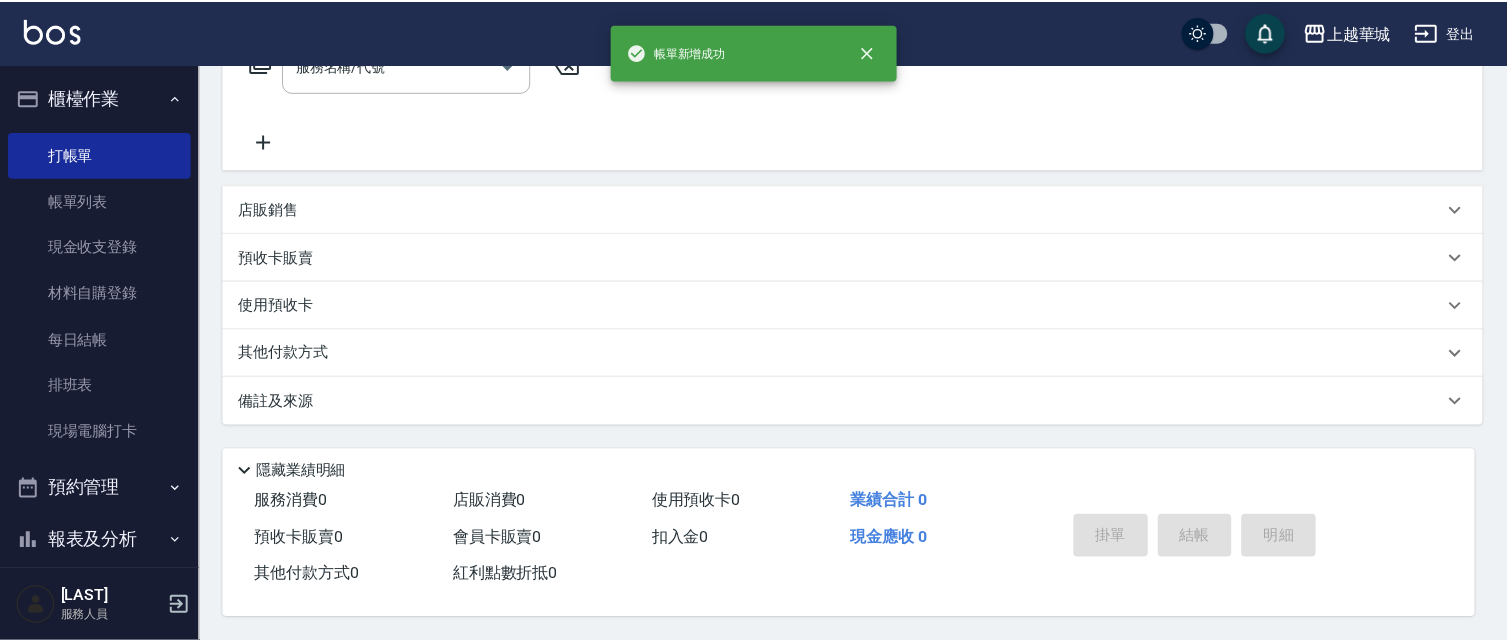 scroll, scrollTop: 0, scrollLeft: 0, axis: both 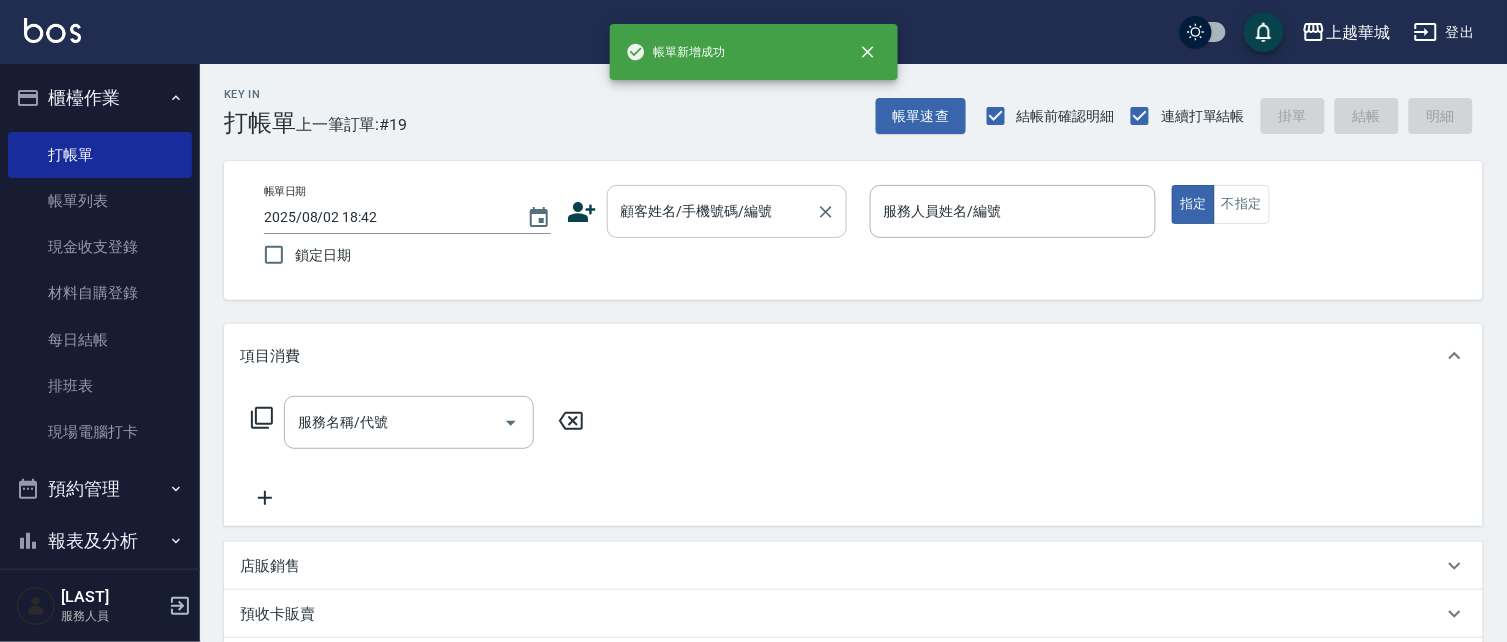 click on "顧客姓名/手機號碼/編號 顧客姓名/手機號碼/編號" at bounding box center (727, 211) 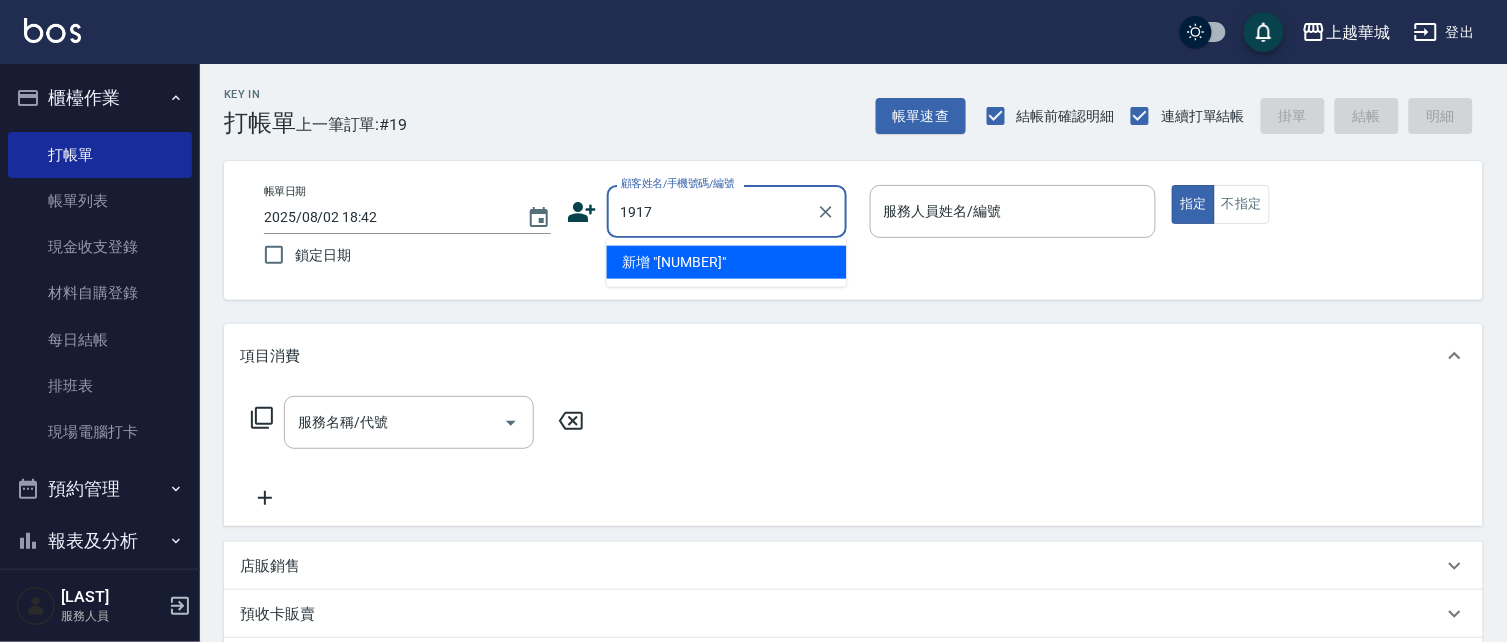type on "1917" 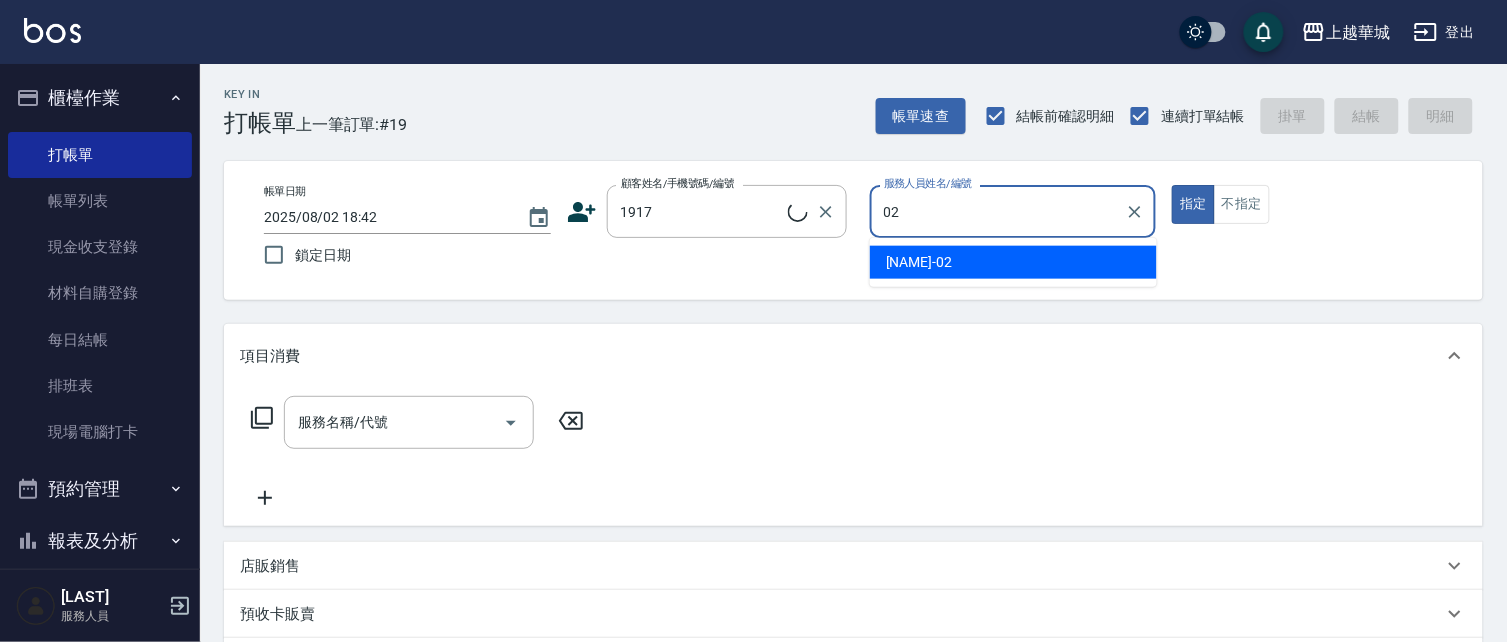 type on "0" 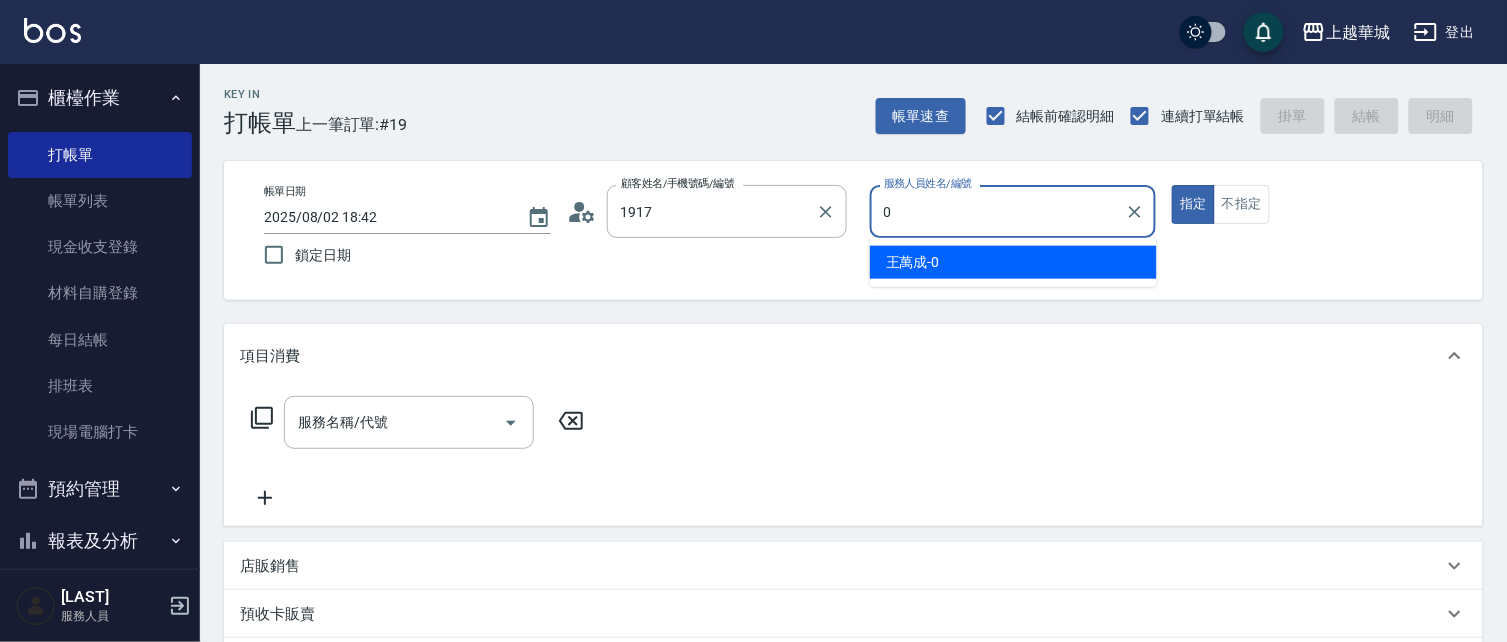 type on "[NAME]/[PHONE]/[NUMBER]" 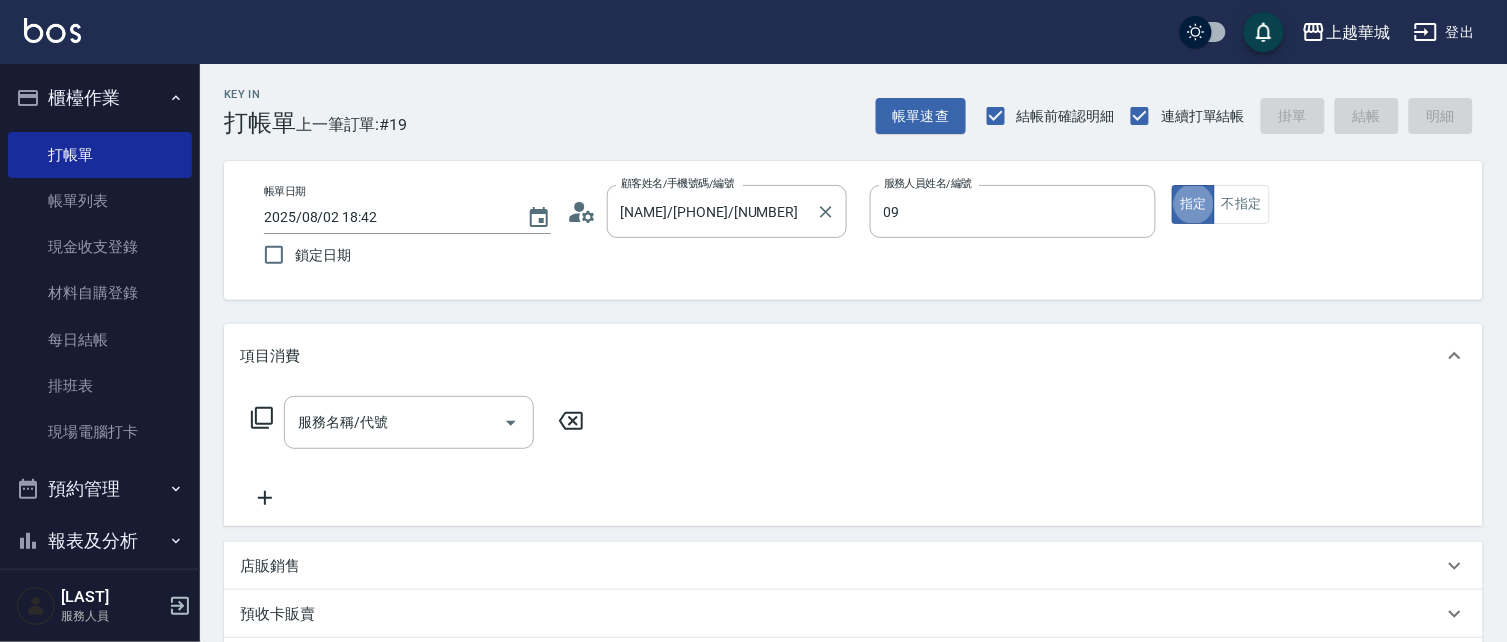 type on "[LAST]-[NUMBER]" 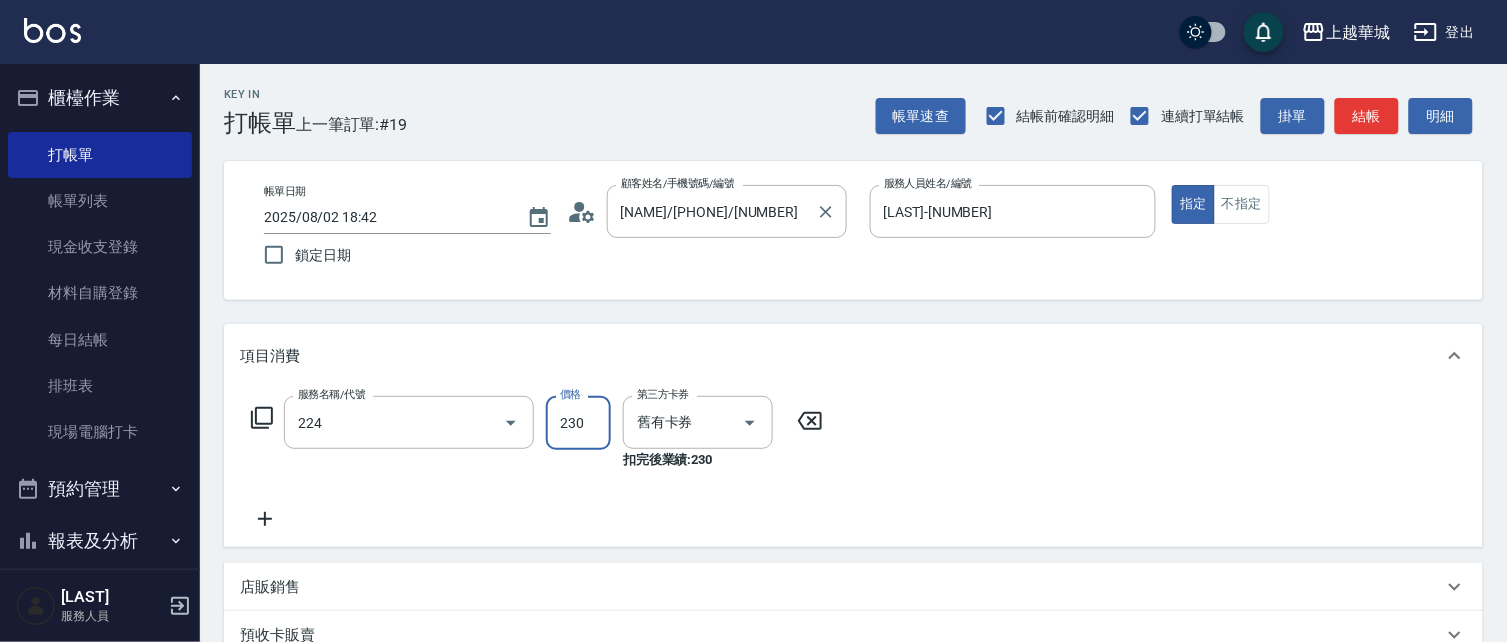 type on "洗髮(卡)230(224)" 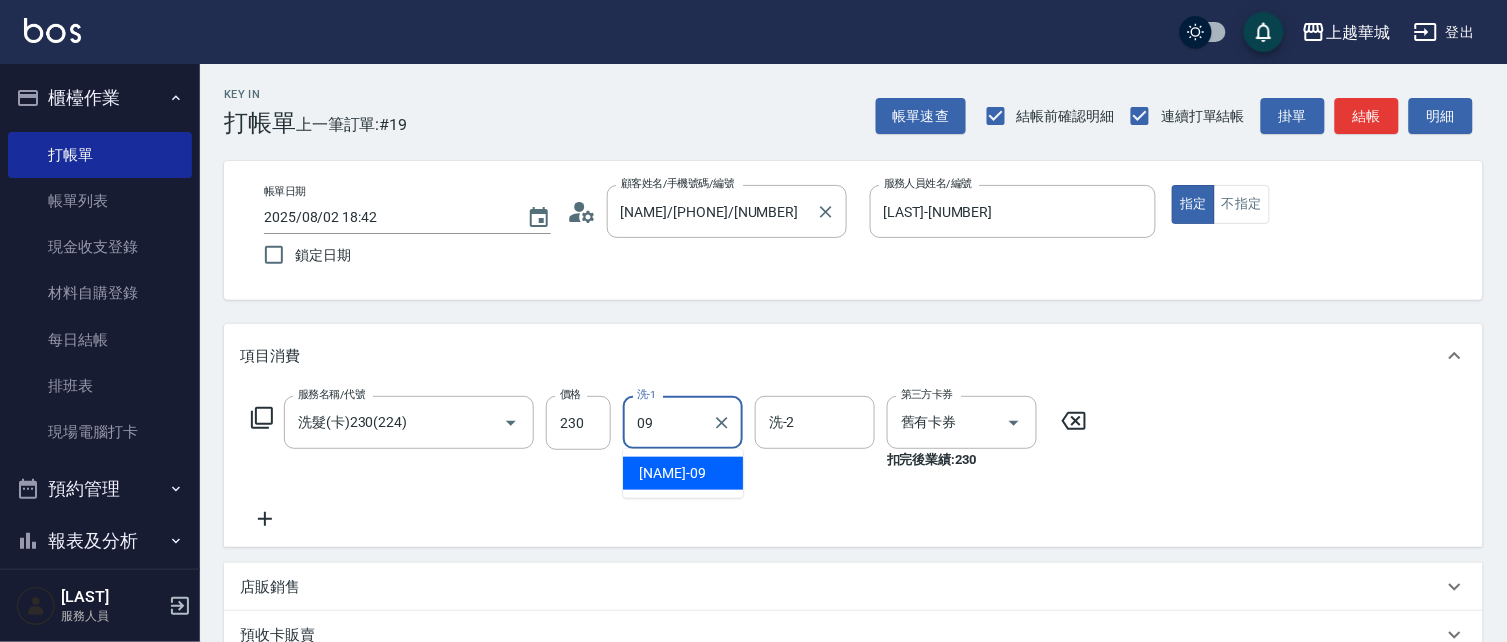 type on "[LAST]-[NUMBER]" 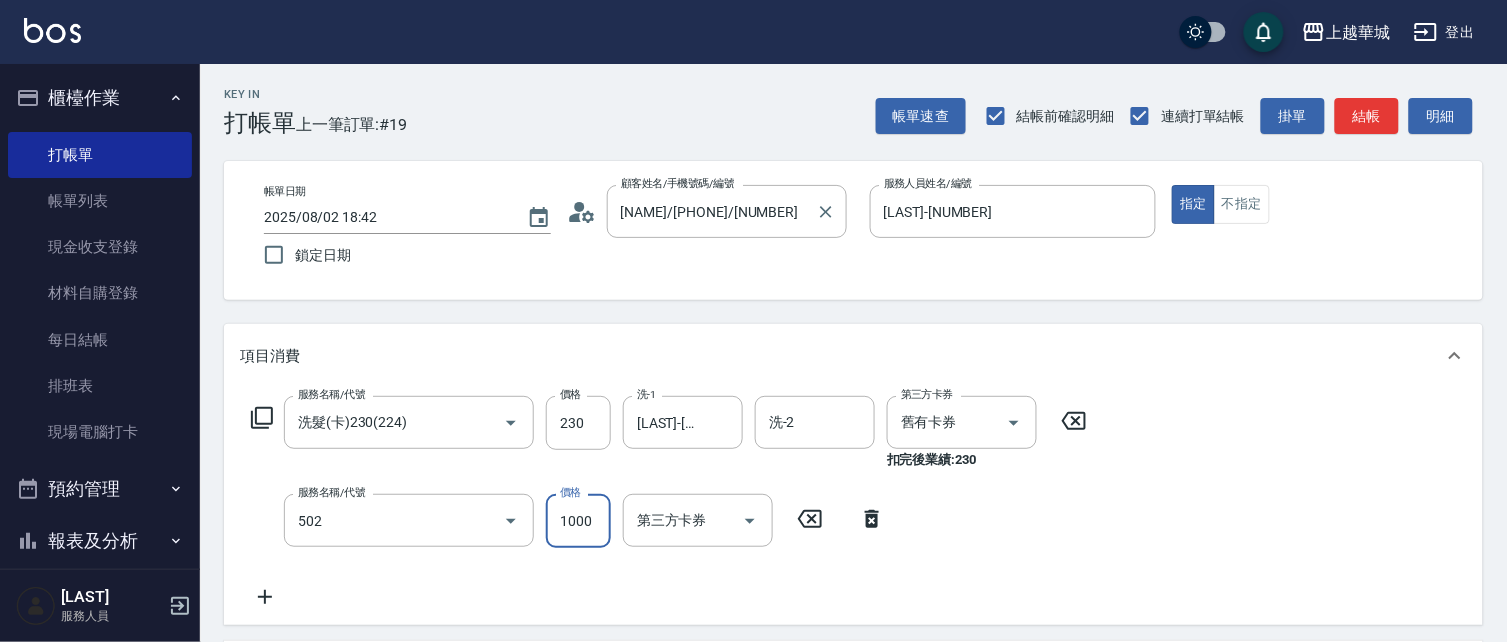 type on "染髮[1000](502)" 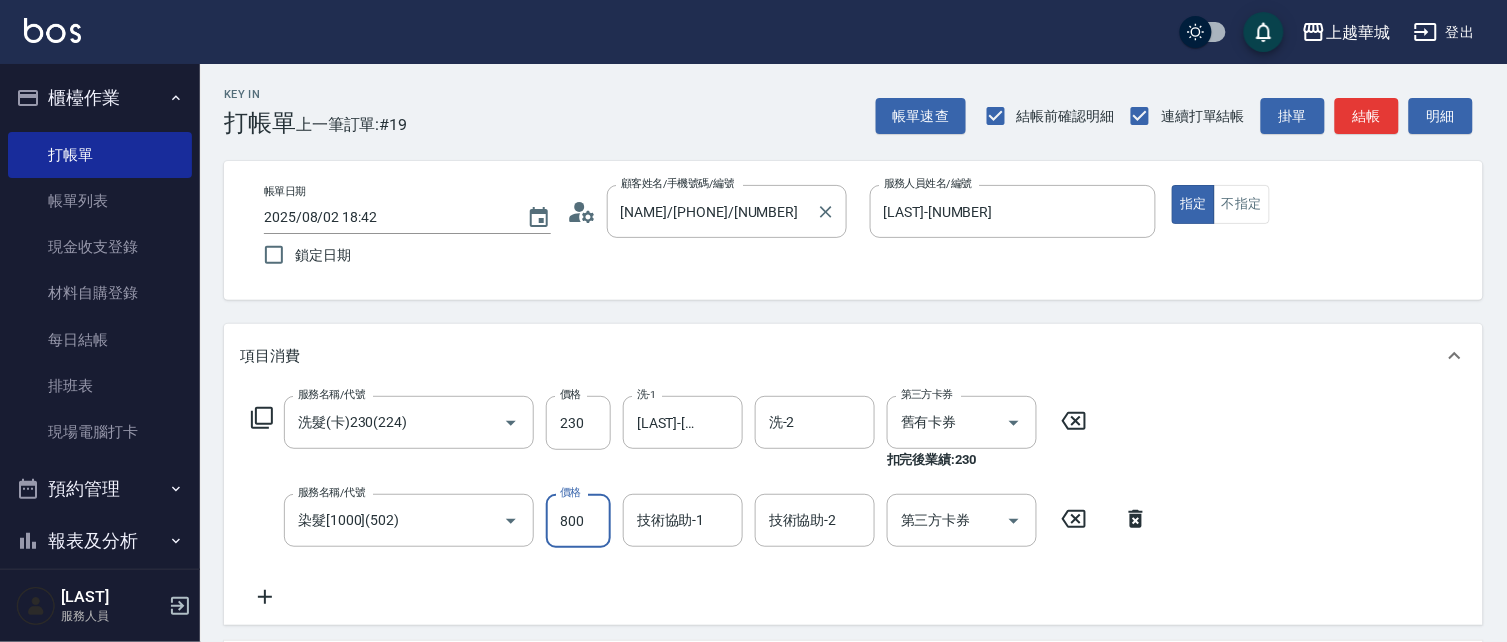 type on "800" 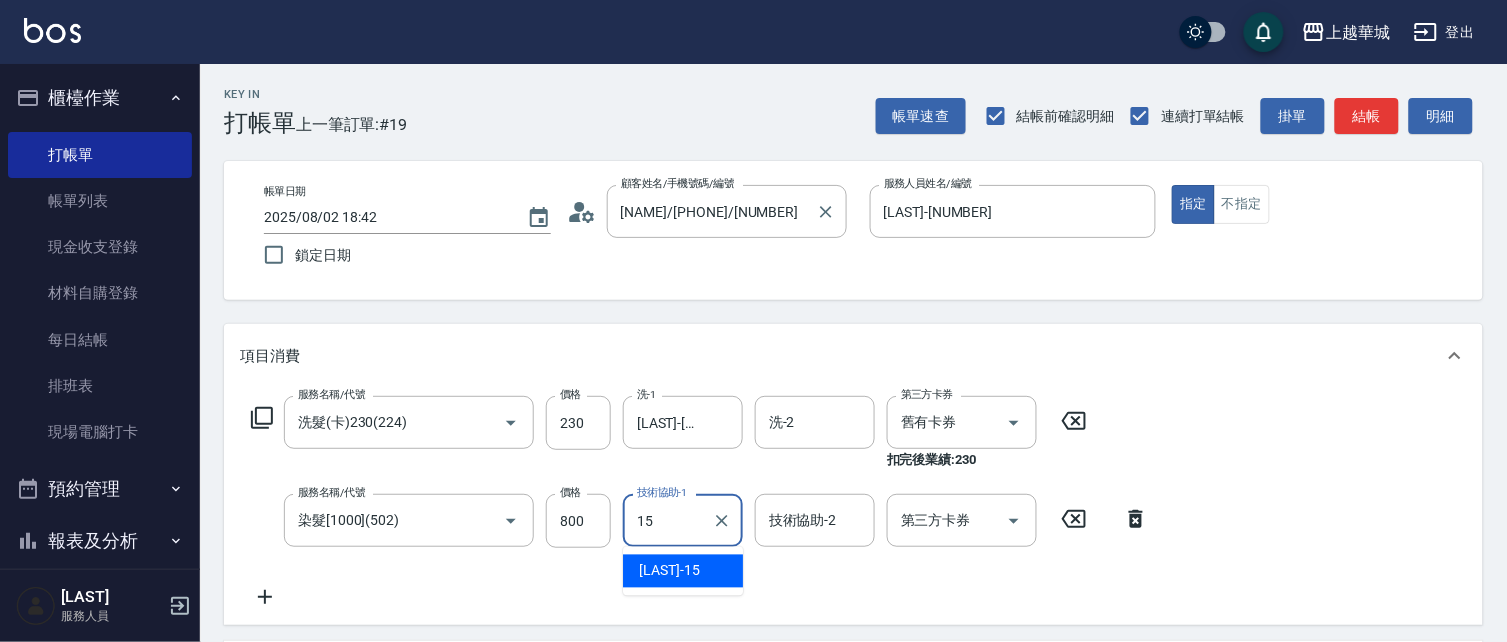 type on "[NAME]-[NUMBER]" 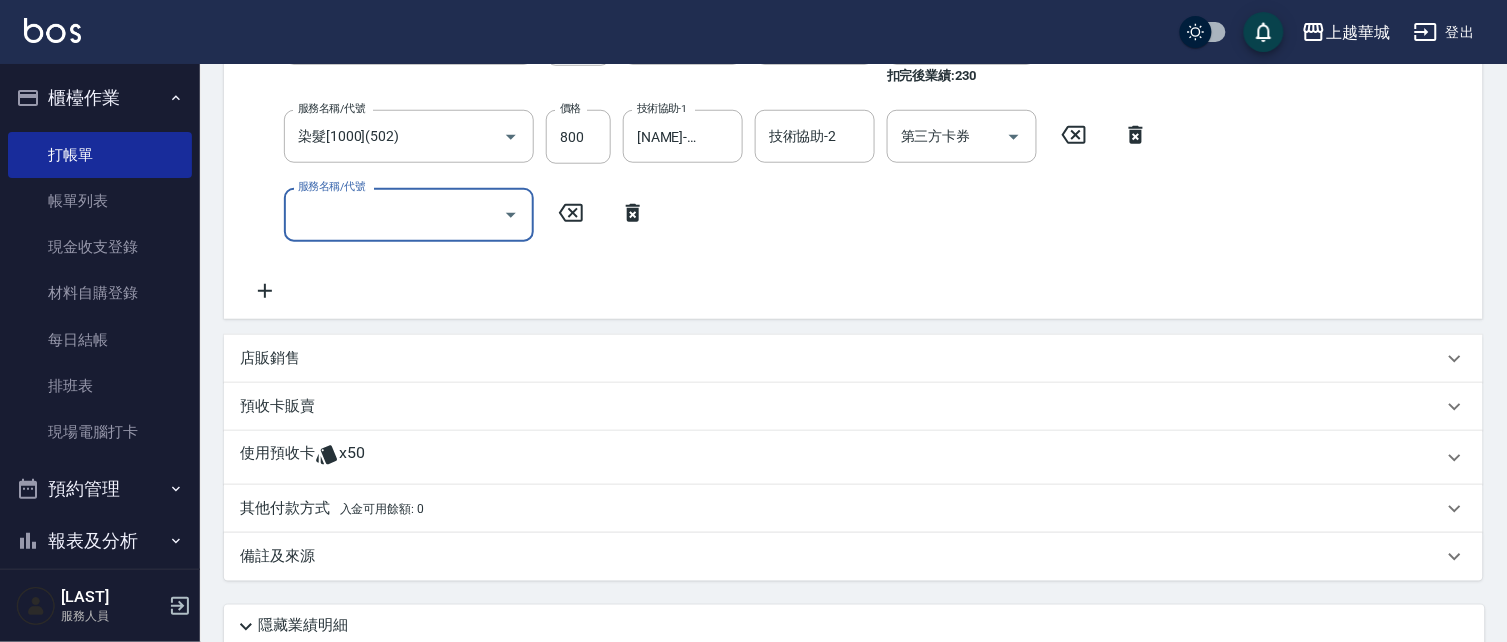 scroll, scrollTop: 385, scrollLeft: 0, axis: vertical 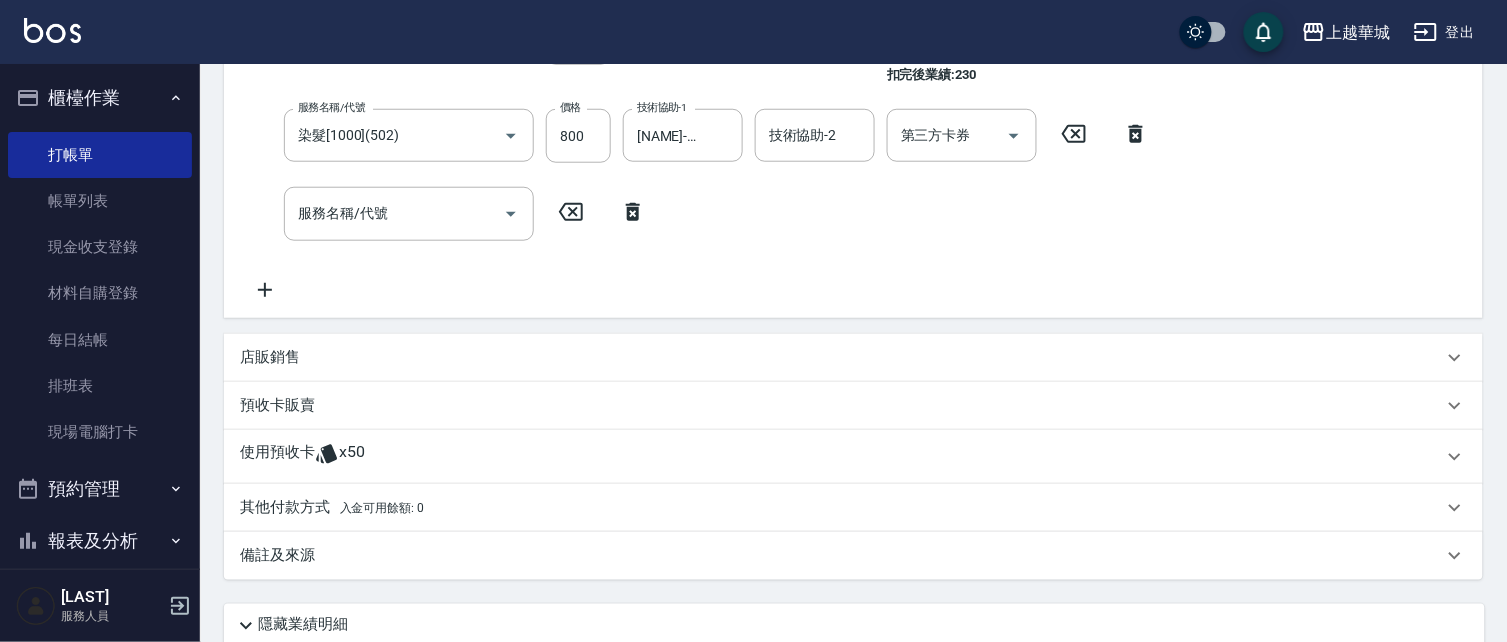 click on "店販銷售" at bounding box center (270, 357) 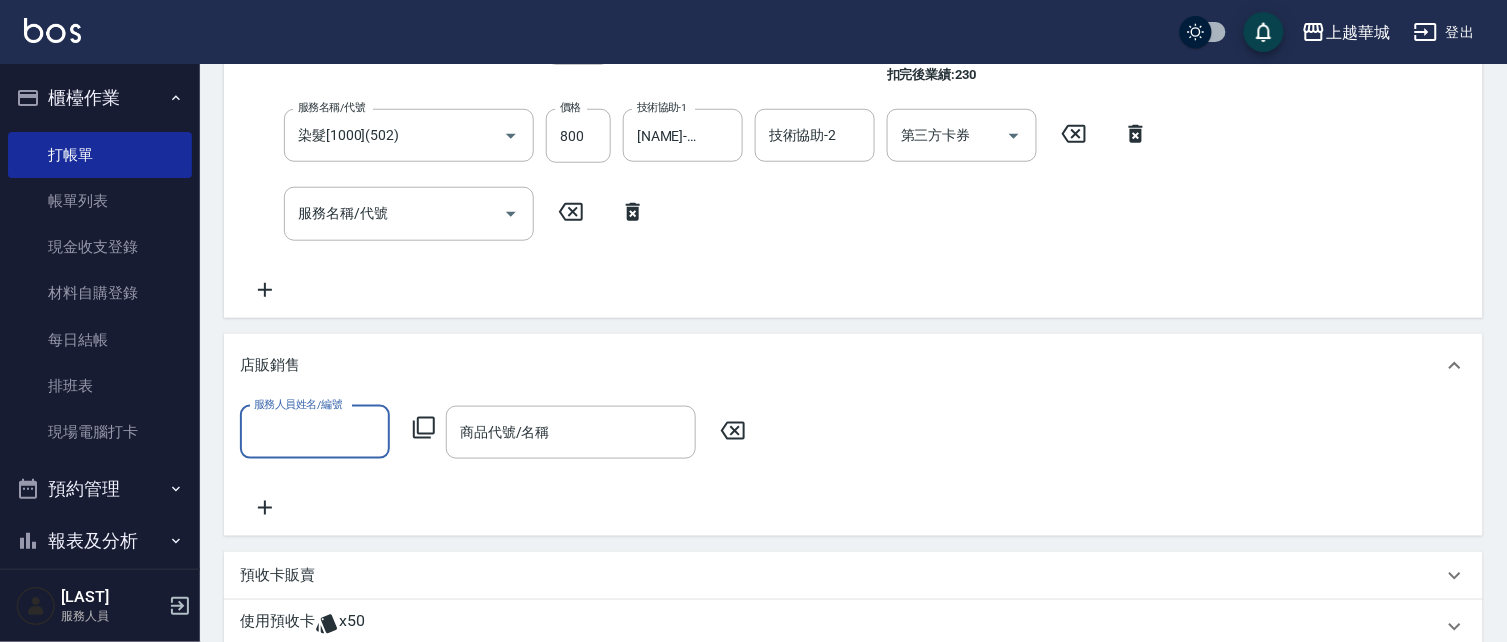 scroll, scrollTop: 0, scrollLeft: 0, axis: both 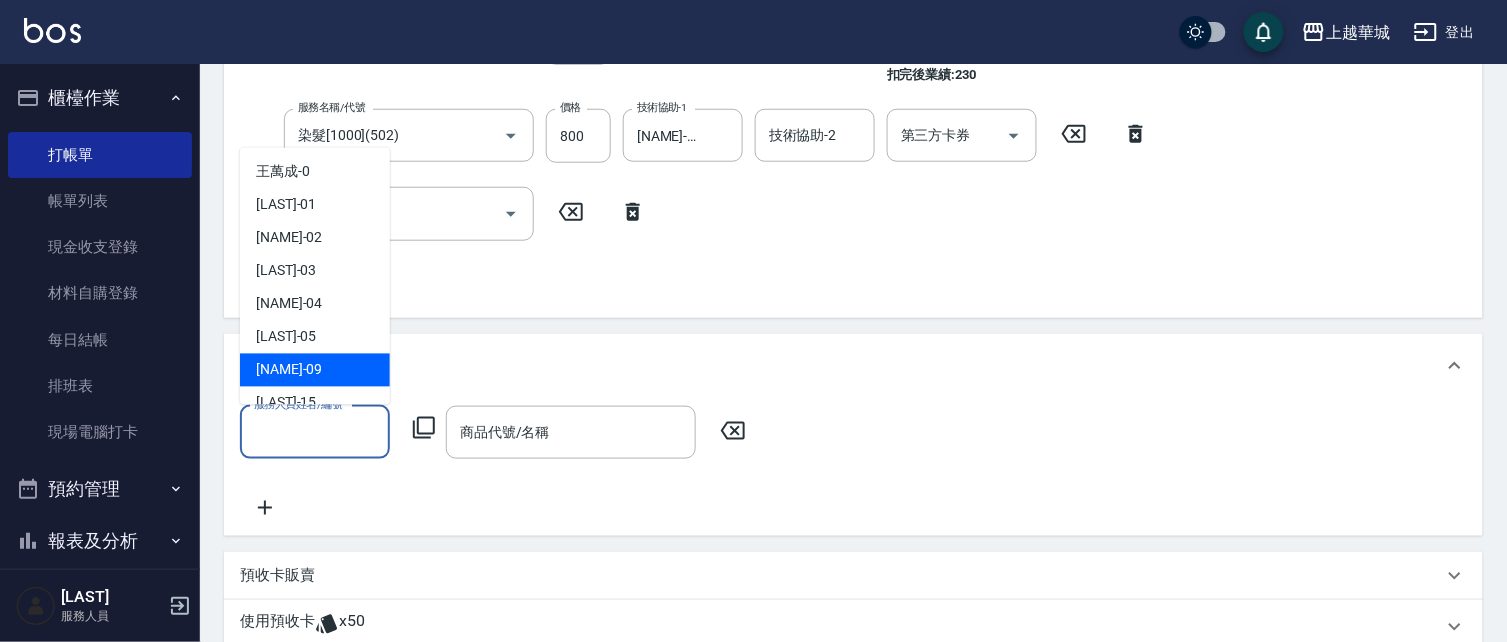 click on "[NAME] -[NUMBER]" at bounding box center [315, 370] 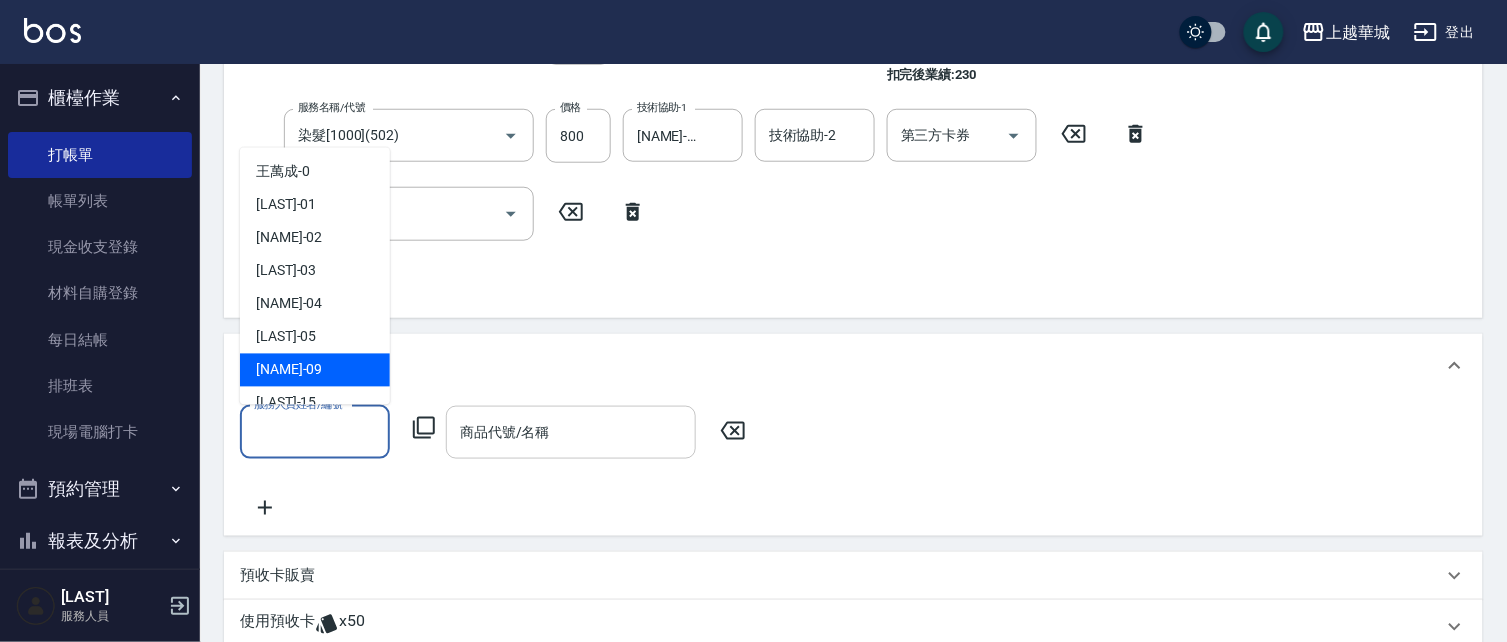 type on "[LAST]-[NUMBER]" 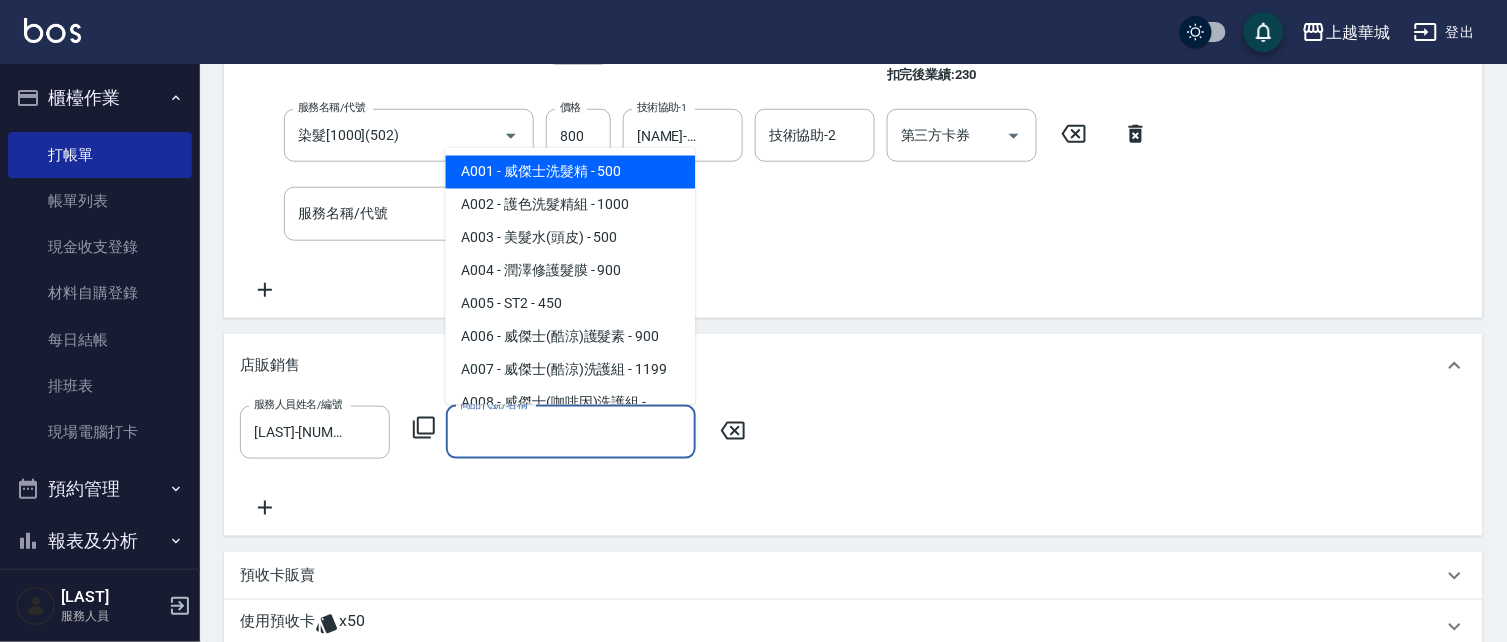 click on "商品代號/名稱" at bounding box center [571, 432] 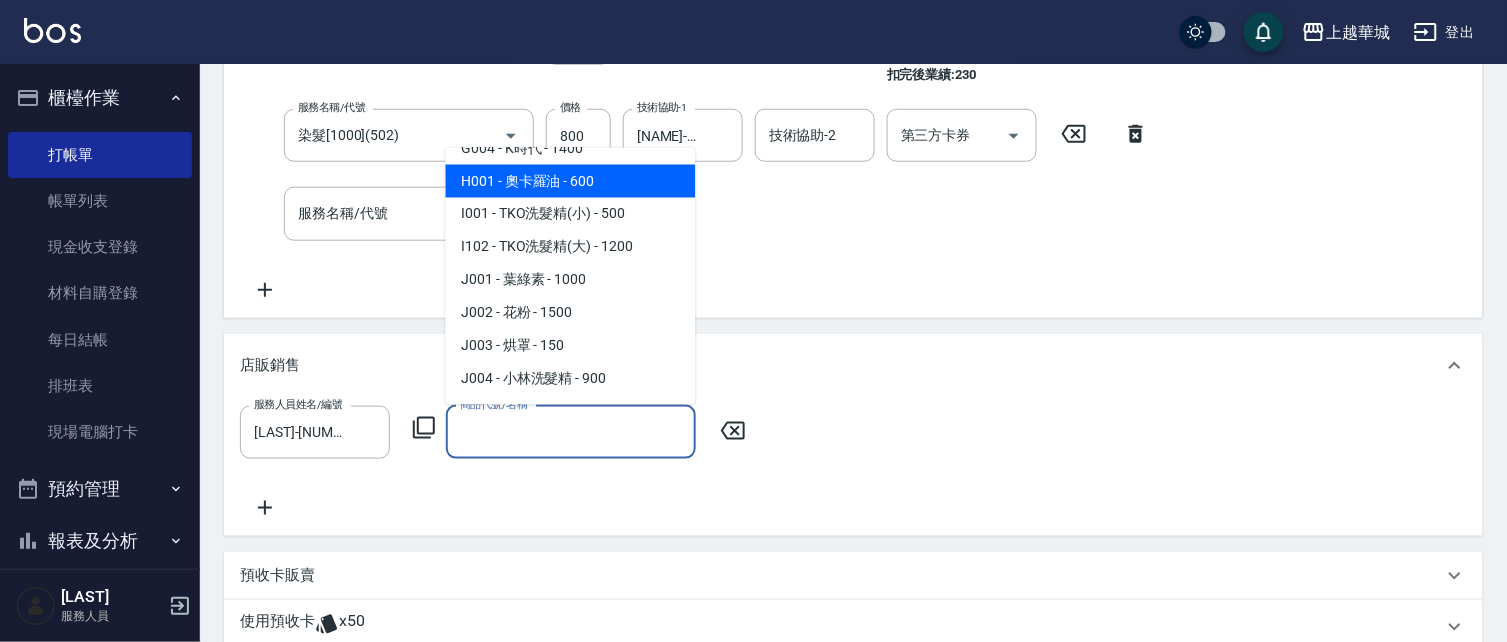 scroll, scrollTop: 924, scrollLeft: 0, axis: vertical 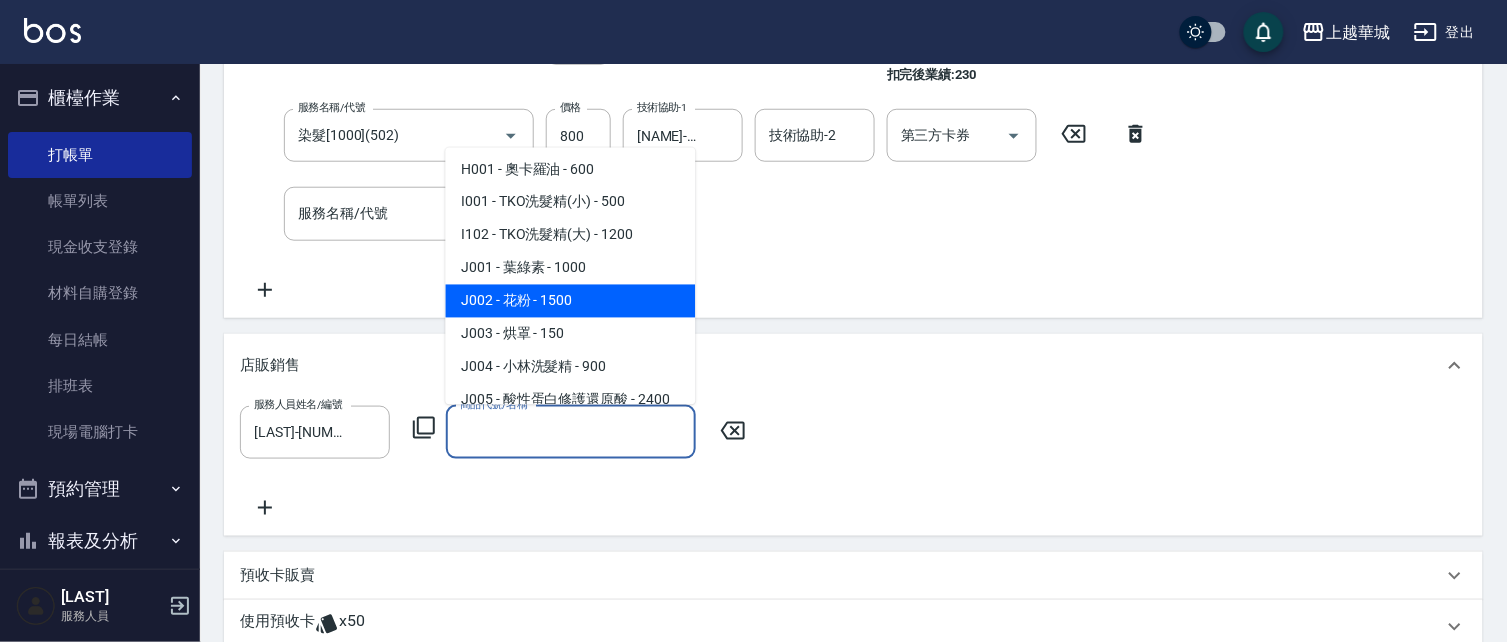 click on "J002 - 花粉 - 1500" at bounding box center [571, 301] 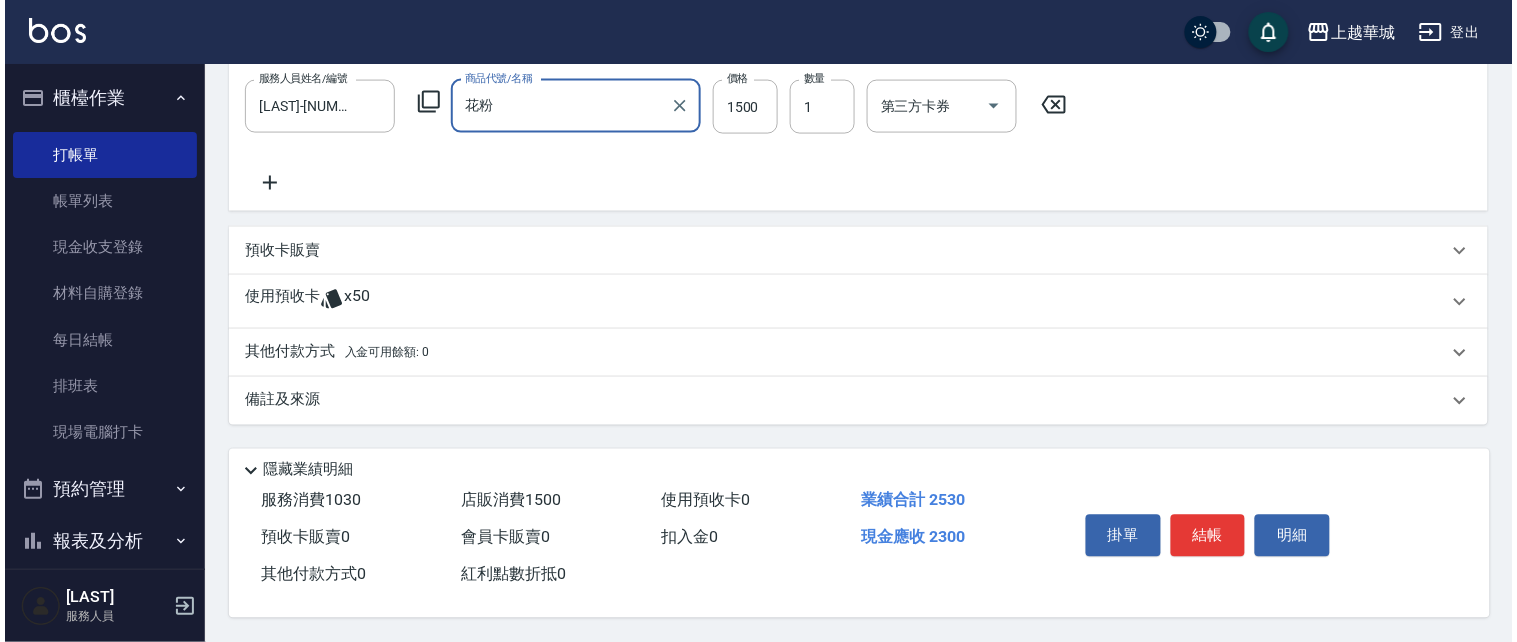 scroll, scrollTop: 716, scrollLeft: 0, axis: vertical 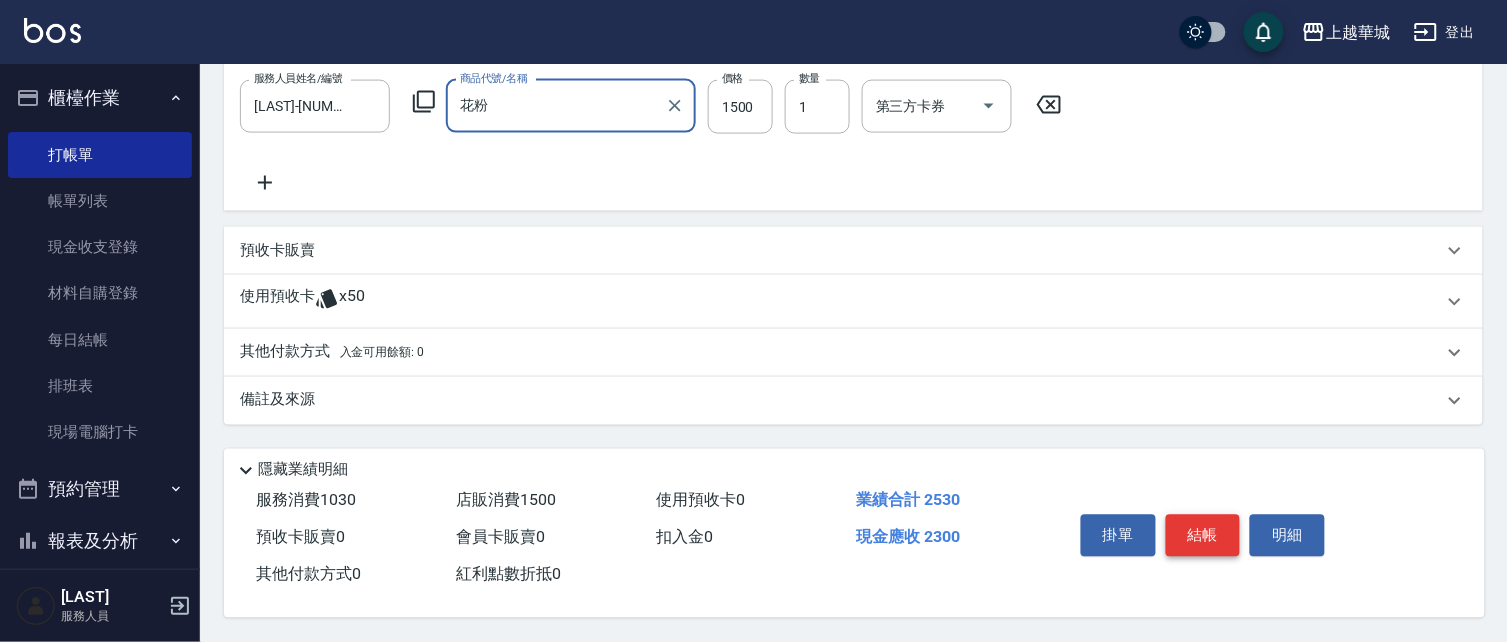 click on "結帳" at bounding box center (1203, 536) 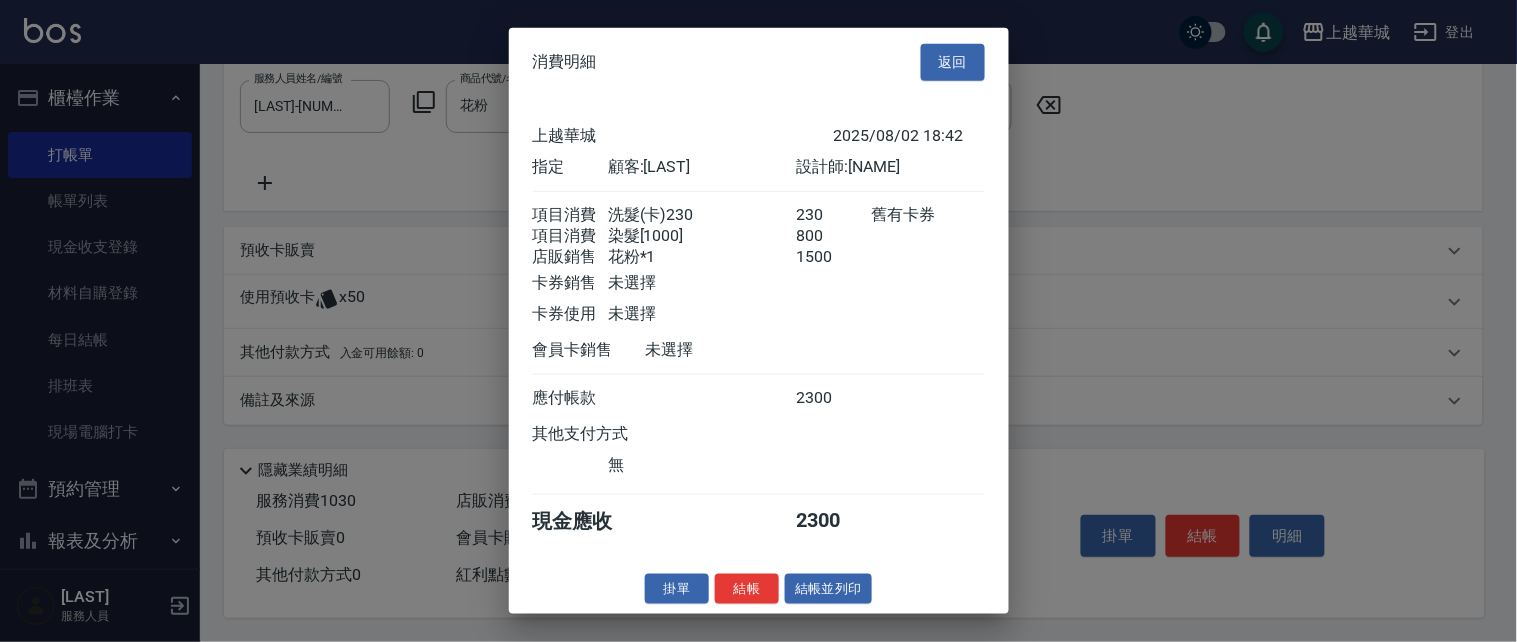 click on "結帳" at bounding box center [747, 588] 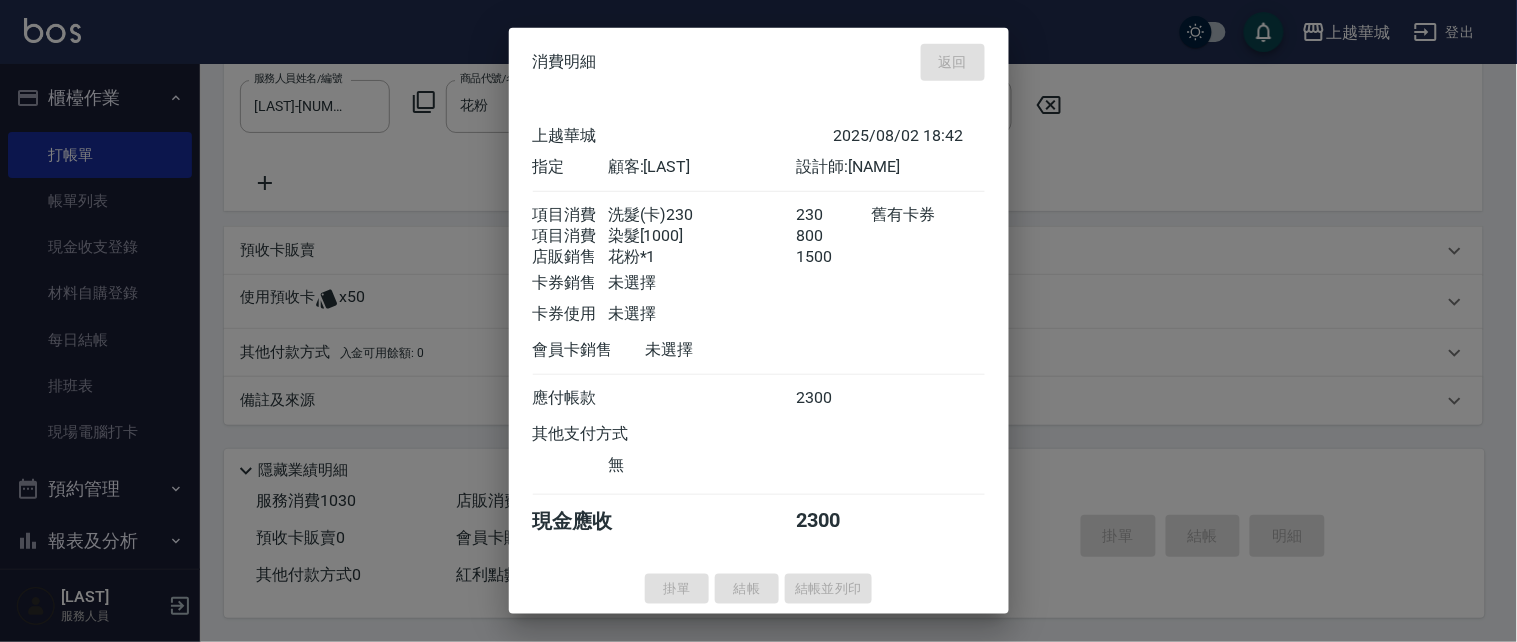 type 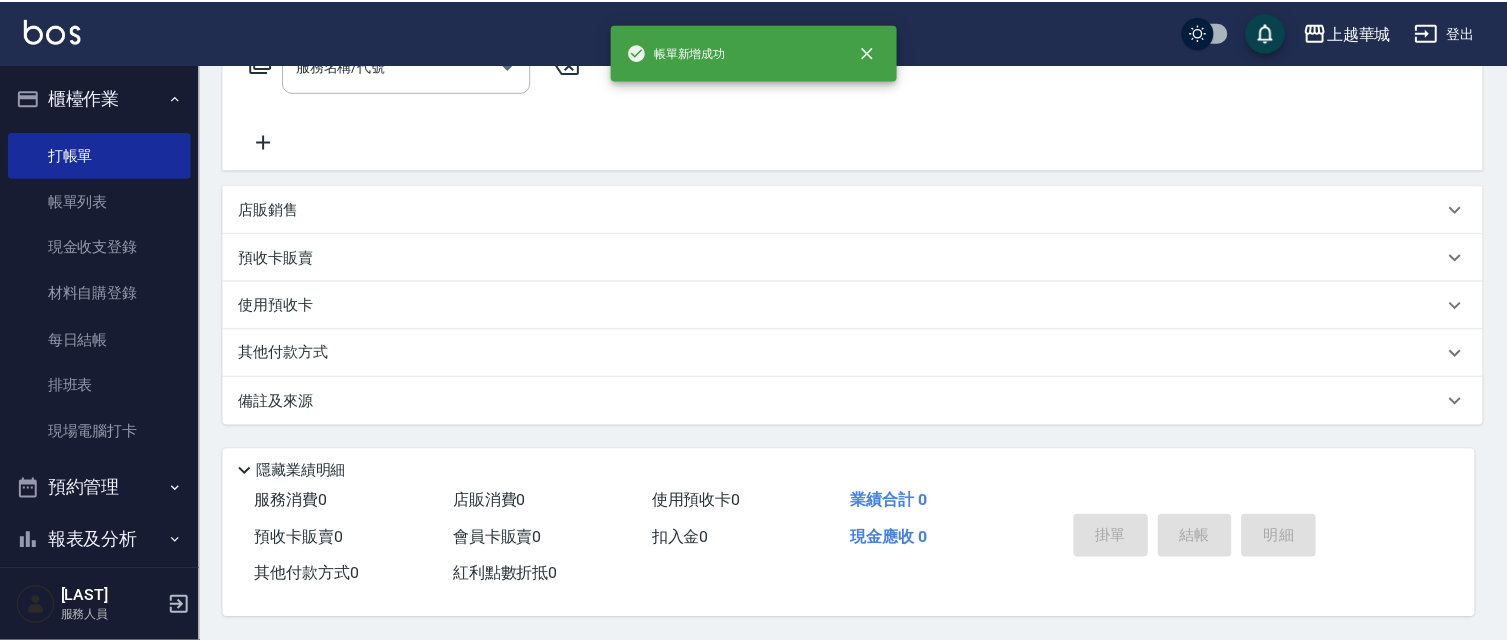 scroll, scrollTop: 0, scrollLeft: 0, axis: both 